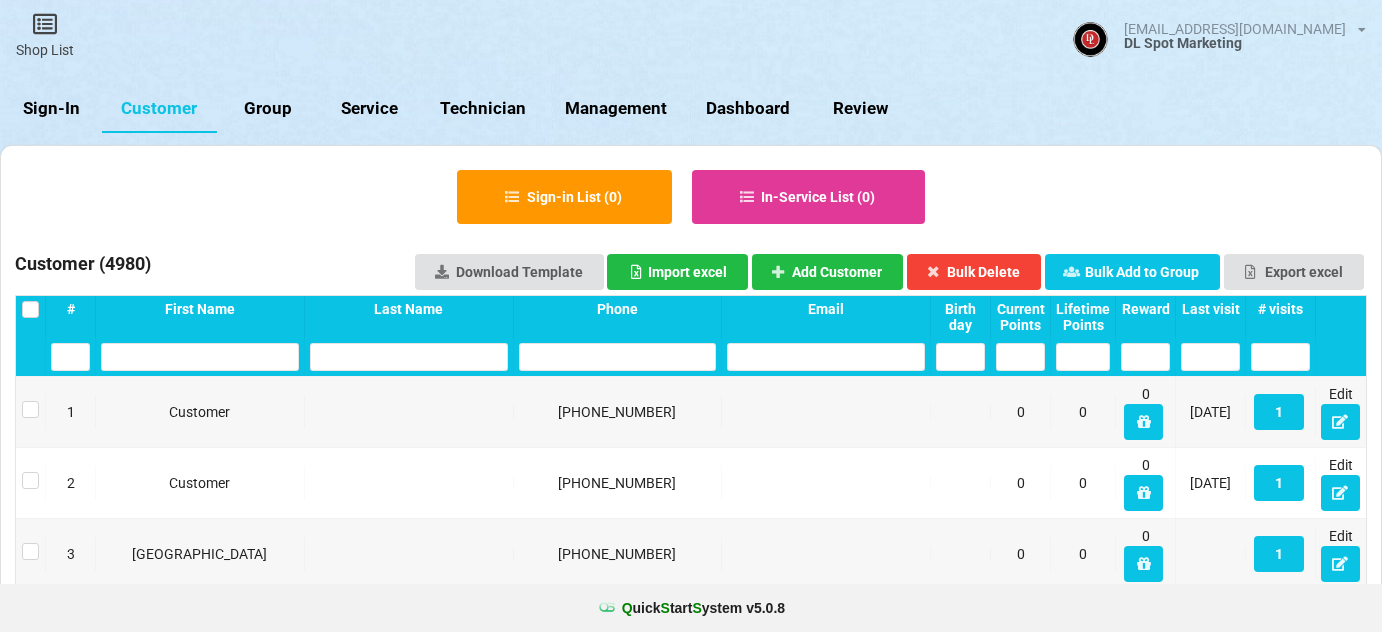 select on "25" 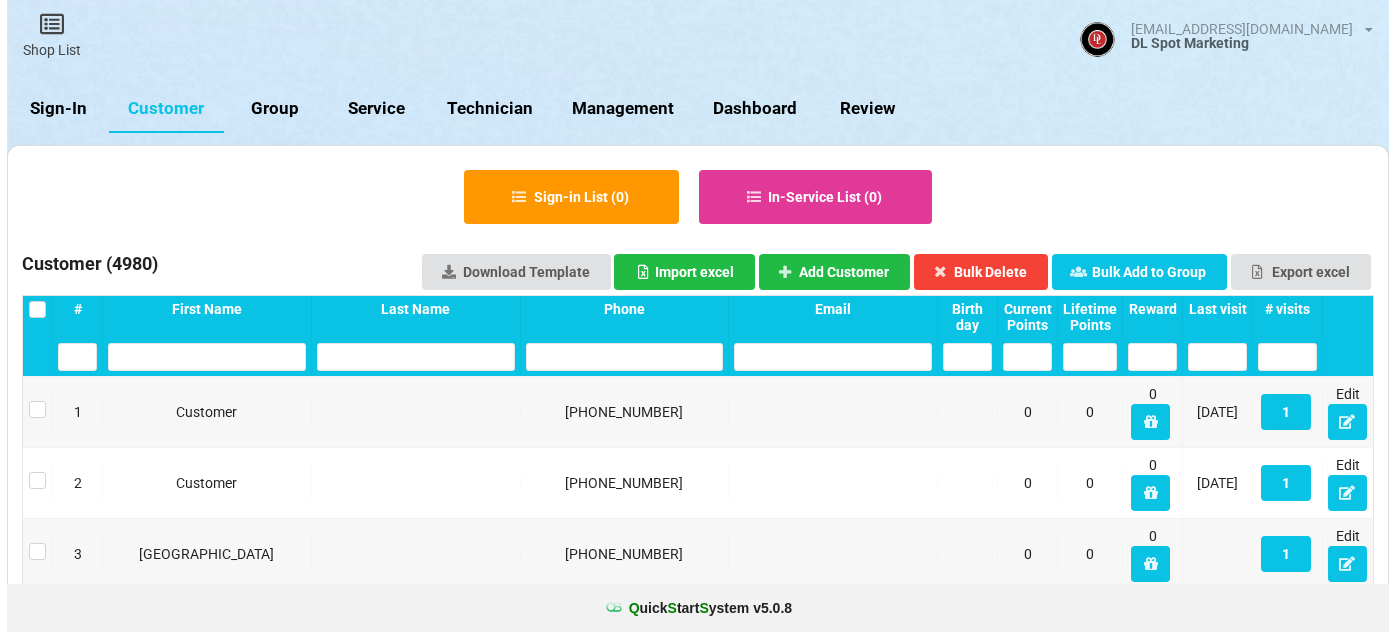 scroll, scrollTop: 0, scrollLeft: 0, axis: both 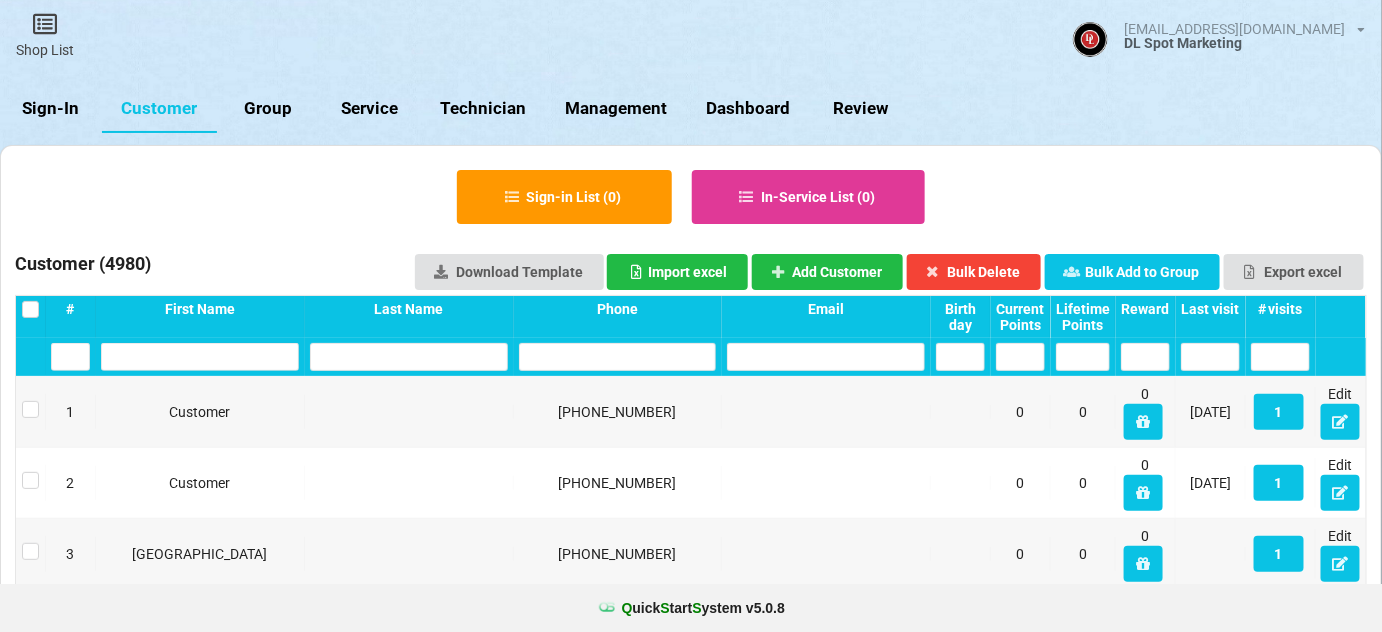 click on "Sign-In" at bounding box center [51, 109] 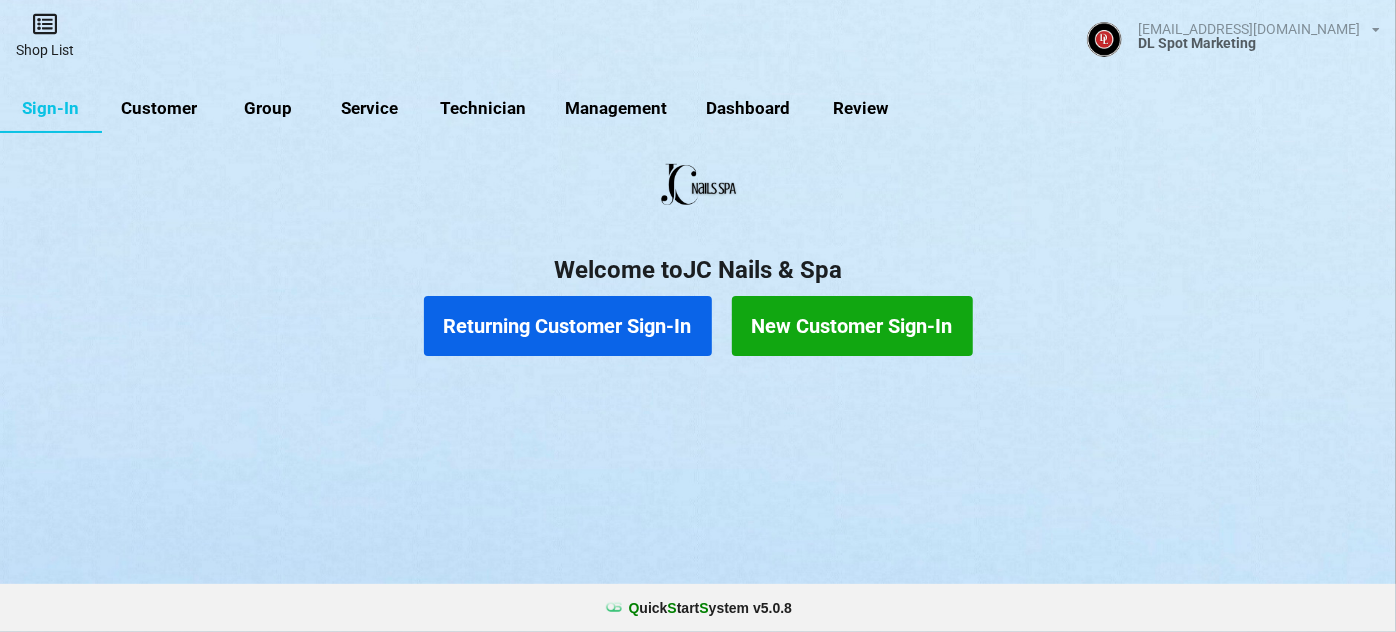 click on "Shop List" at bounding box center [45, 35] 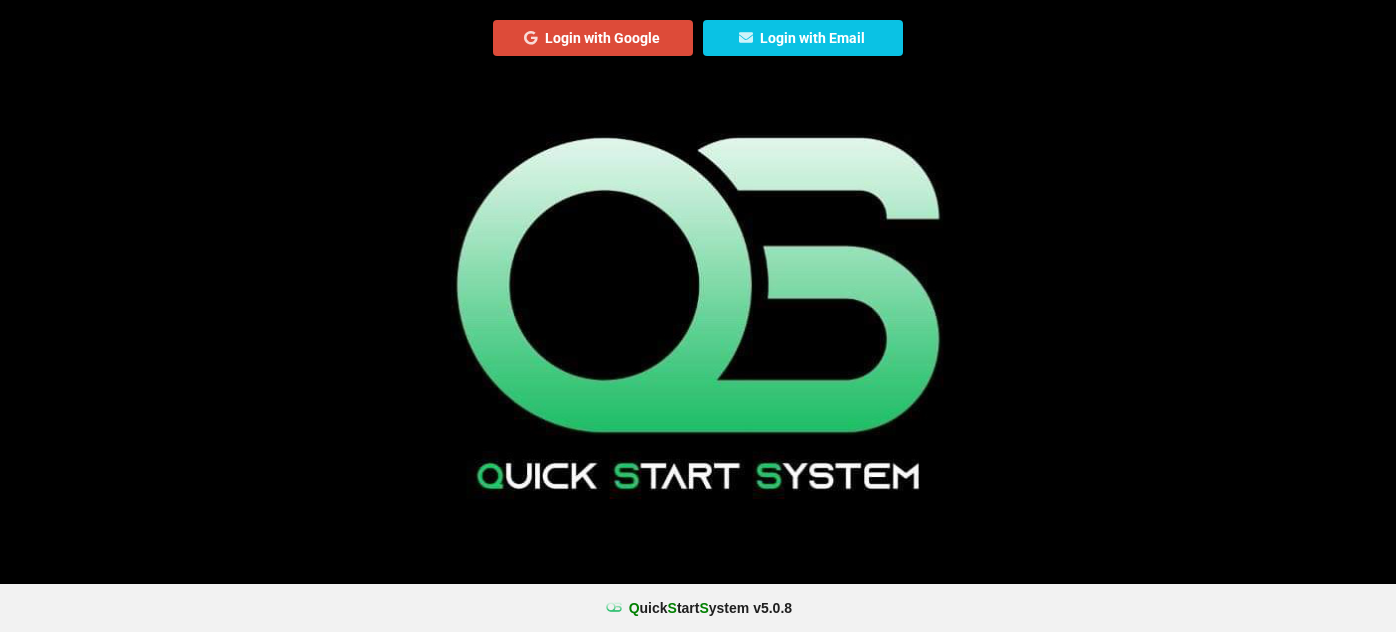 scroll, scrollTop: 0, scrollLeft: 0, axis: both 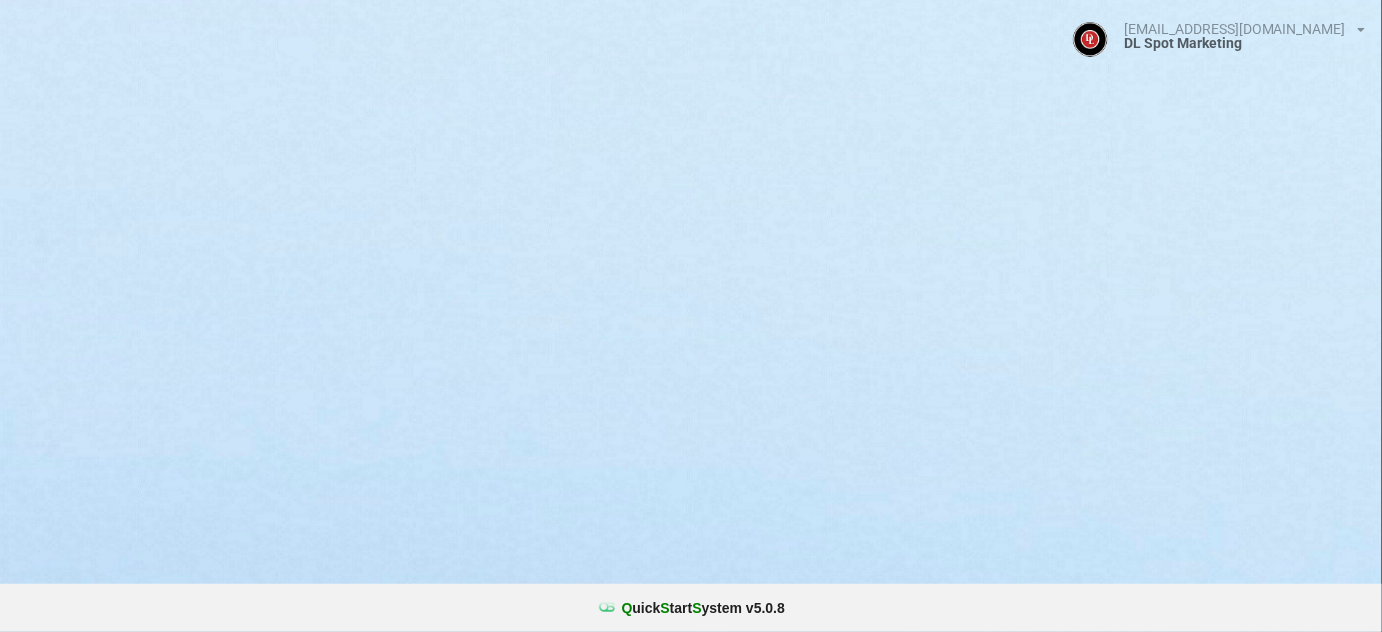 select on "25" 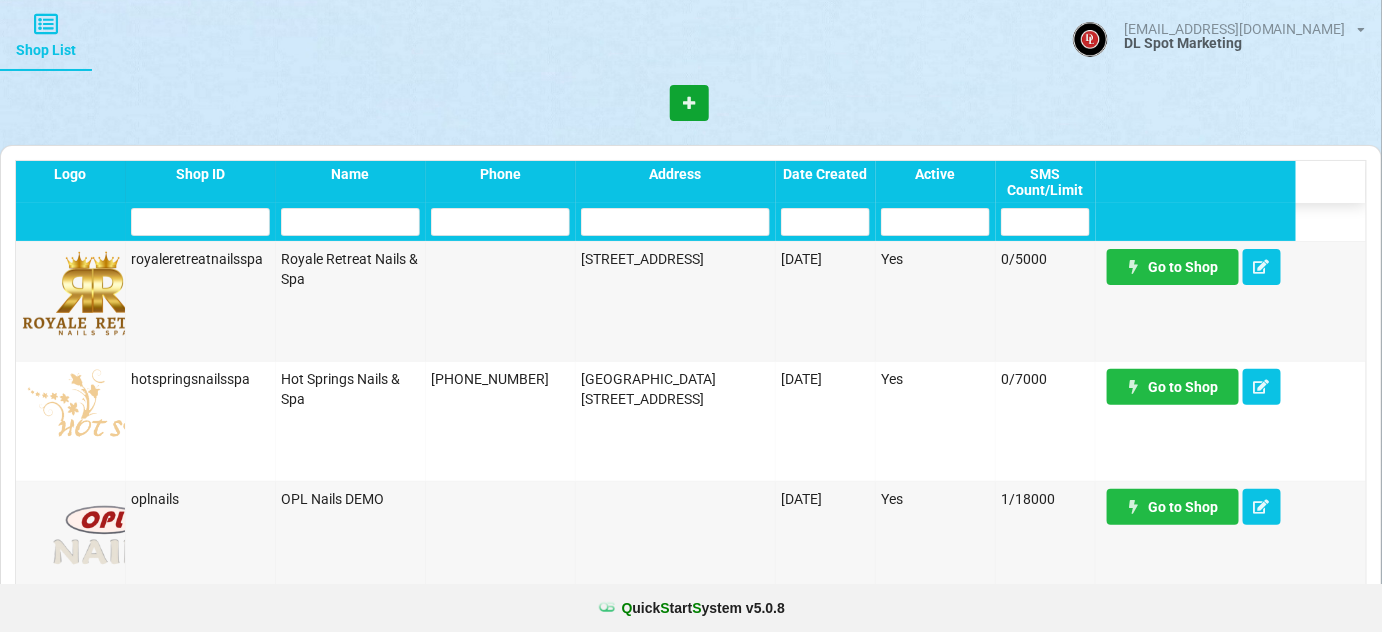 click at bounding box center (689, 102) 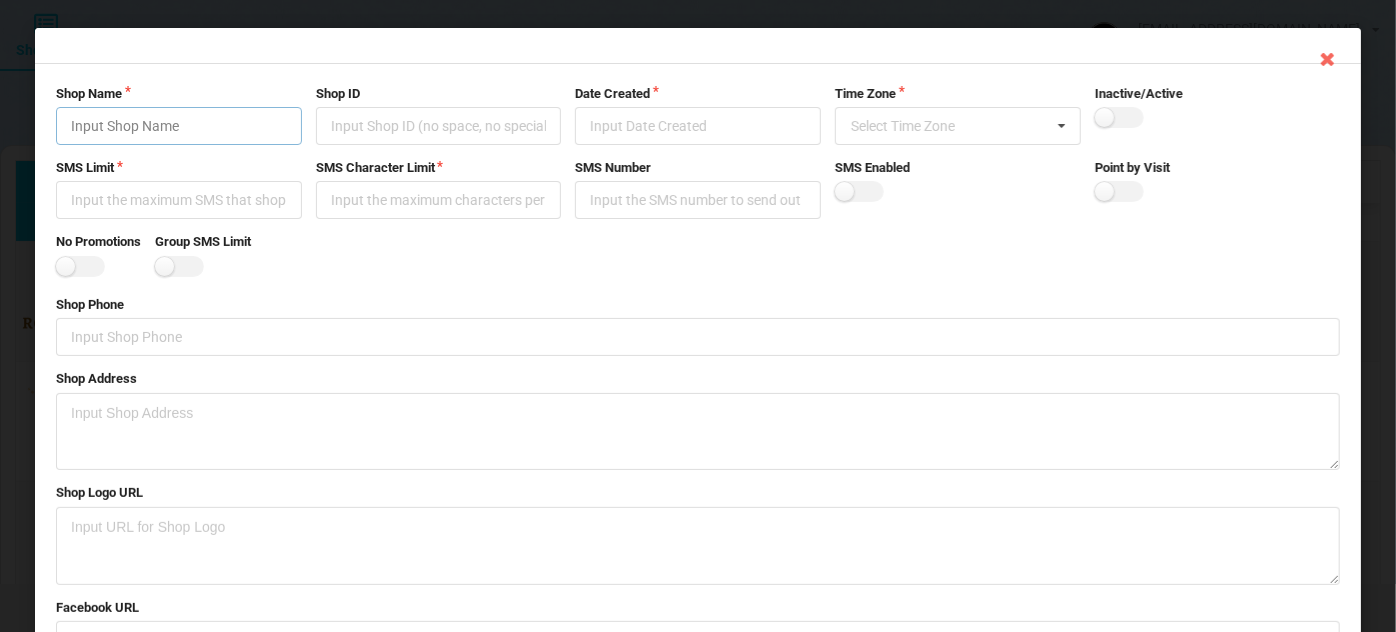 click at bounding box center [179, 126] 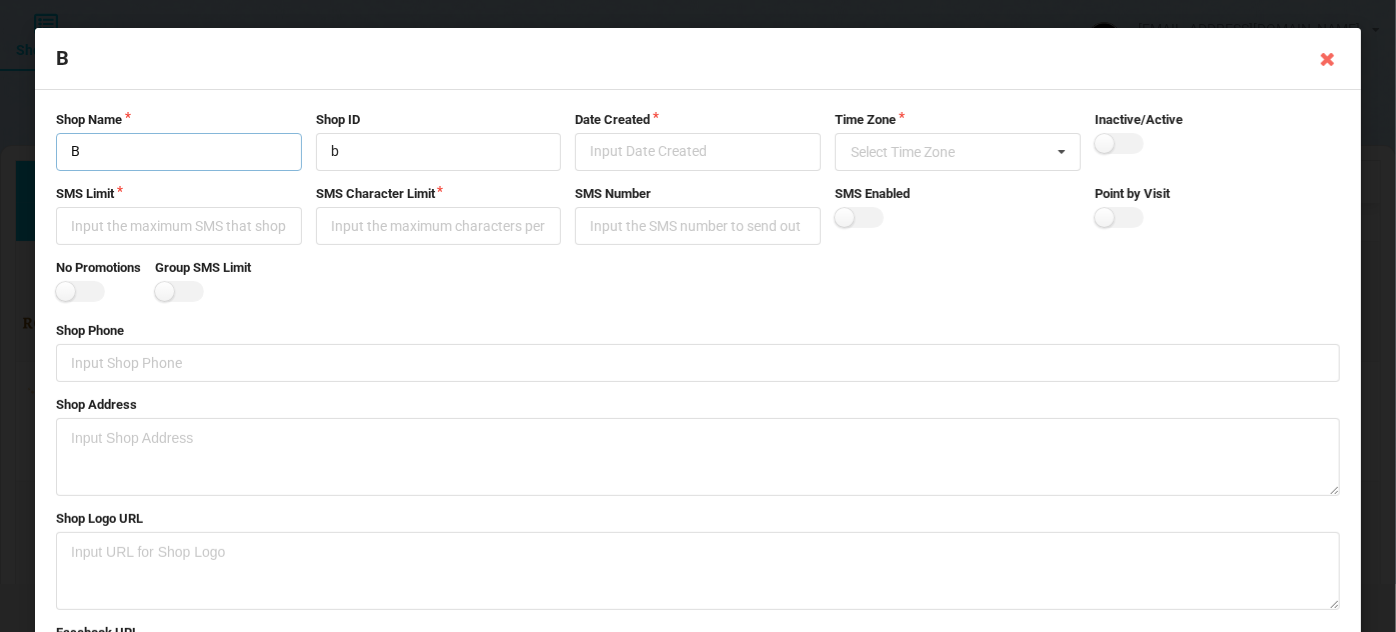 type on "Br" 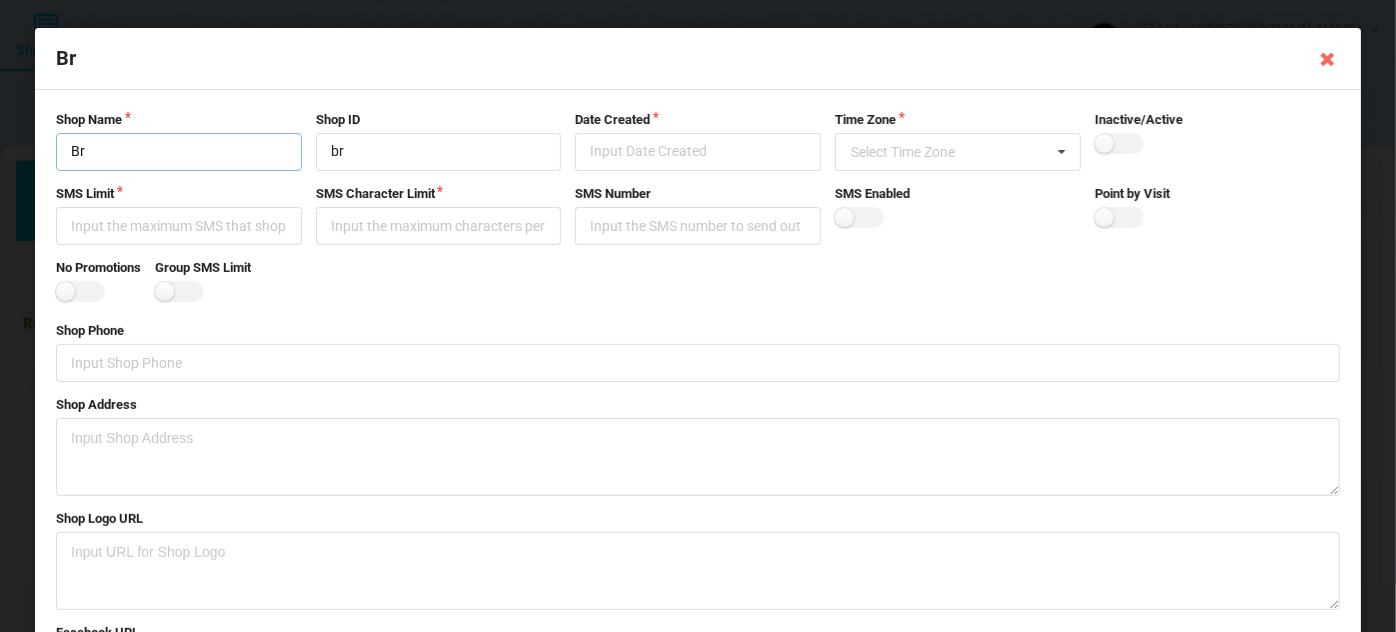type on "Bra" 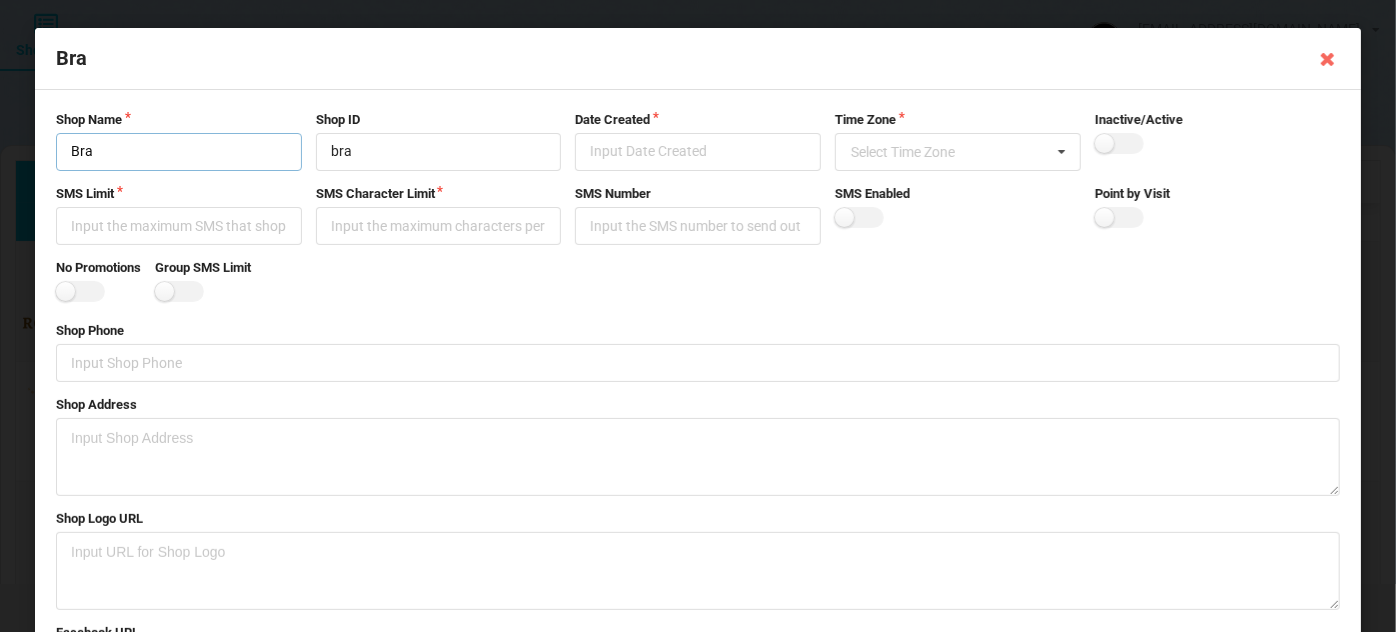 type on "Braw" 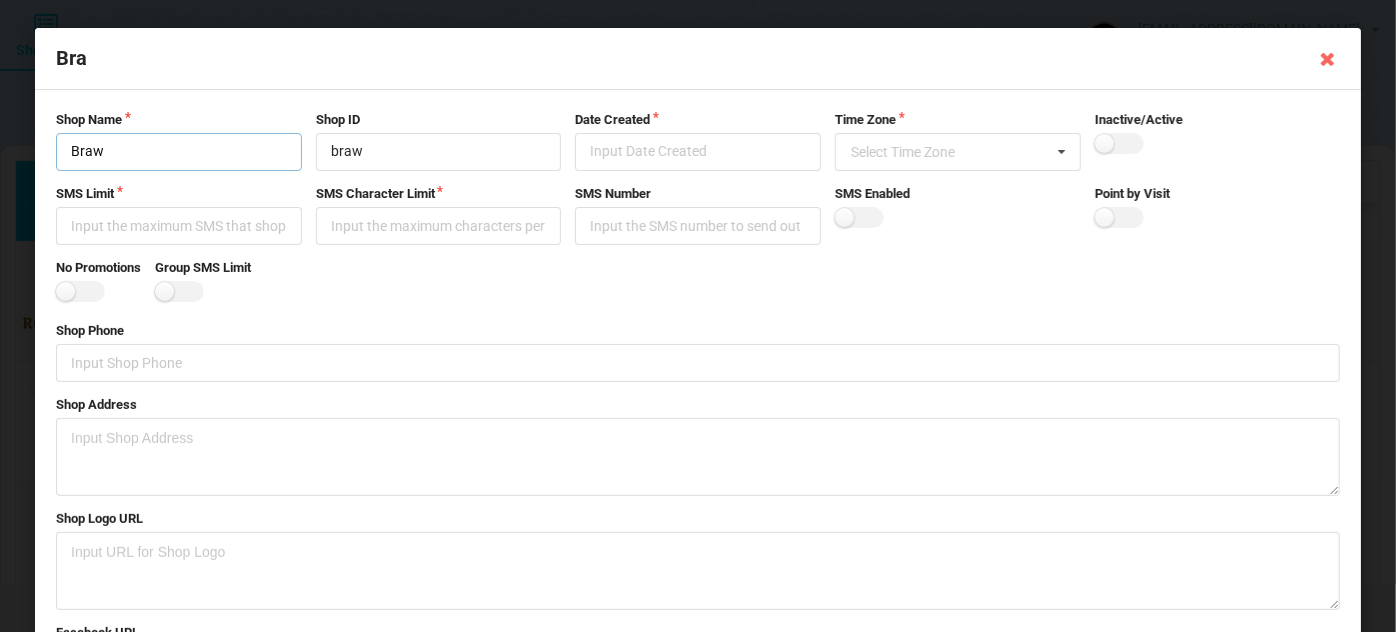 type on "Braws" 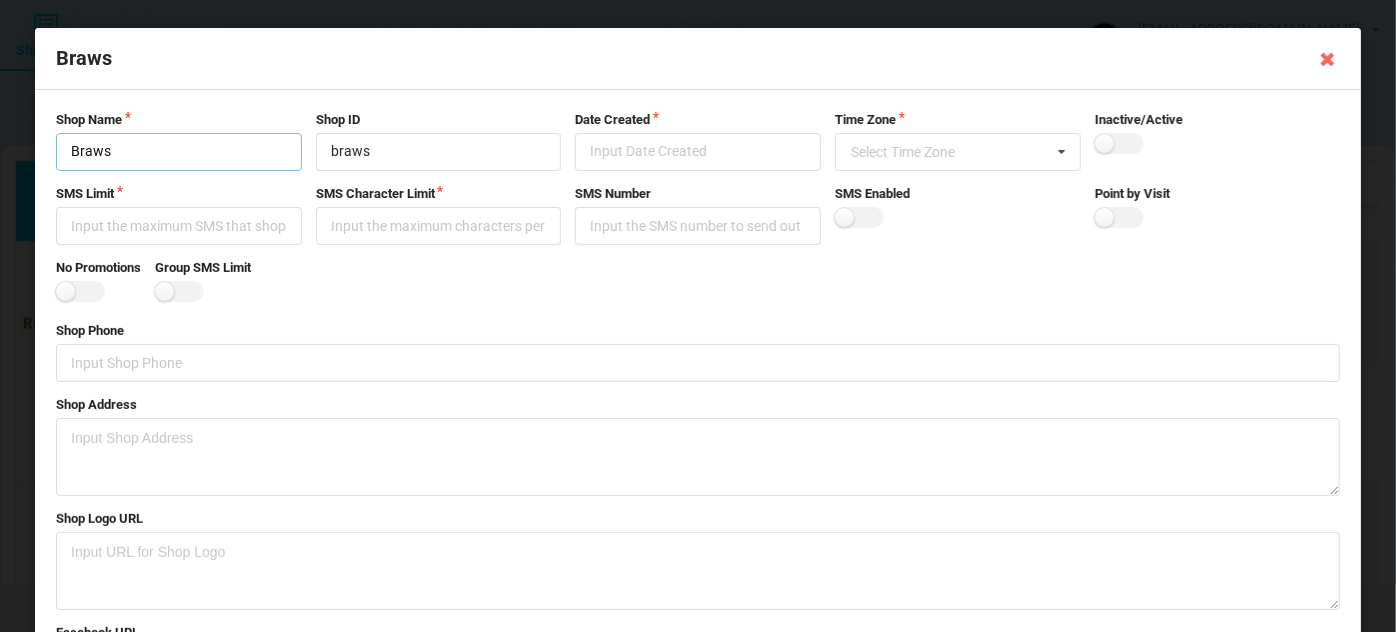type on "Brawse" 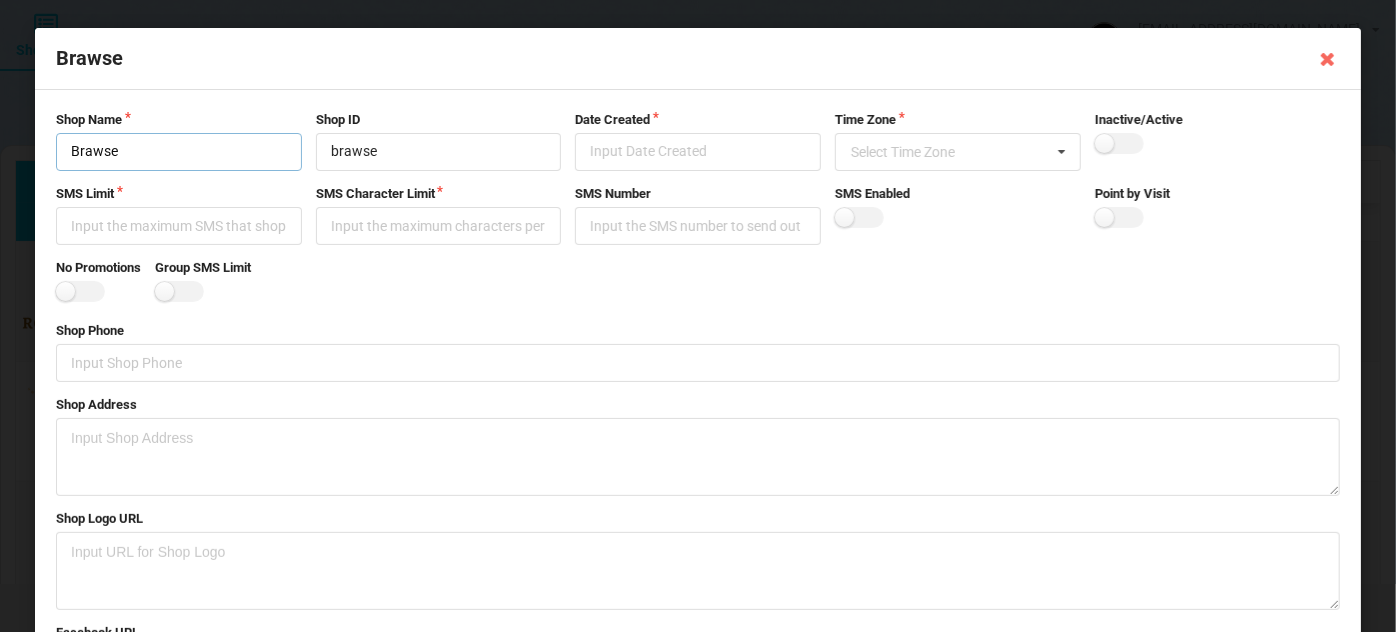 type on "Brawsel" 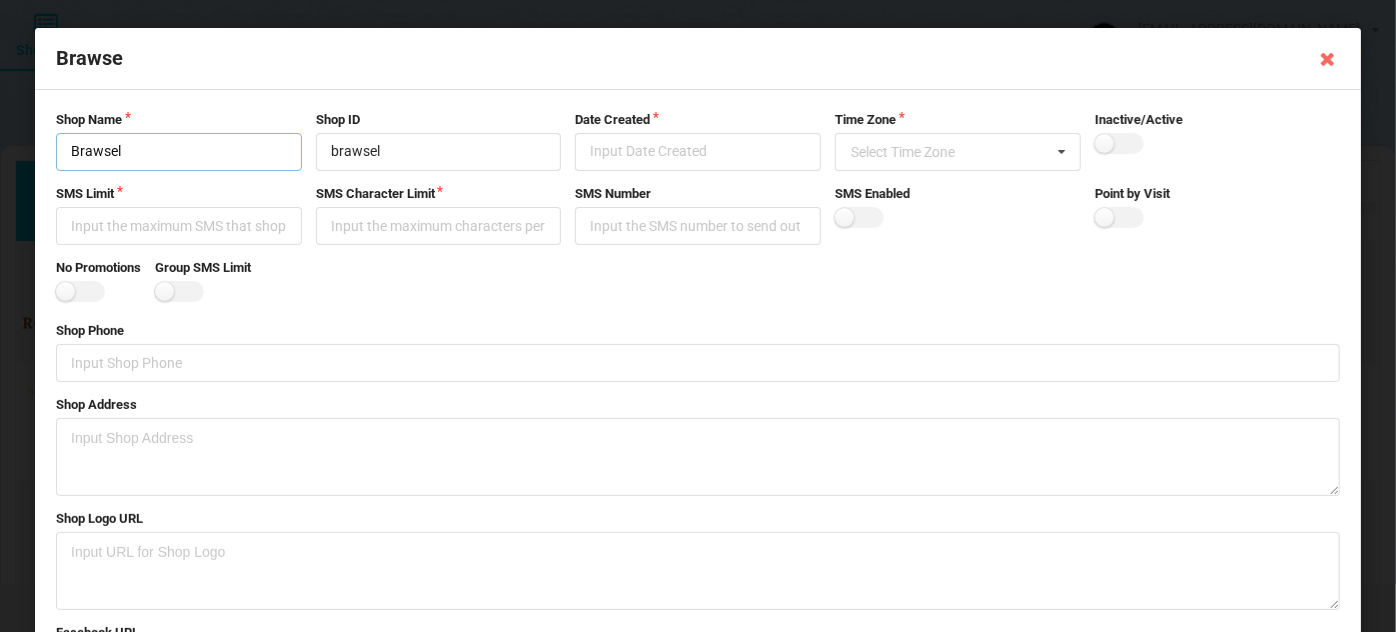 type on "Brawsell" 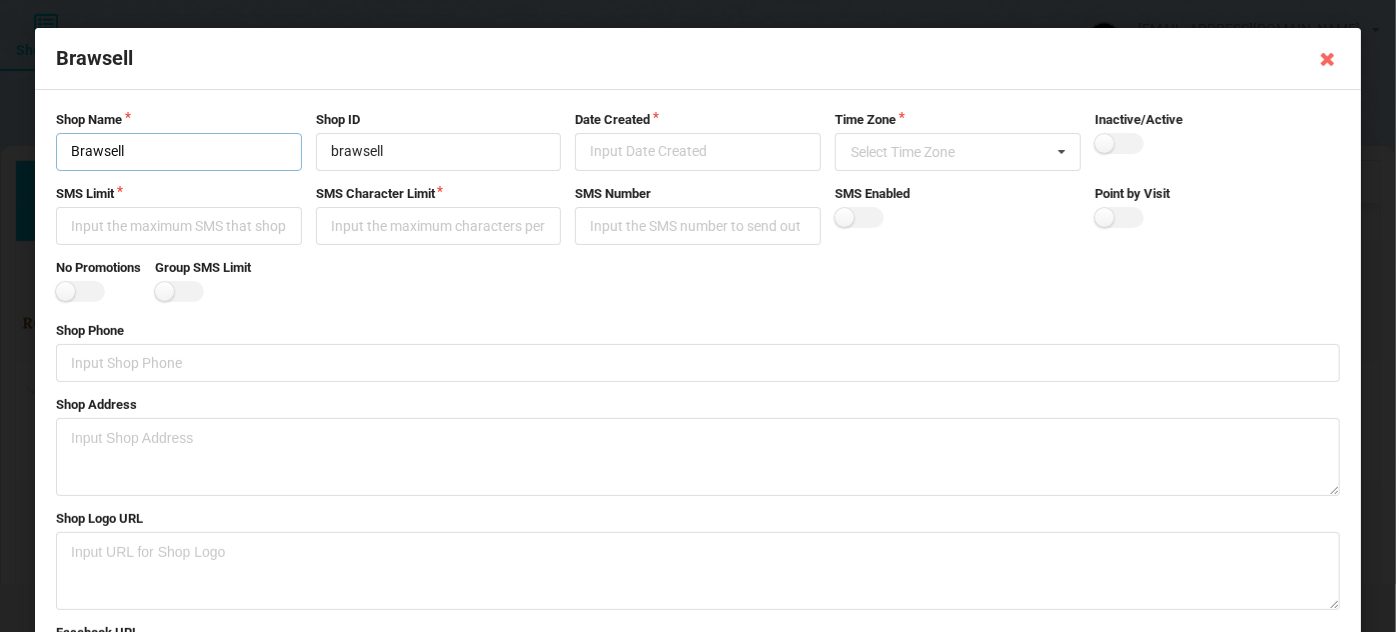 type on "Brawsell N" 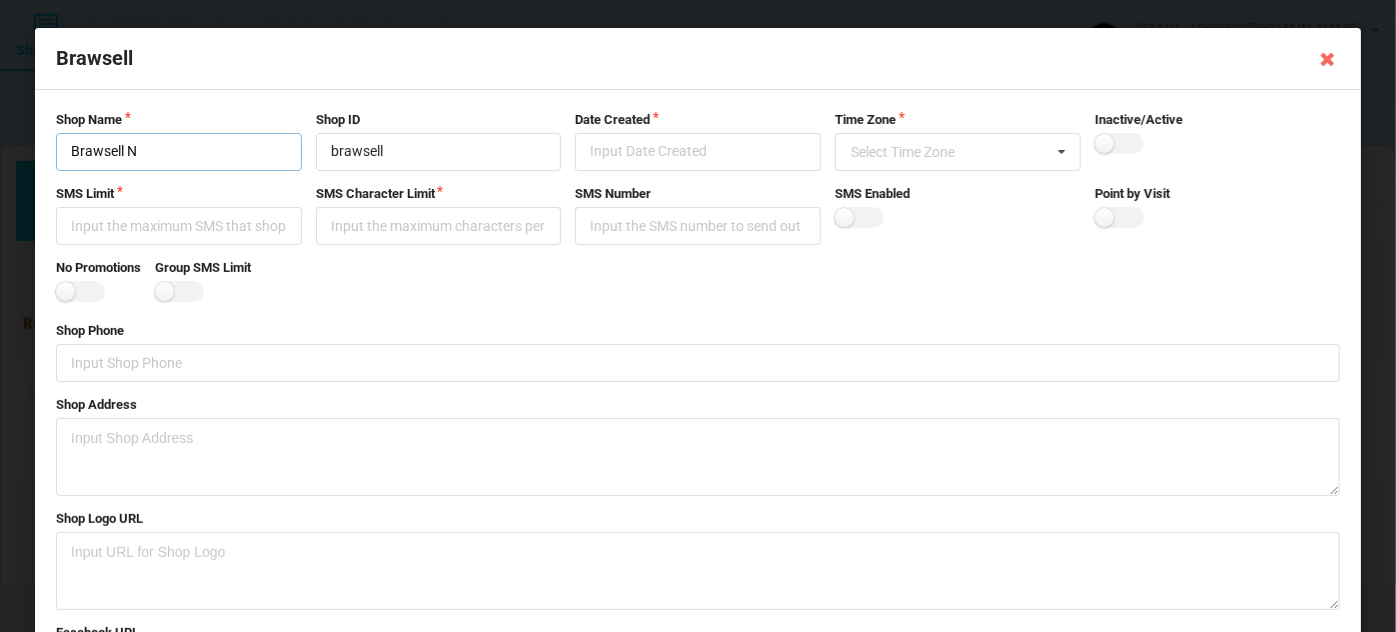 type on "brawselln" 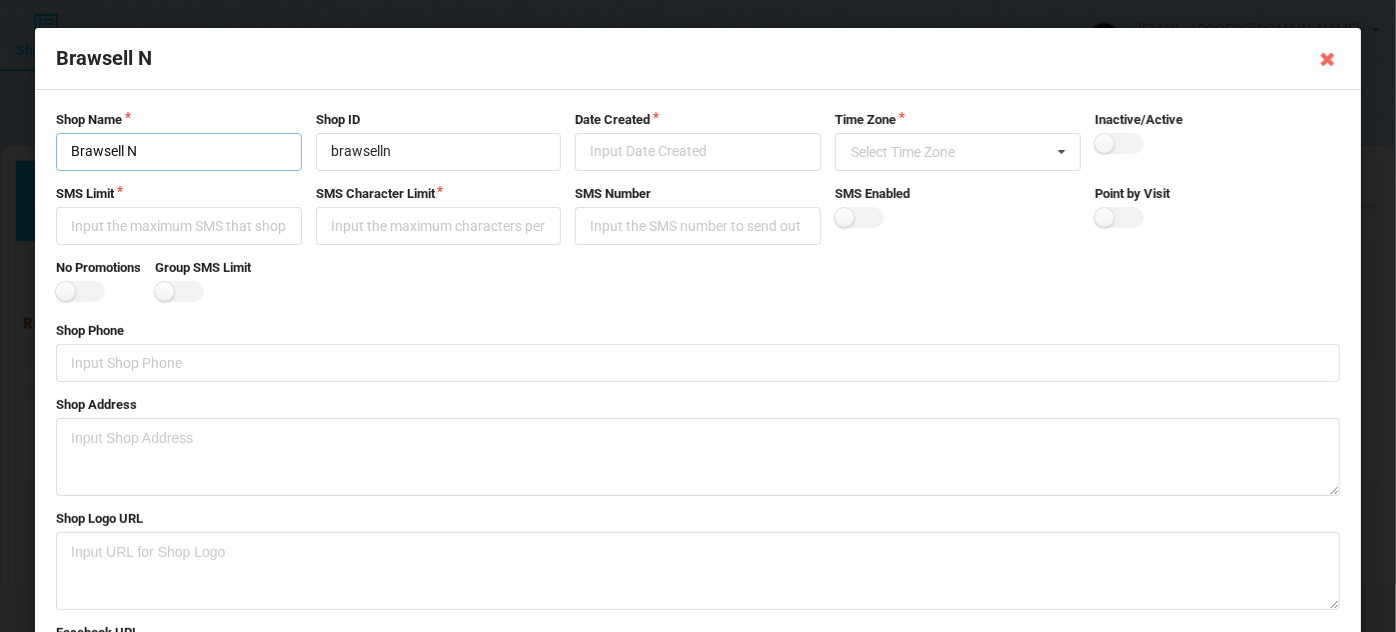 type on "Brawsell Na" 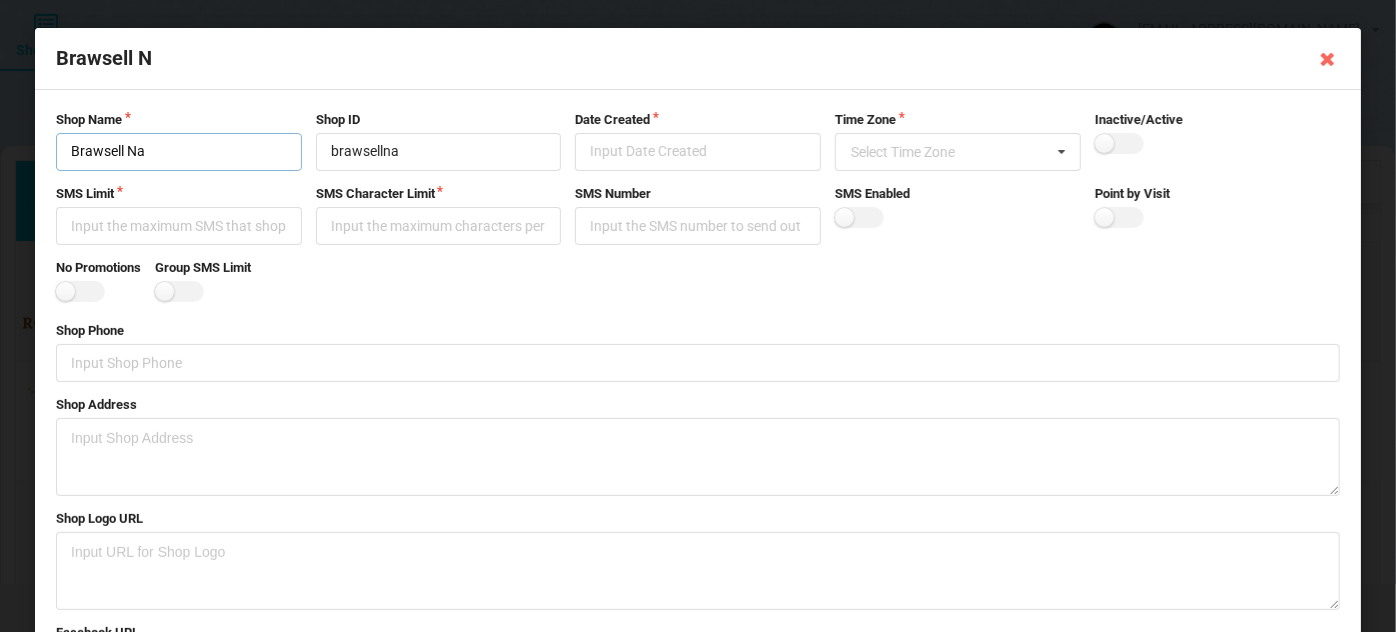 type on "Brawsell Nai" 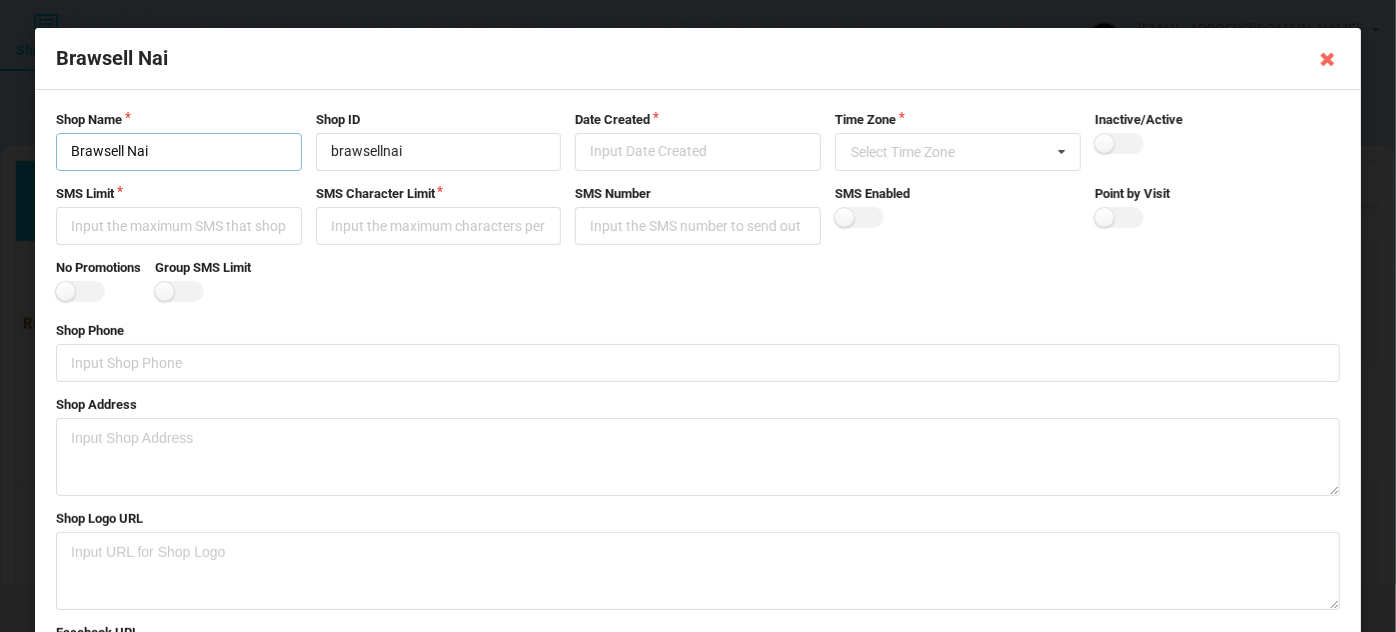 type on "Brawsell Nail" 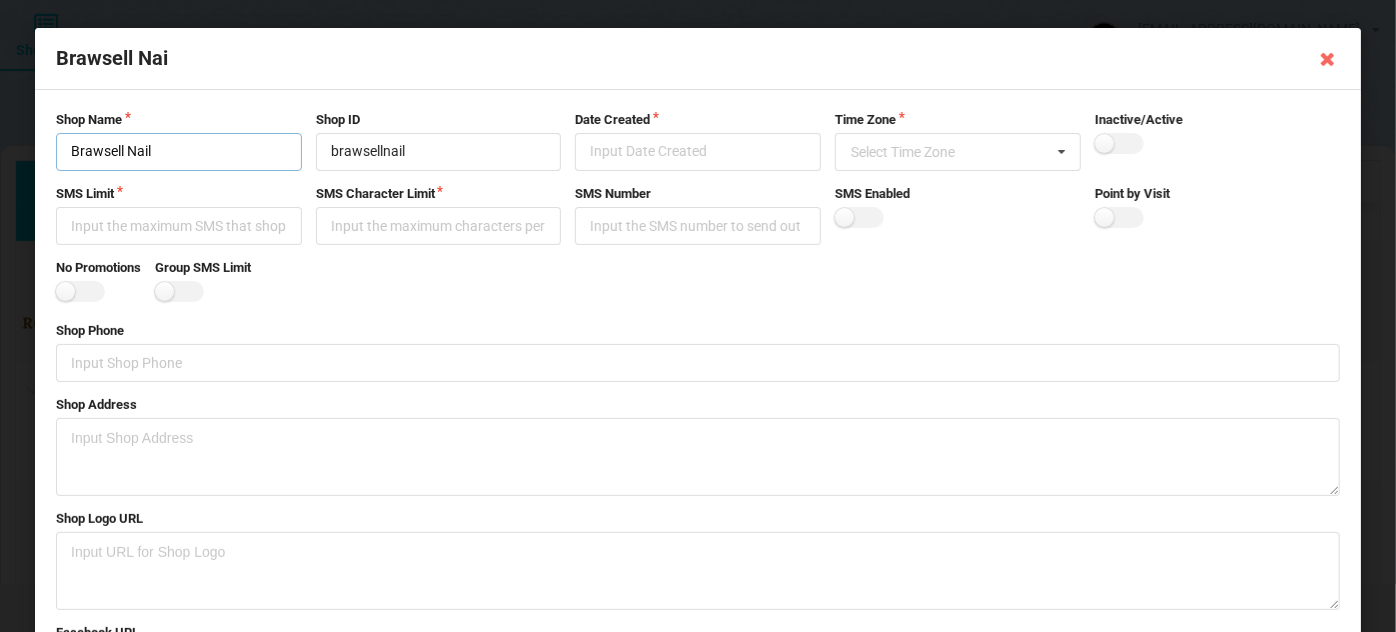 type on "Brawsell Nails" 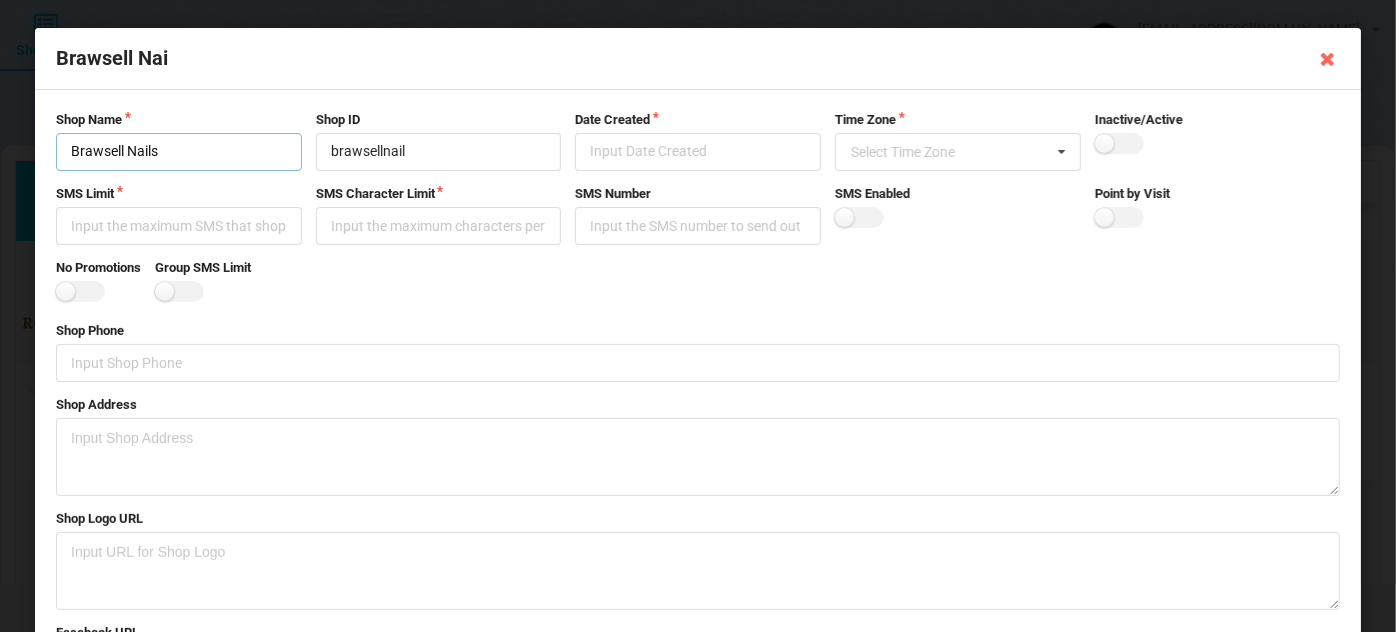 type on "brawsellnails" 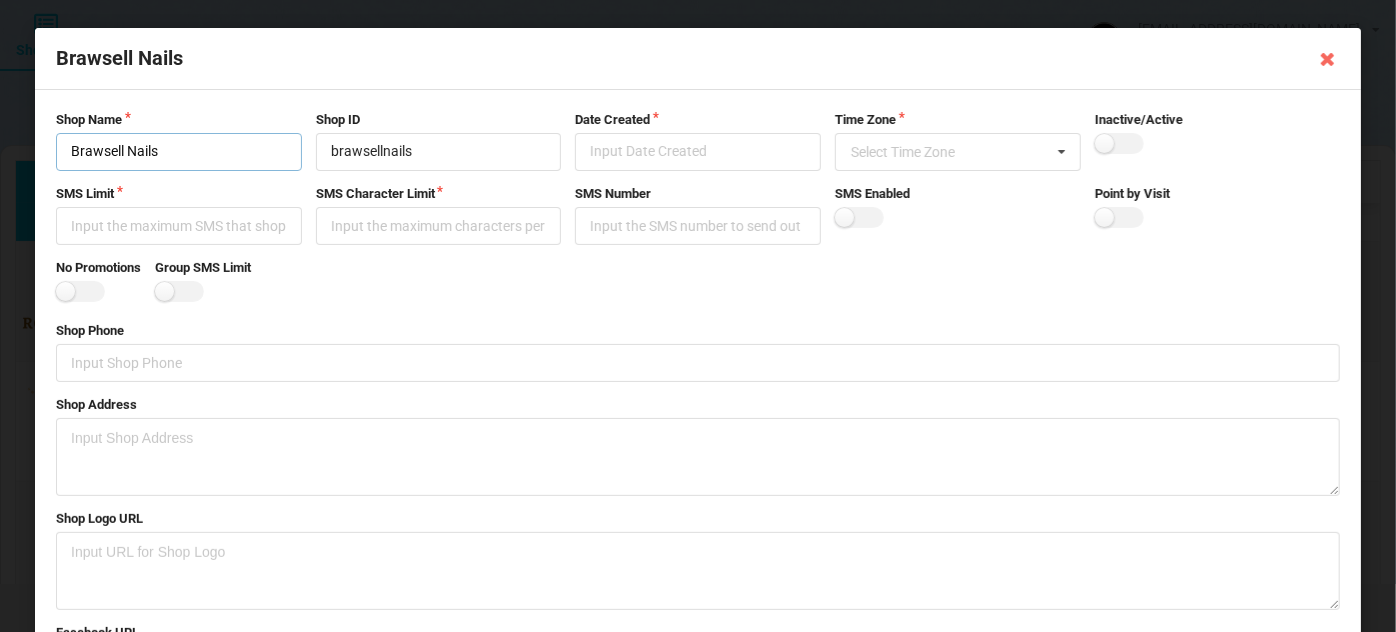 click on "Brawsell Nails" at bounding box center (179, 152) 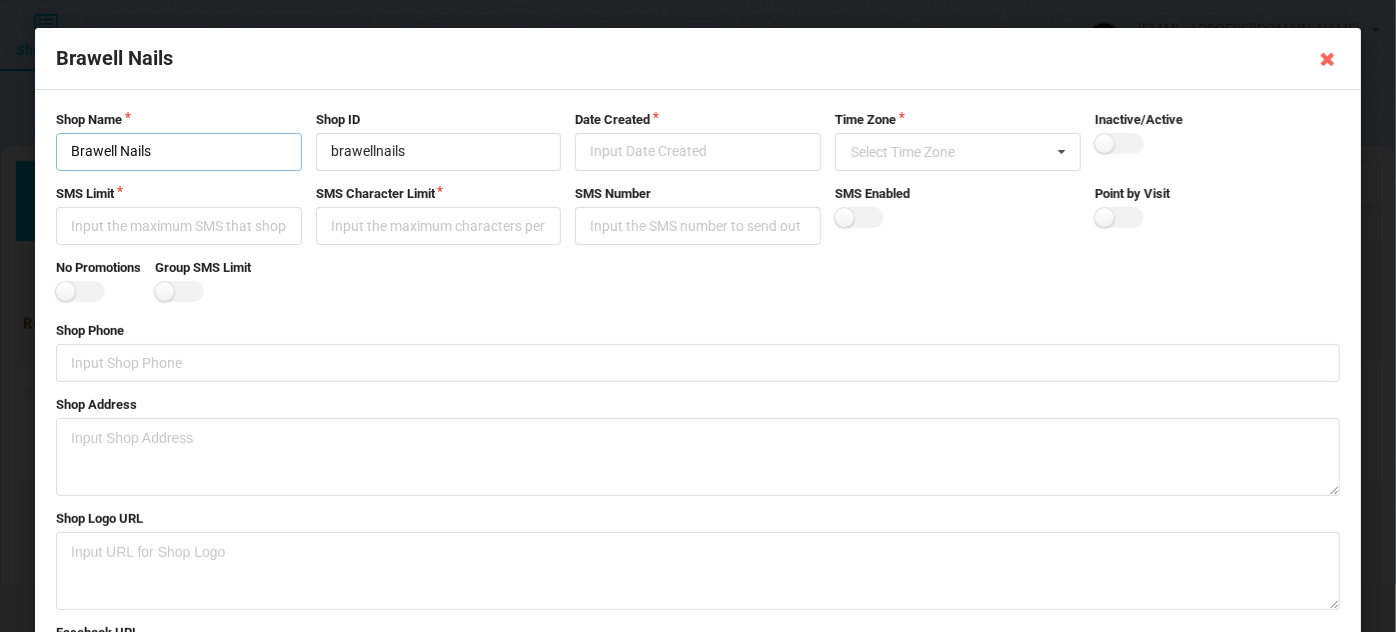 type on "Braell Nails" 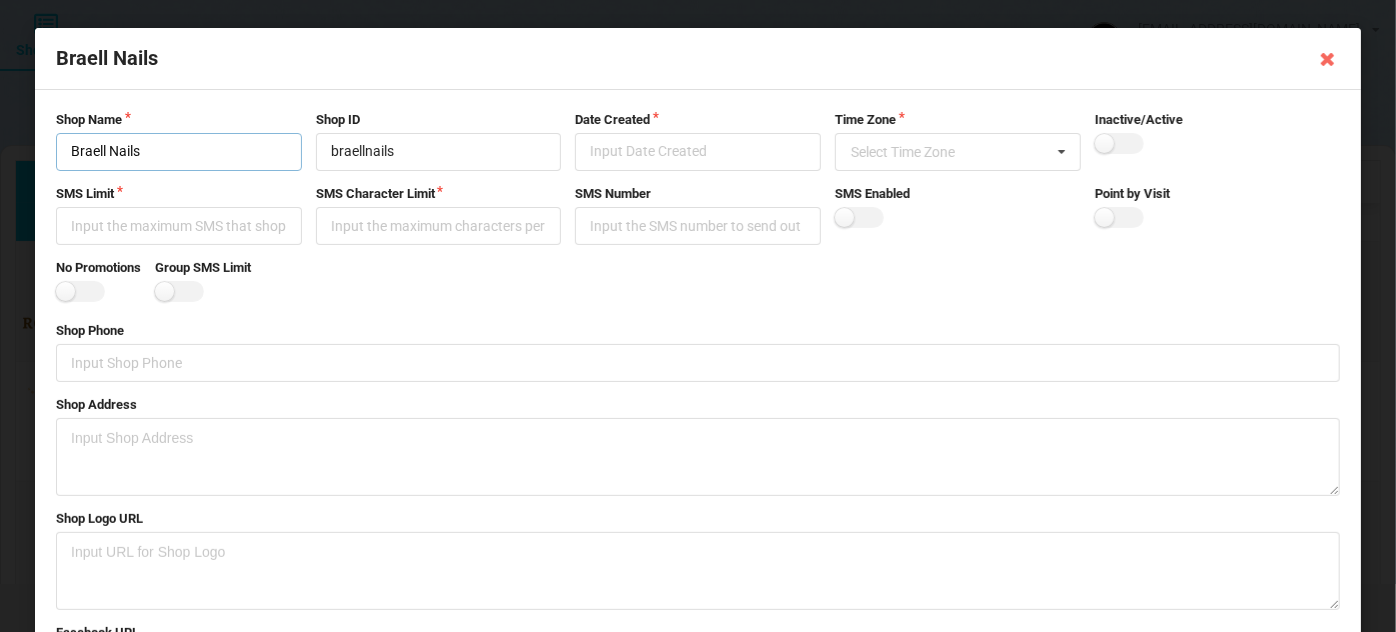 type on "Brasell Nails" 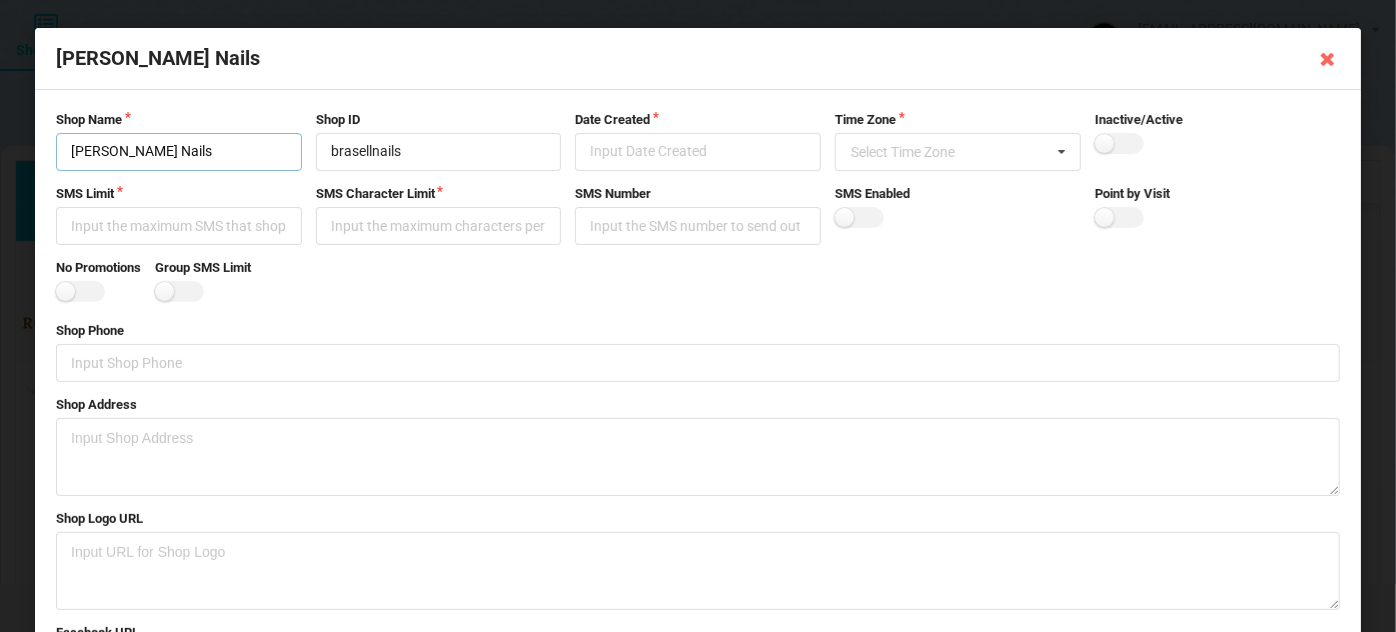type on "[PERSON_NAME] Nails" 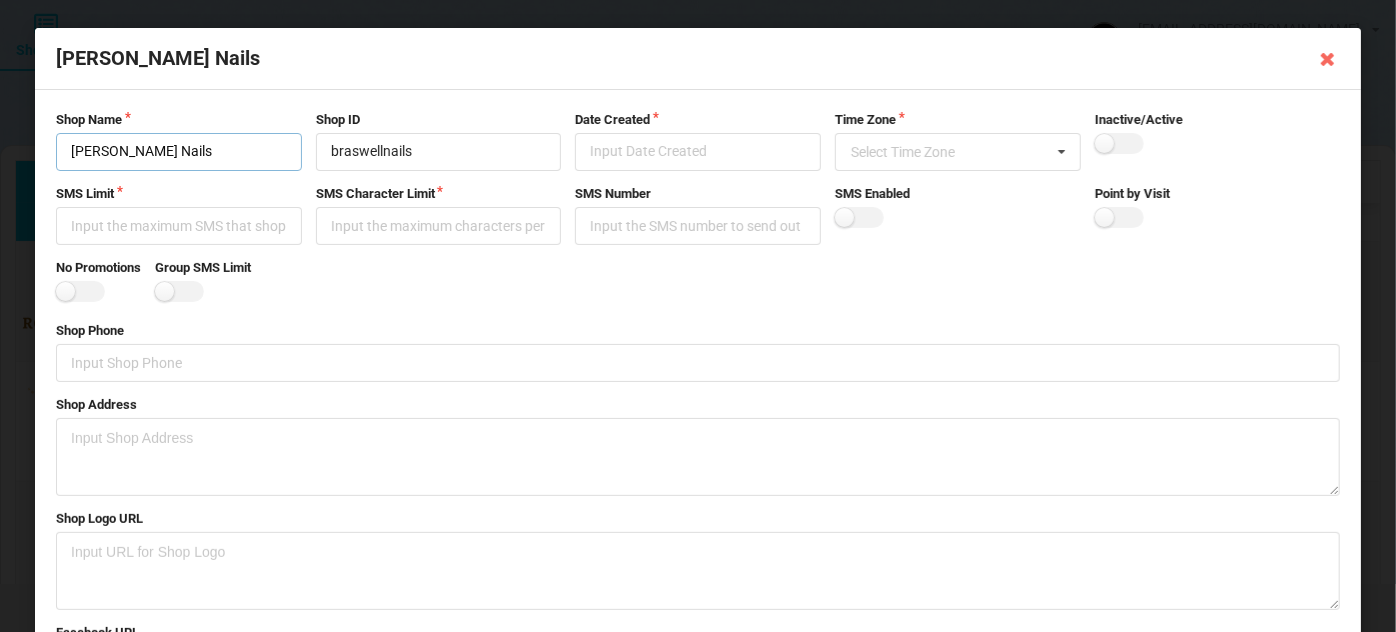 click on "[PERSON_NAME] Nails" at bounding box center [179, 152] 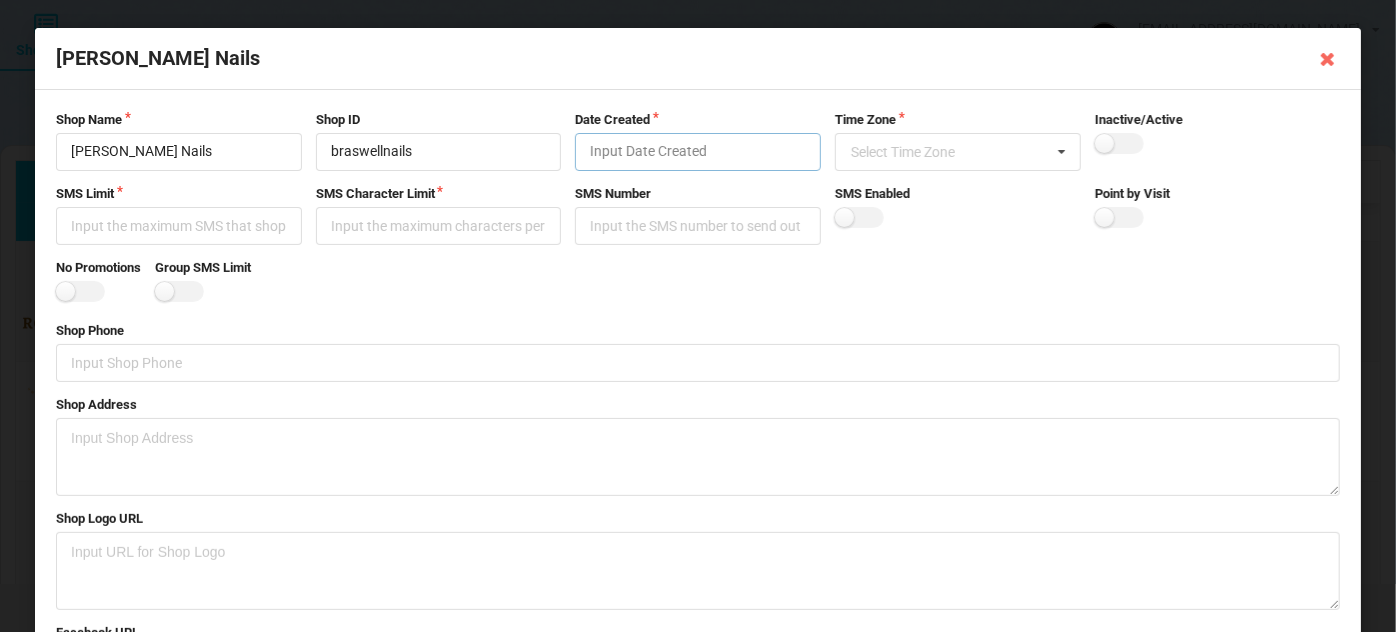 click at bounding box center (698, 152) 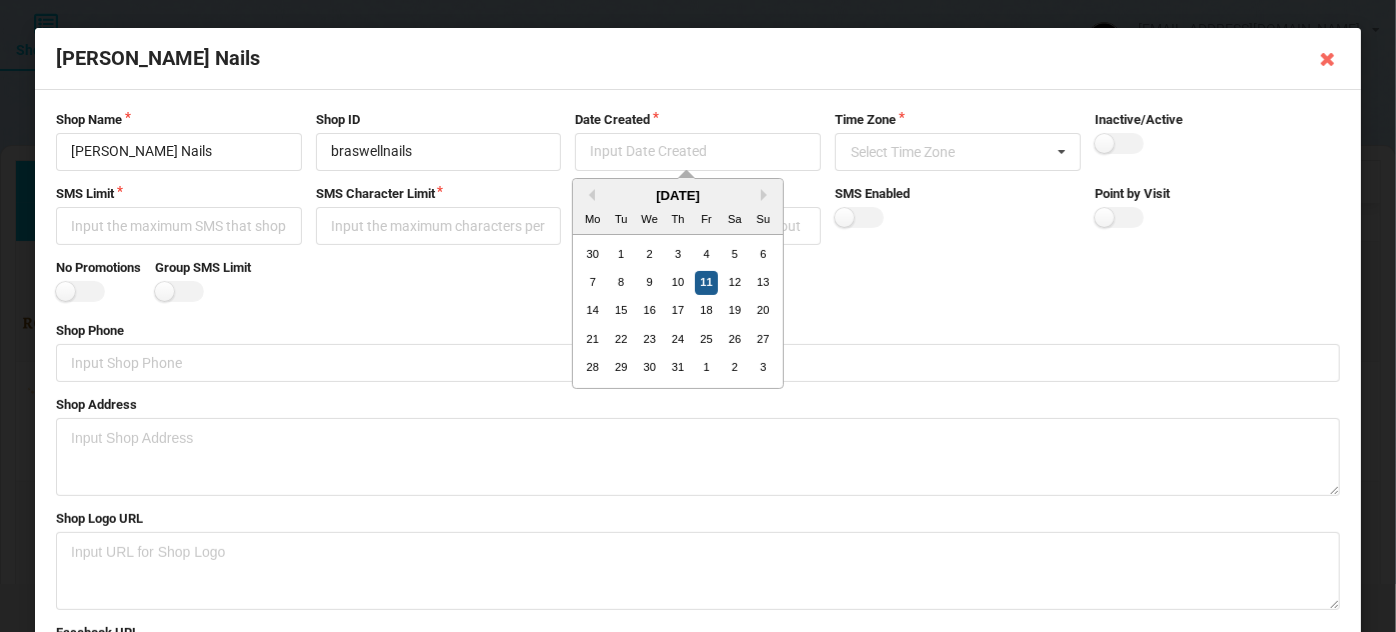 click on "11" at bounding box center (707, 283) 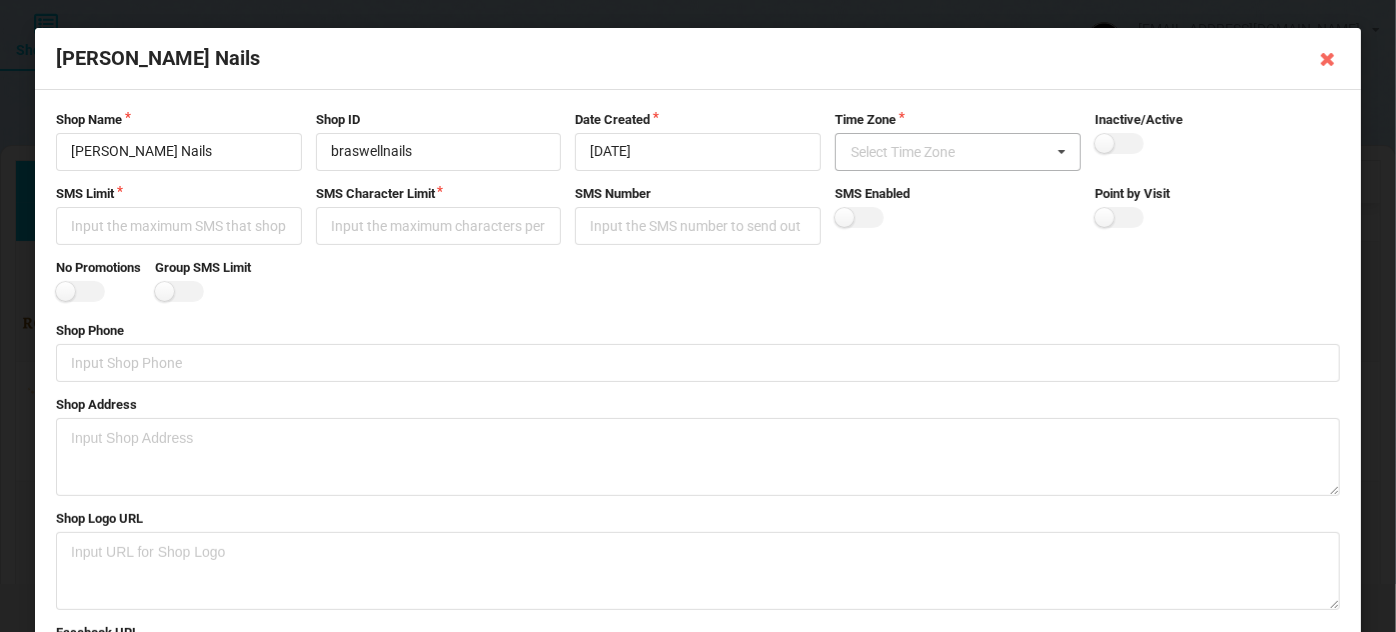 click on "Select Time Zone" at bounding box center (903, 152) 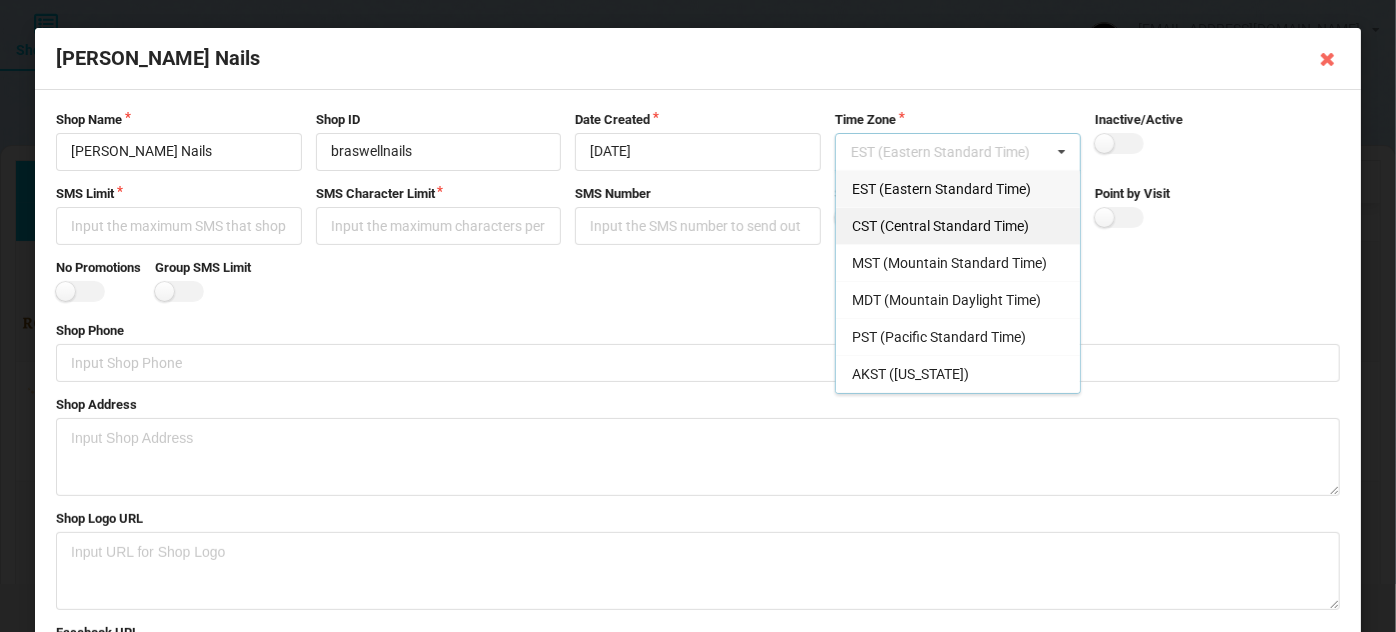 click on "CST (Central Standard Time)" at bounding box center [940, 226] 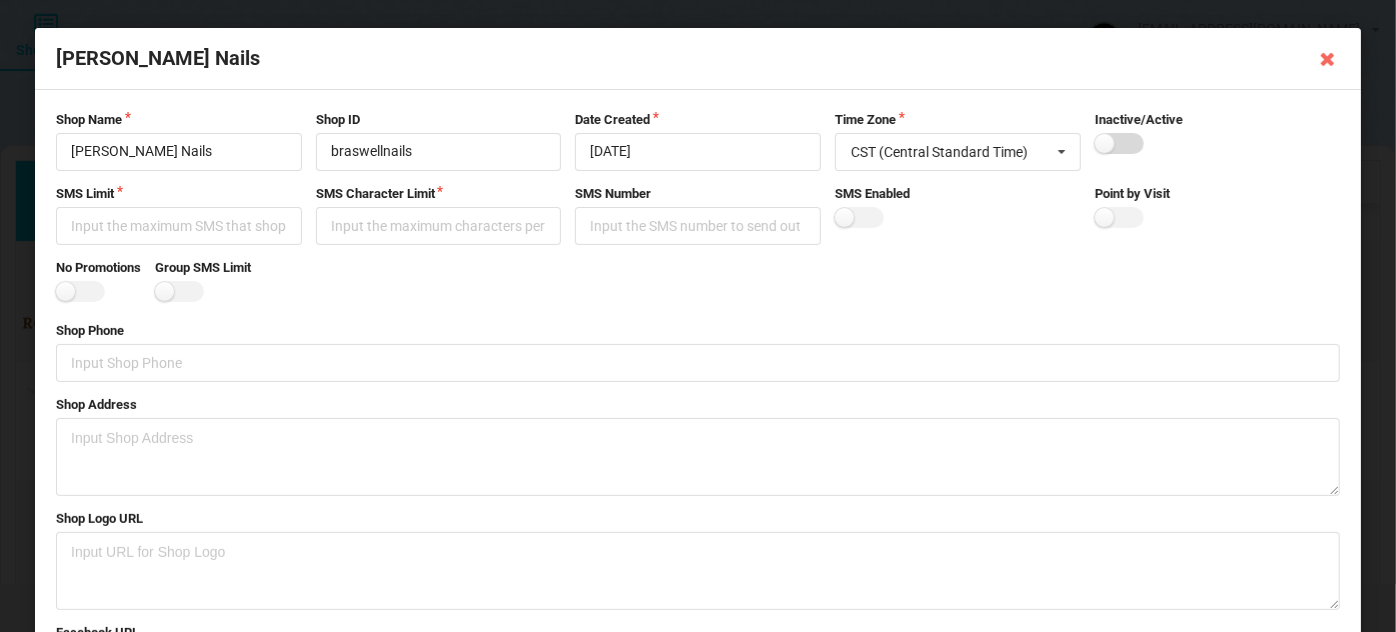 click at bounding box center [1118, 143] 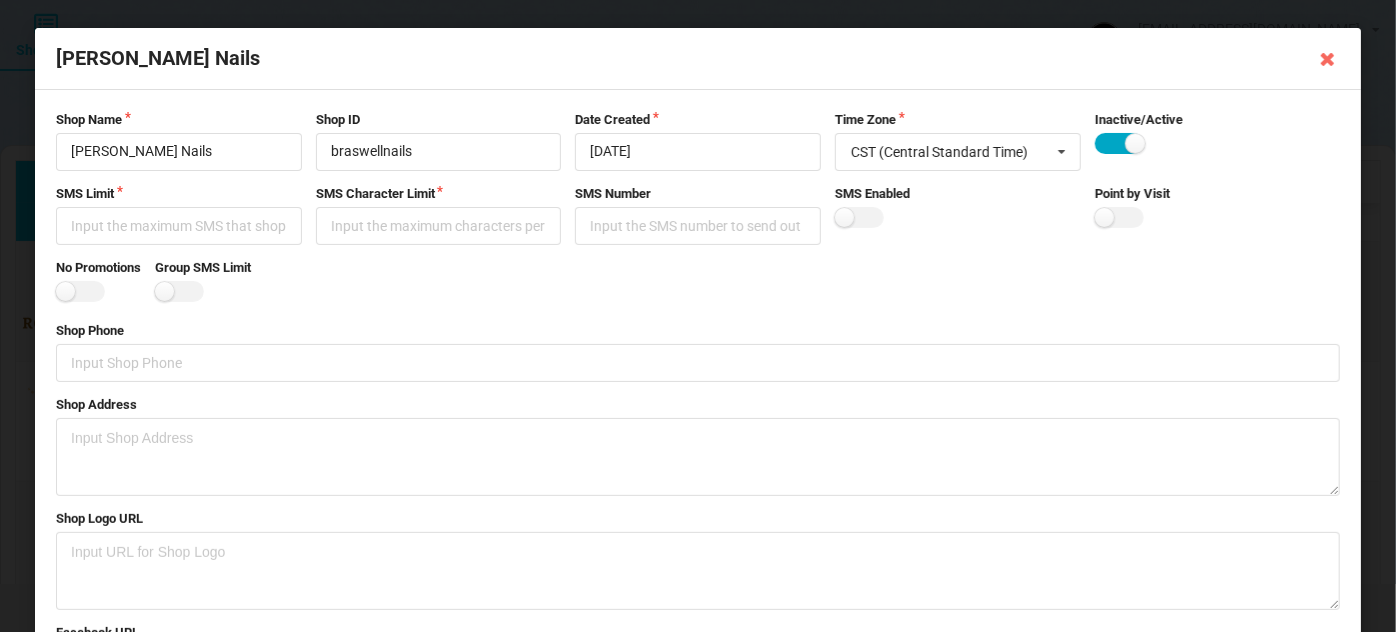 checkbox on "true" 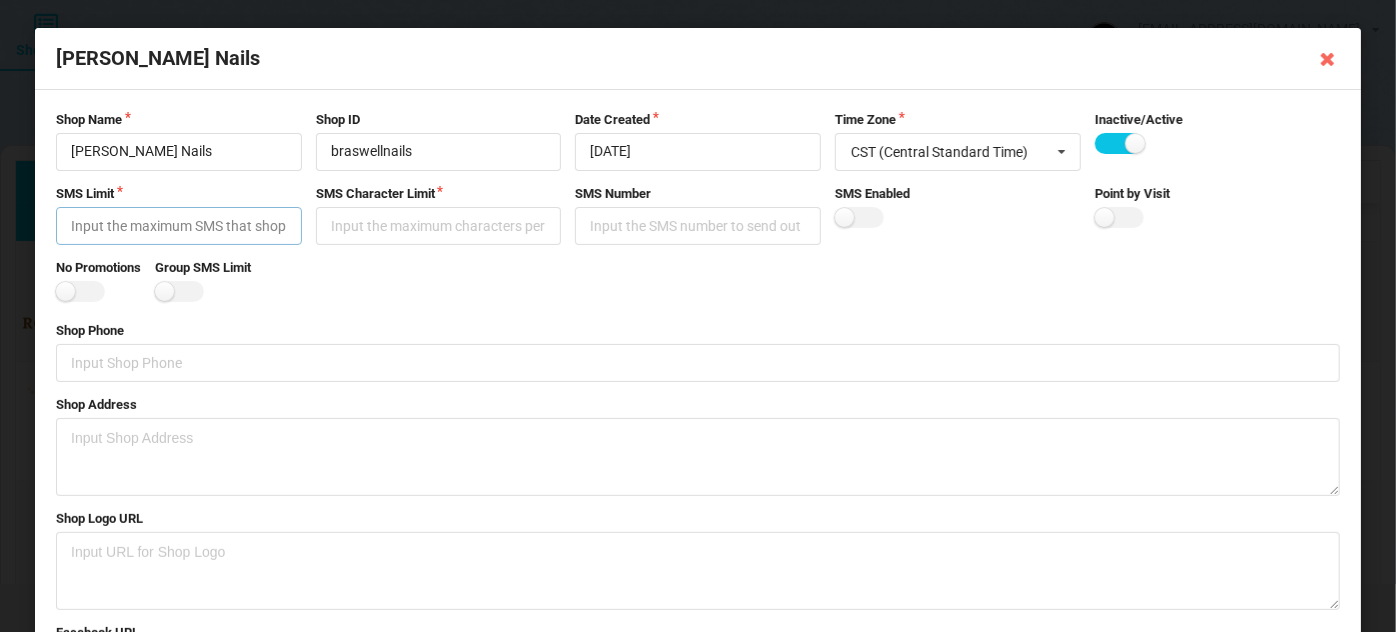 click at bounding box center (179, 226) 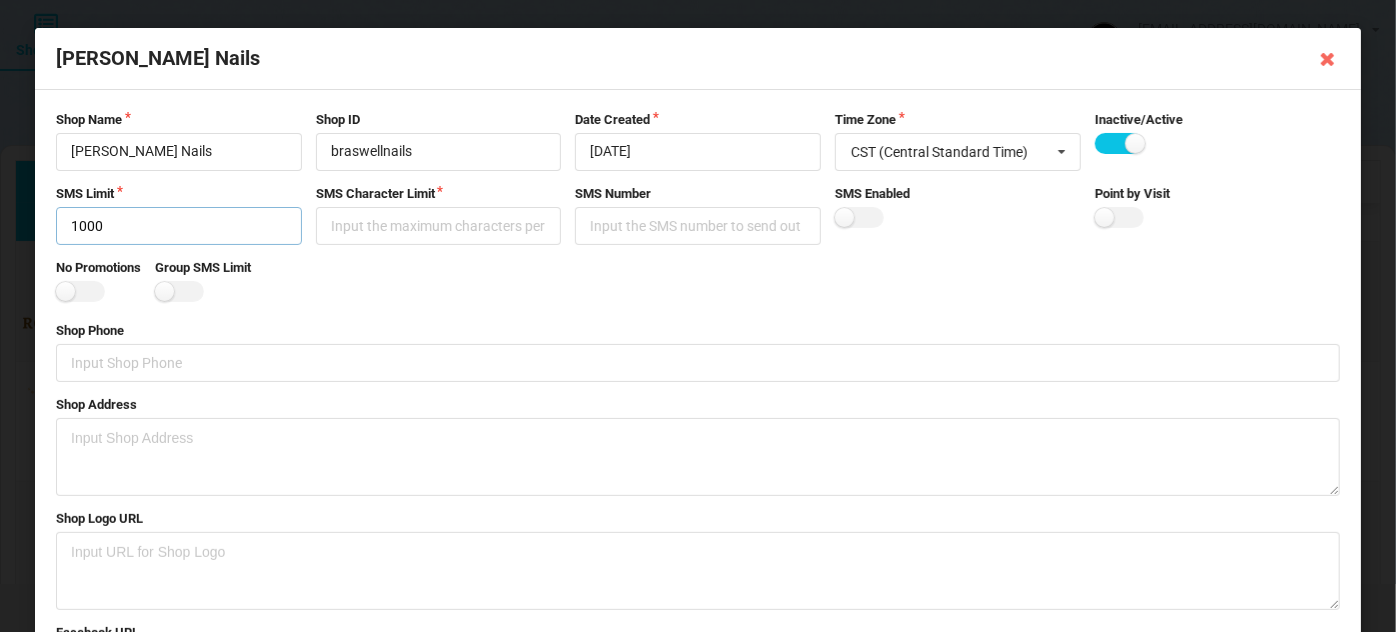 type on "1000" 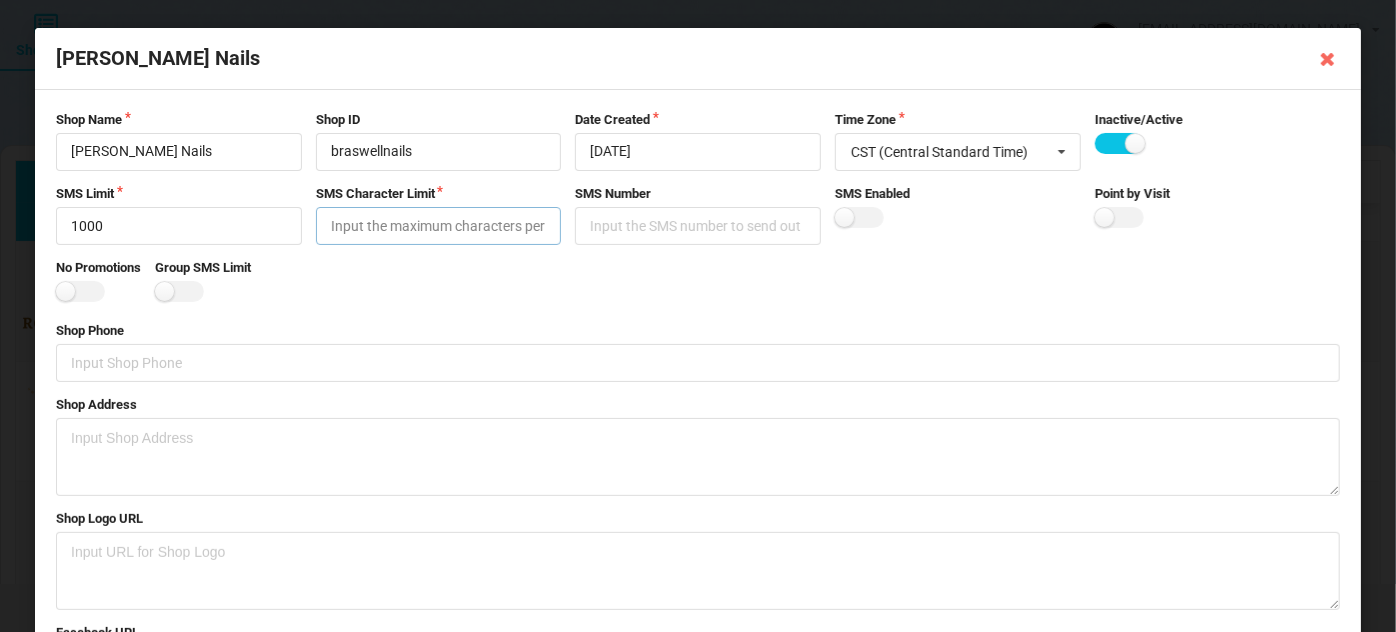 click at bounding box center (439, 226) 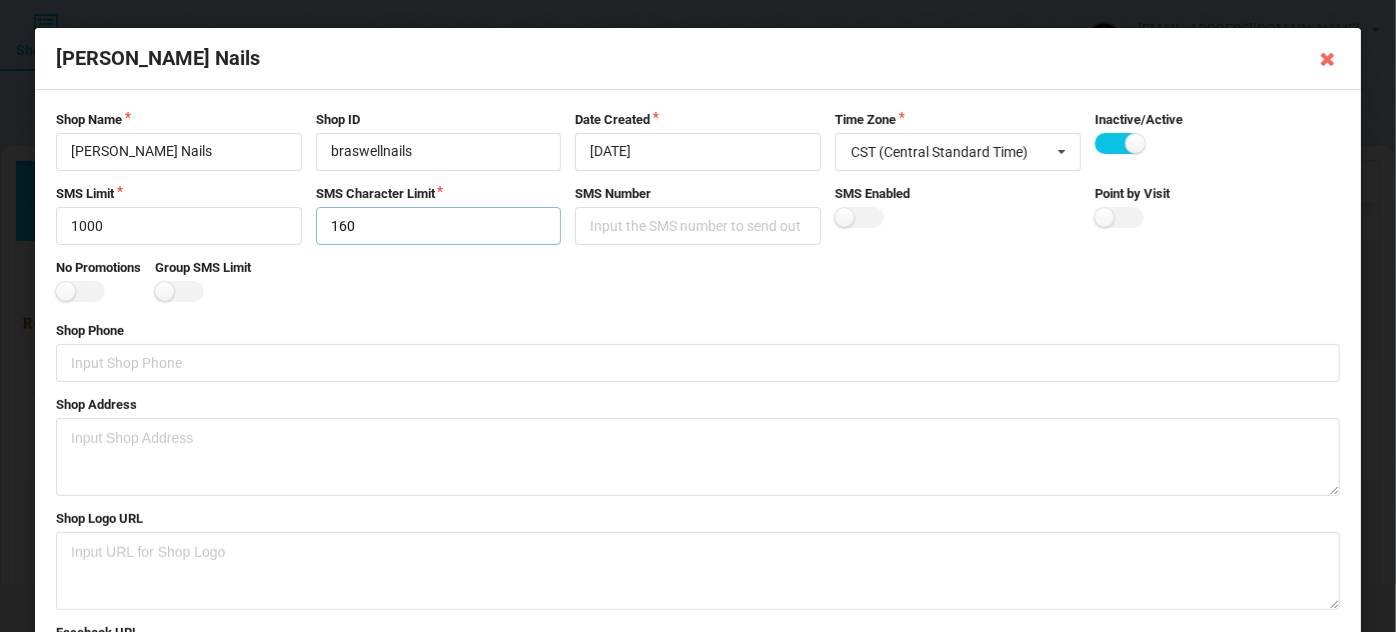 type on "160" 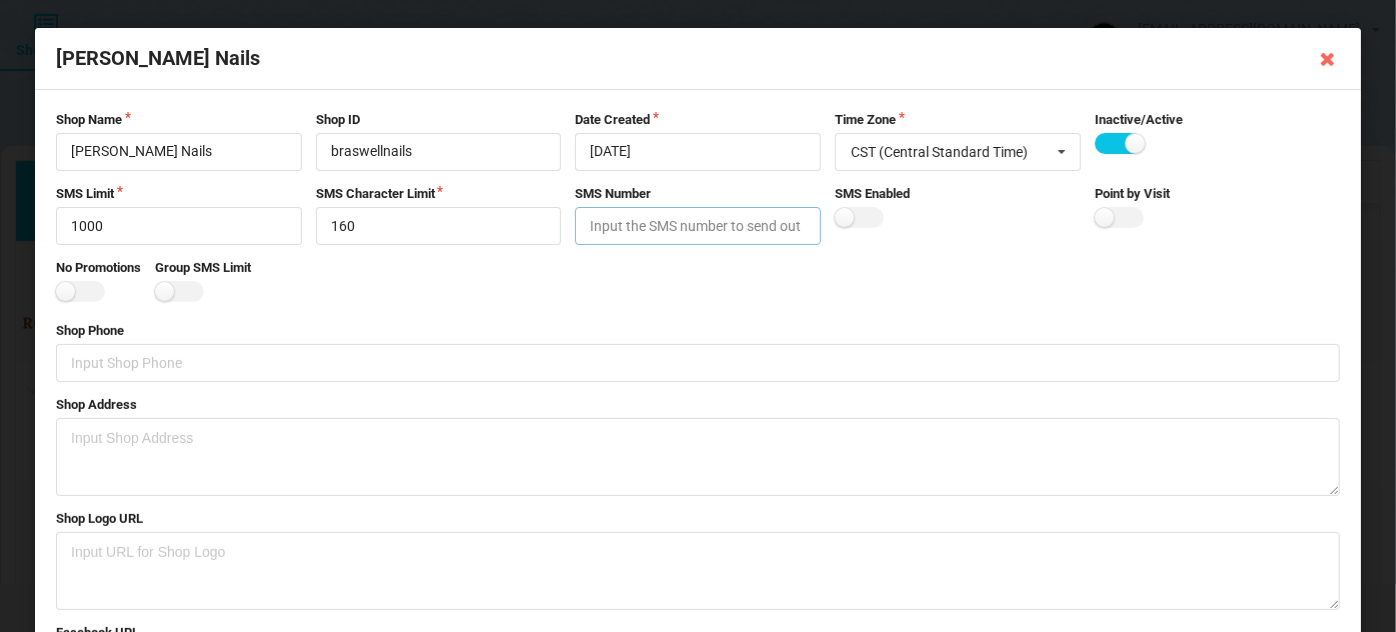 click at bounding box center [698, 226] 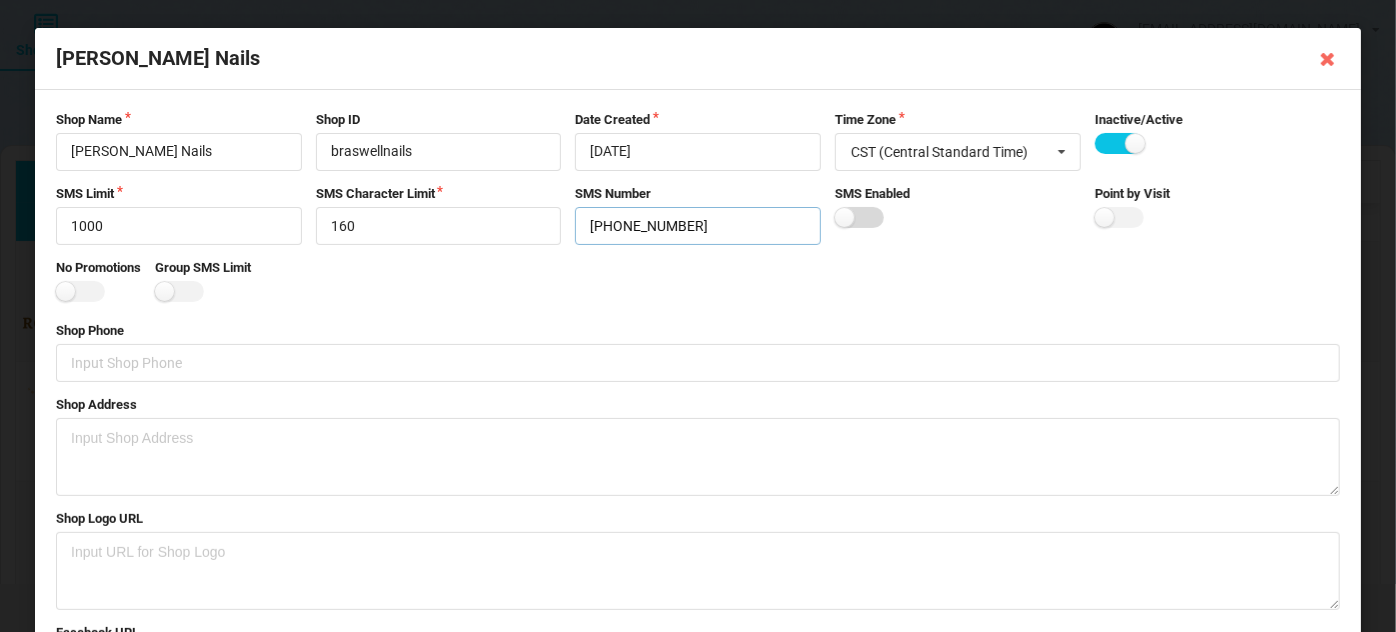 type on "+18323719147" 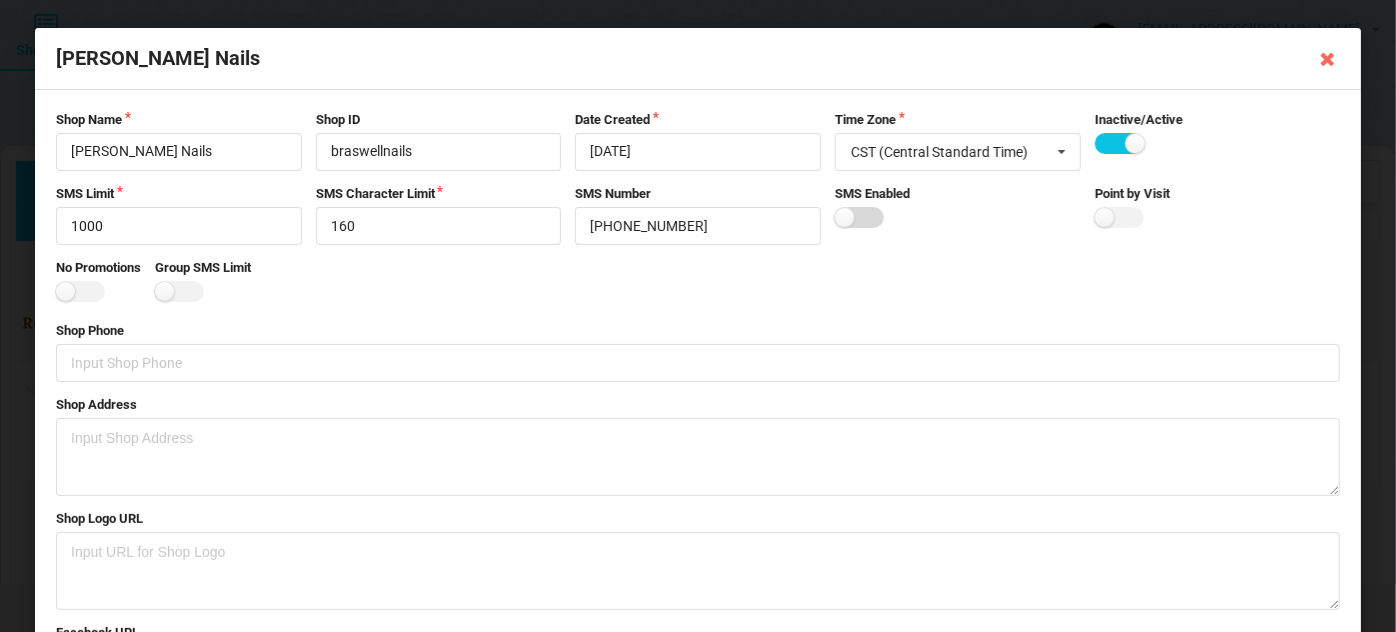 click at bounding box center (859, 217) 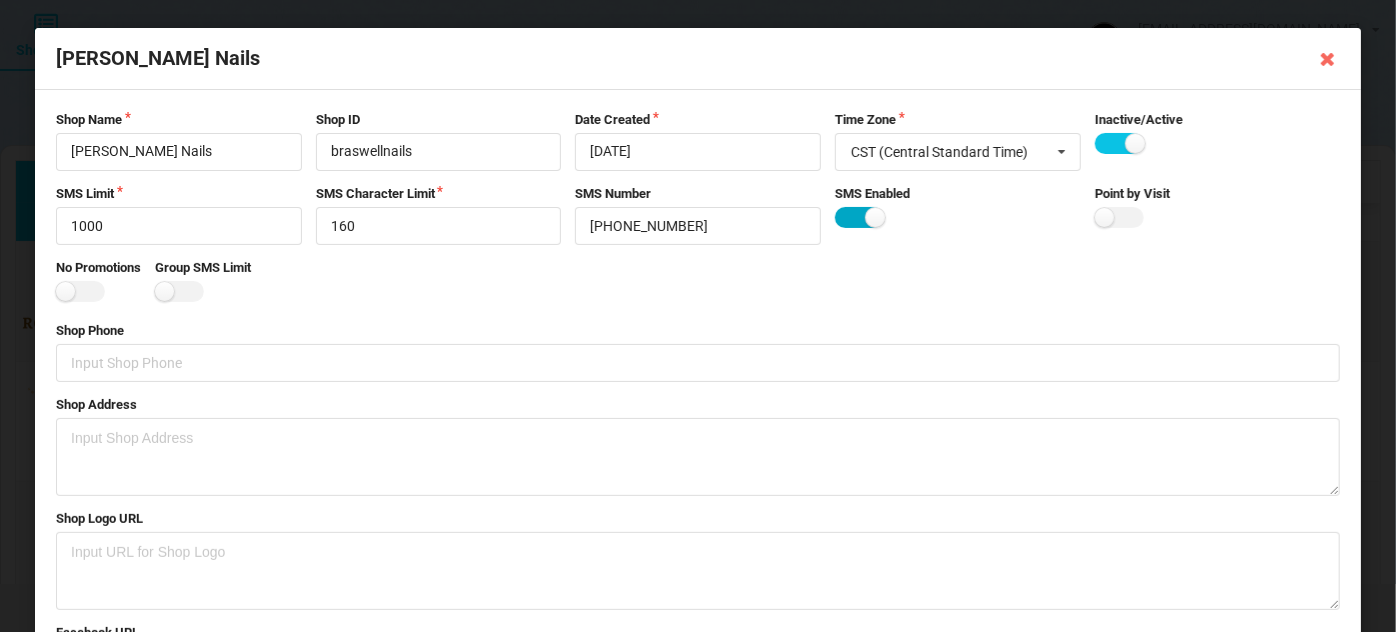 checkbox on "true" 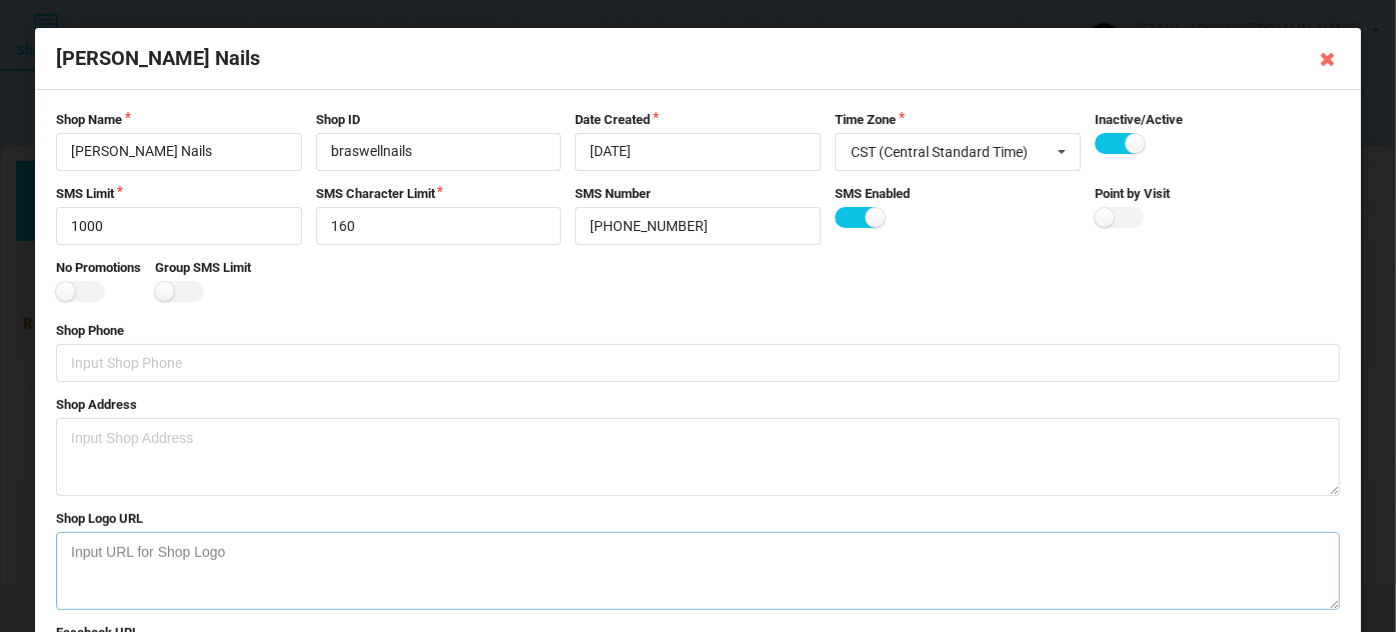 click at bounding box center (698, 571) 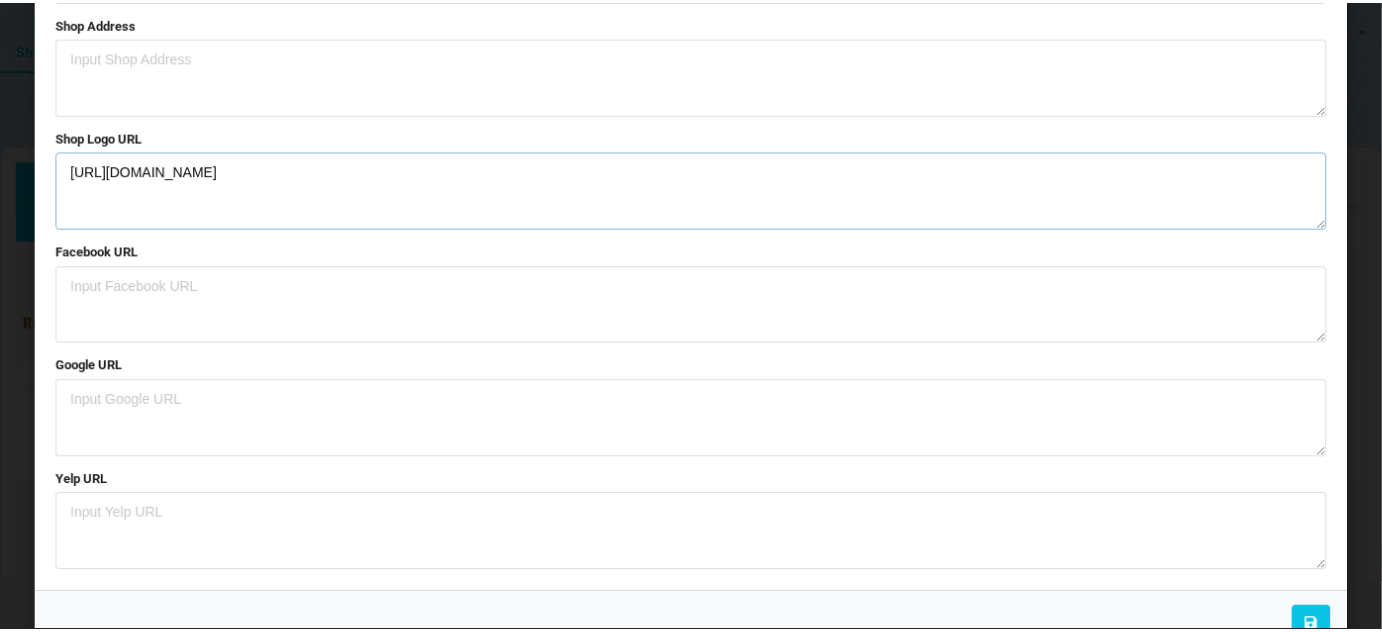 scroll, scrollTop: 402, scrollLeft: 0, axis: vertical 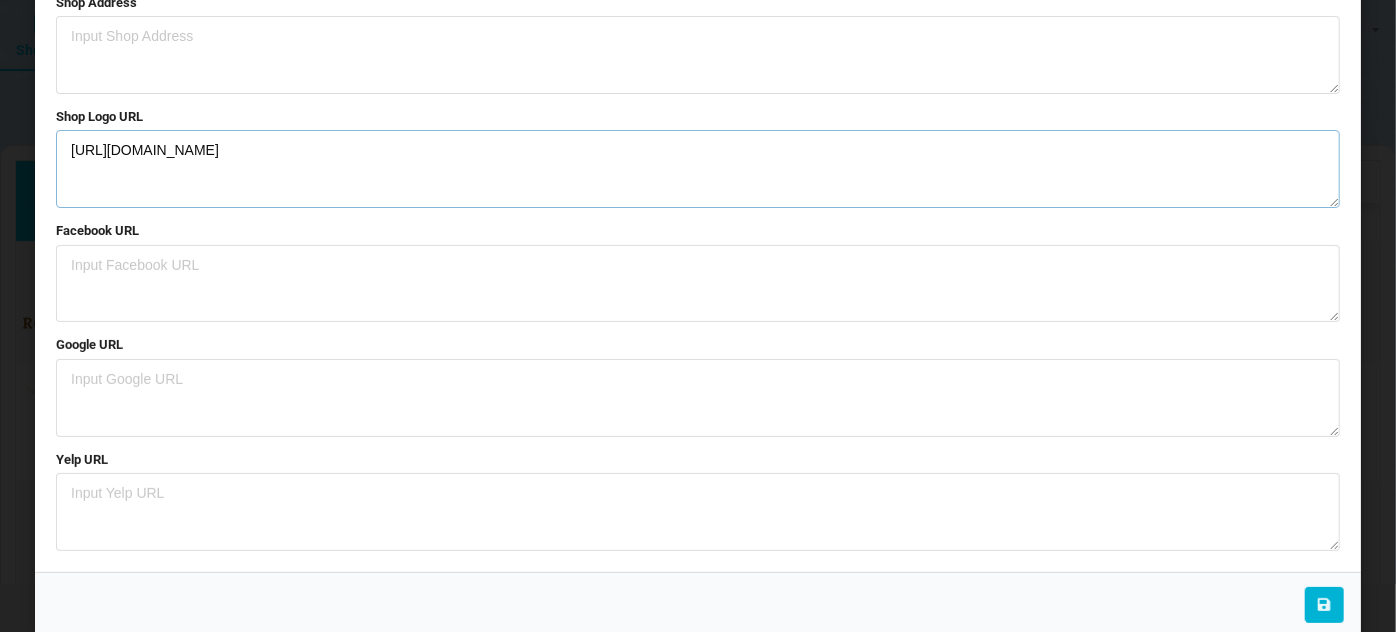 type on "https://braswellnails.com/wp-content/uploads/2025/04/BraswellNails-logo.png" 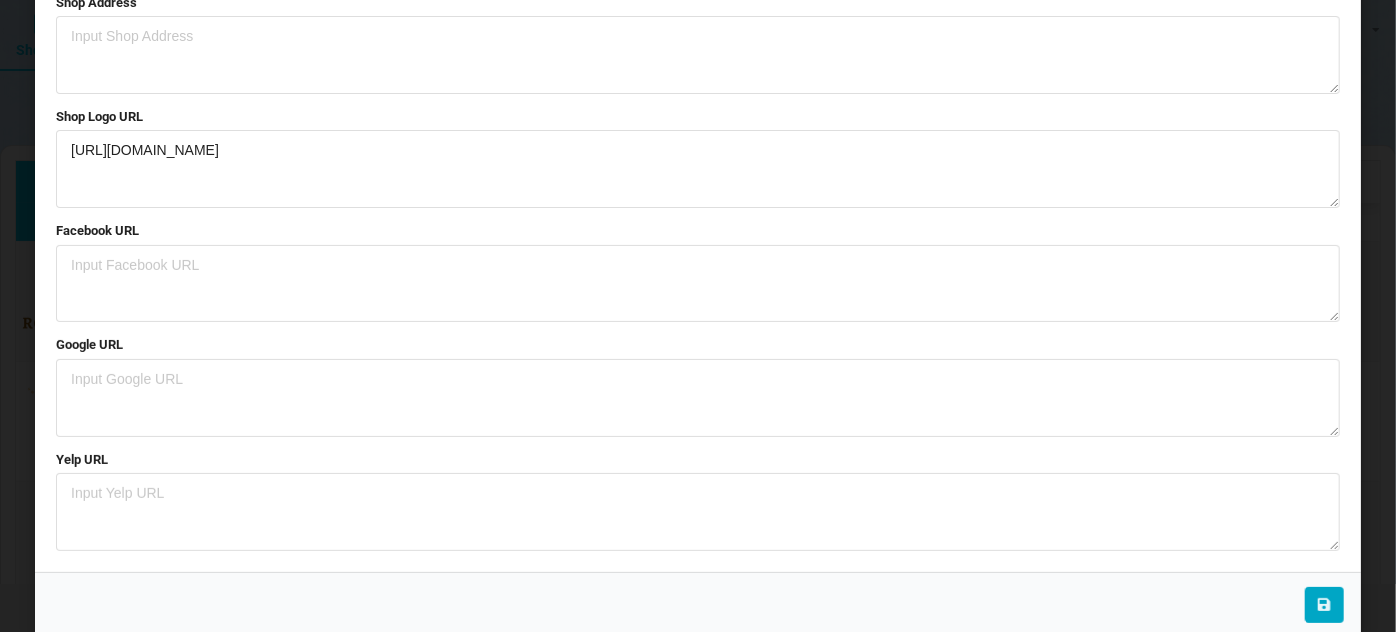 click at bounding box center [1324, 604] 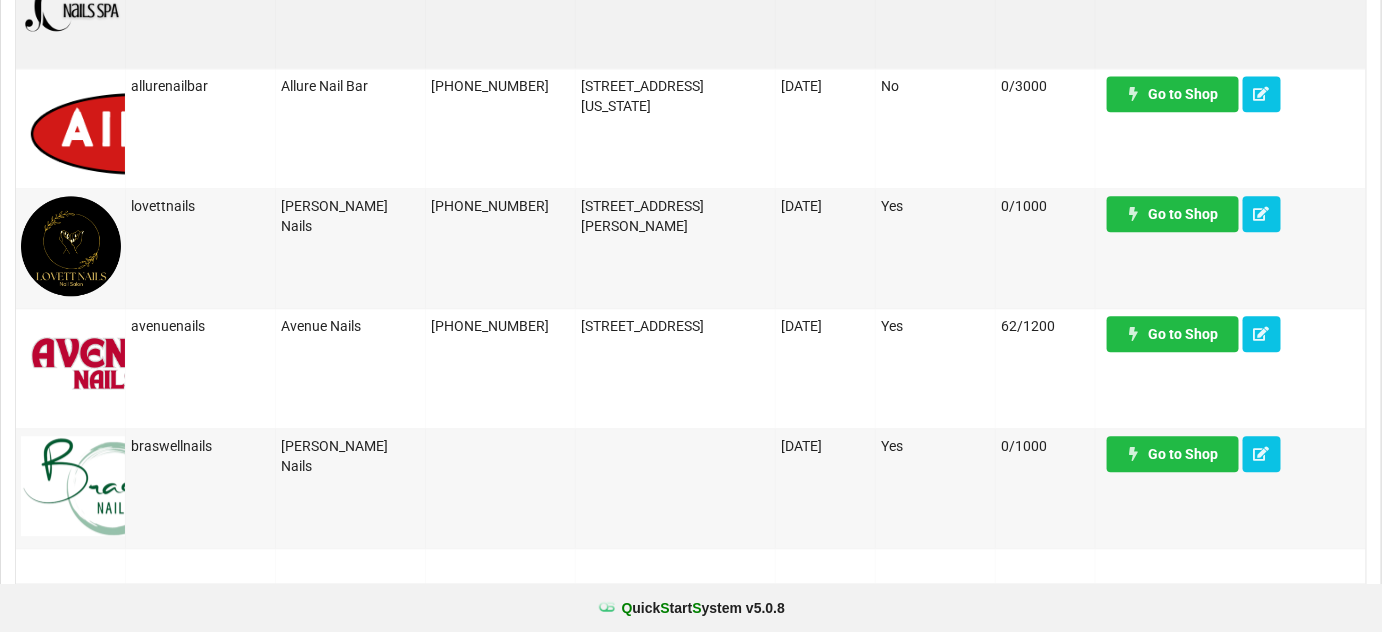 scroll, scrollTop: 1866, scrollLeft: 0, axis: vertical 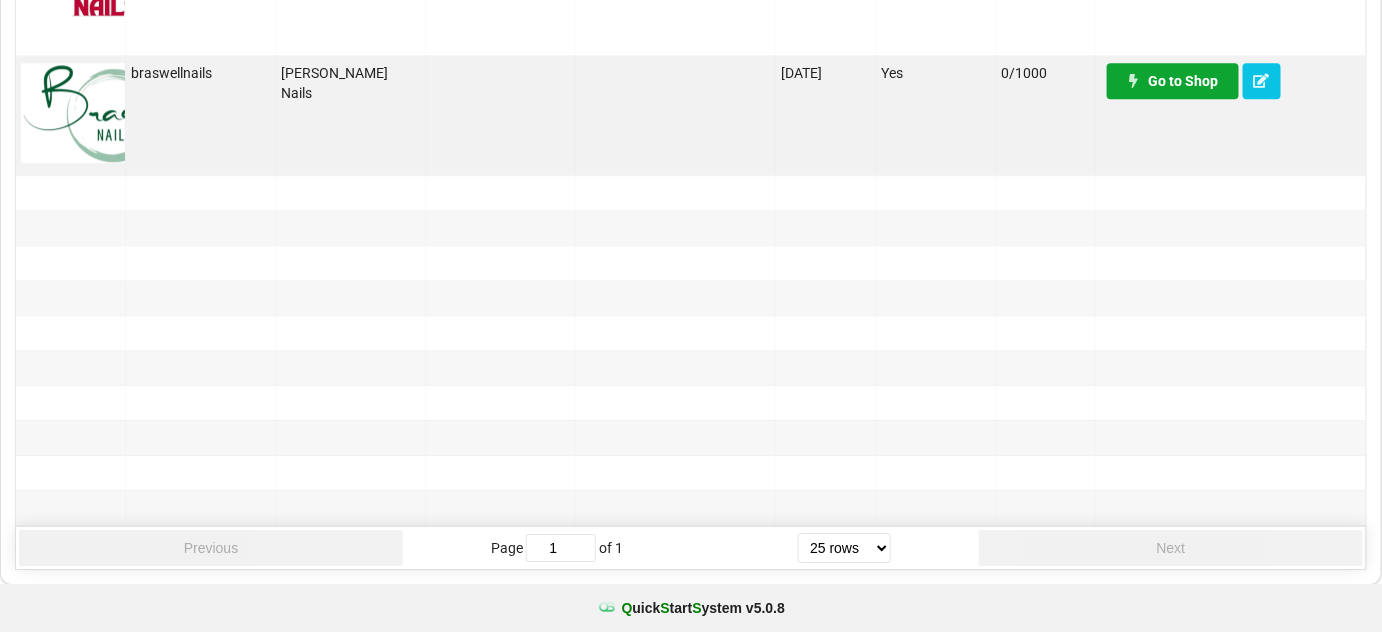 click on "Go to Shop" at bounding box center (1173, 81) 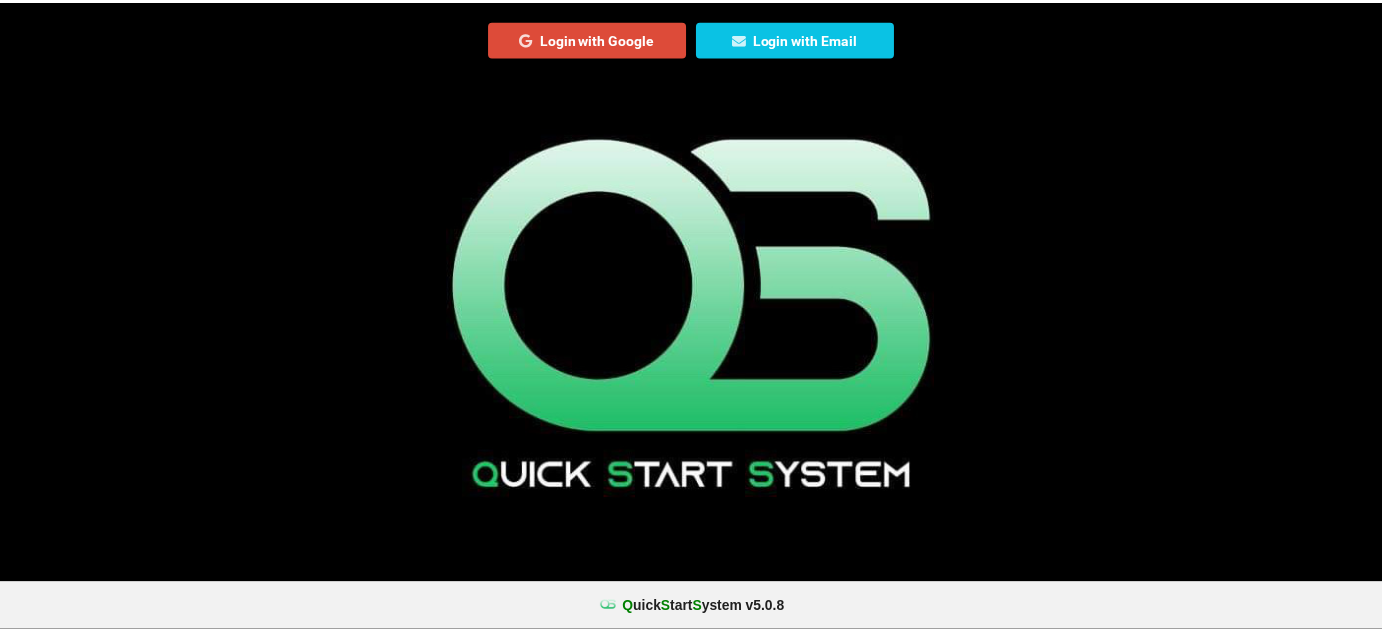 scroll, scrollTop: 0, scrollLeft: 0, axis: both 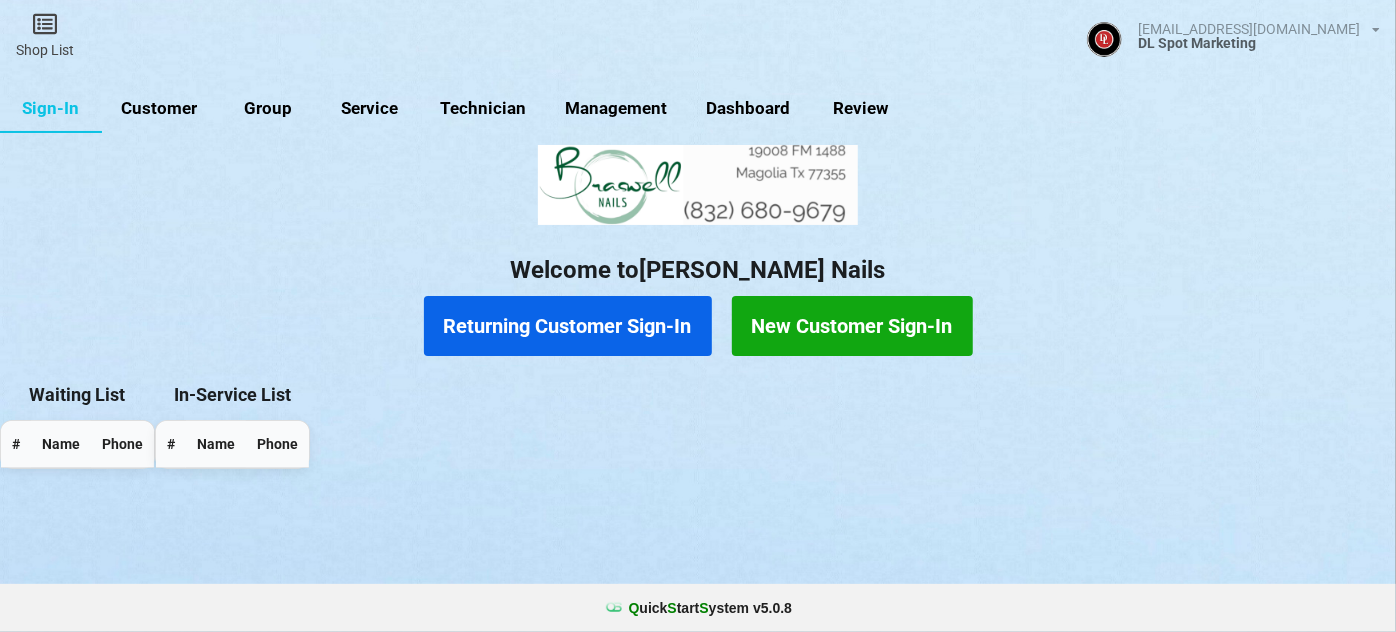 click on "Customer" at bounding box center [159, 109] 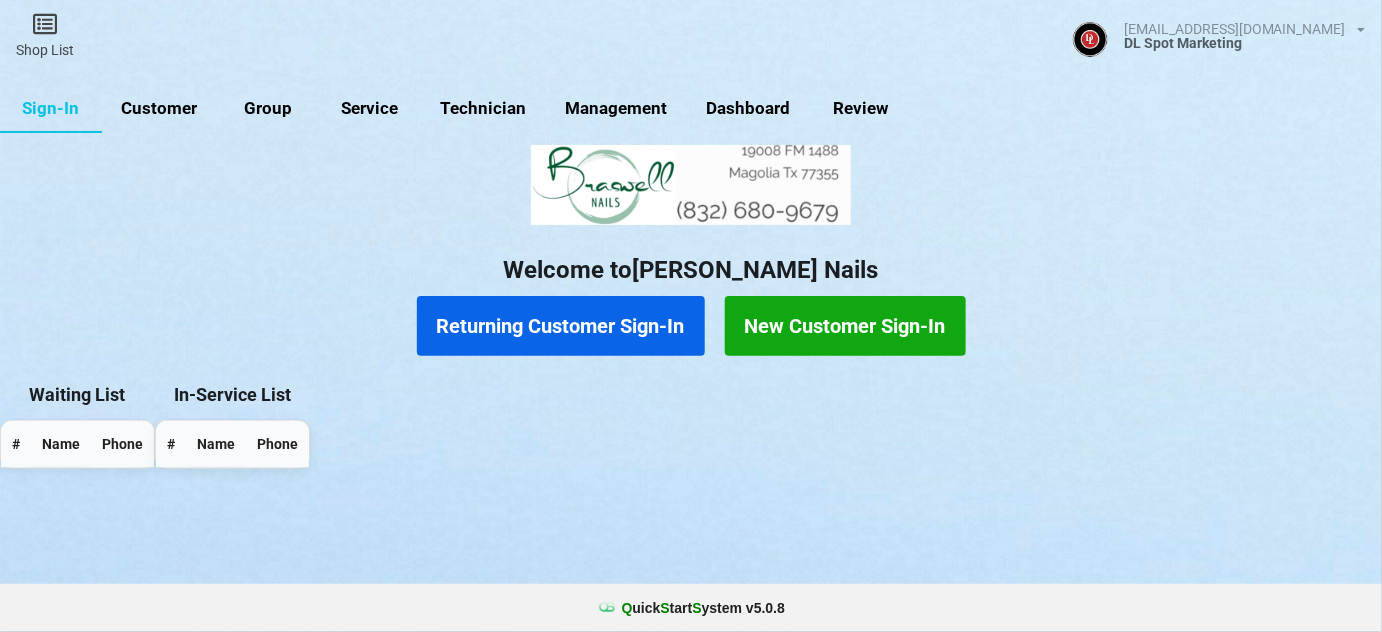 select on "25" 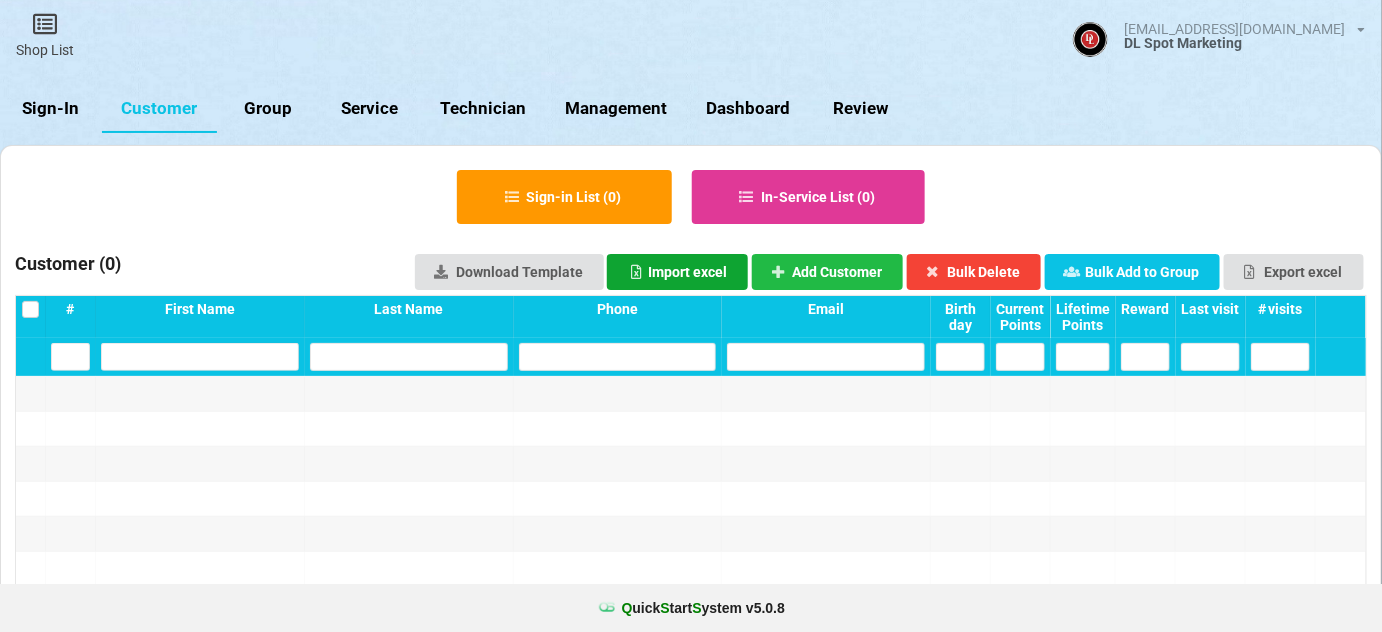 click on "Import excel" at bounding box center (677, 272) 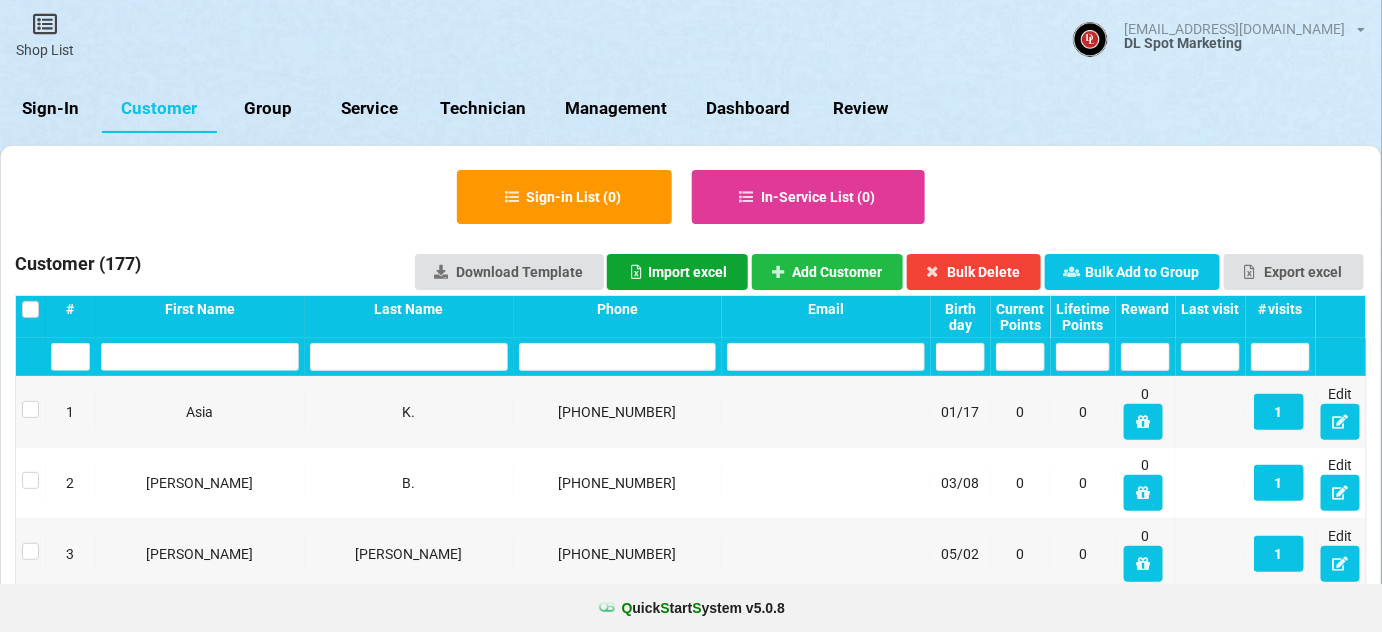 type 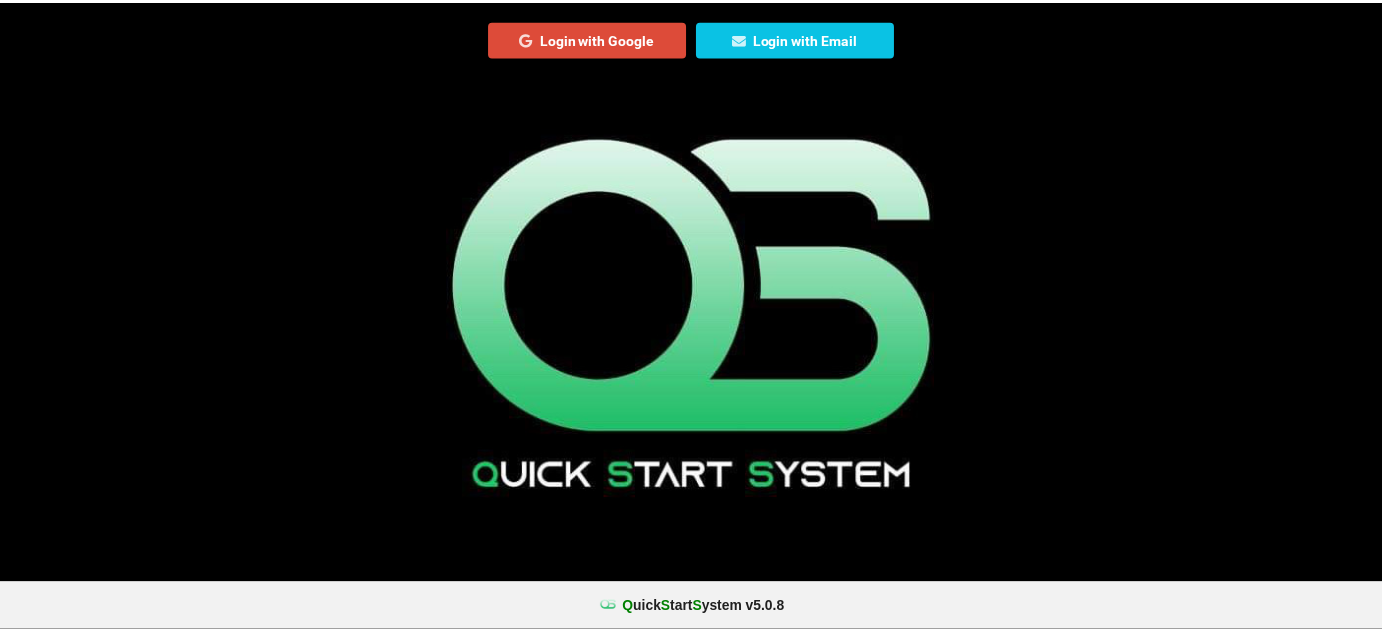 scroll, scrollTop: 0, scrollLeft: 0, axis: both 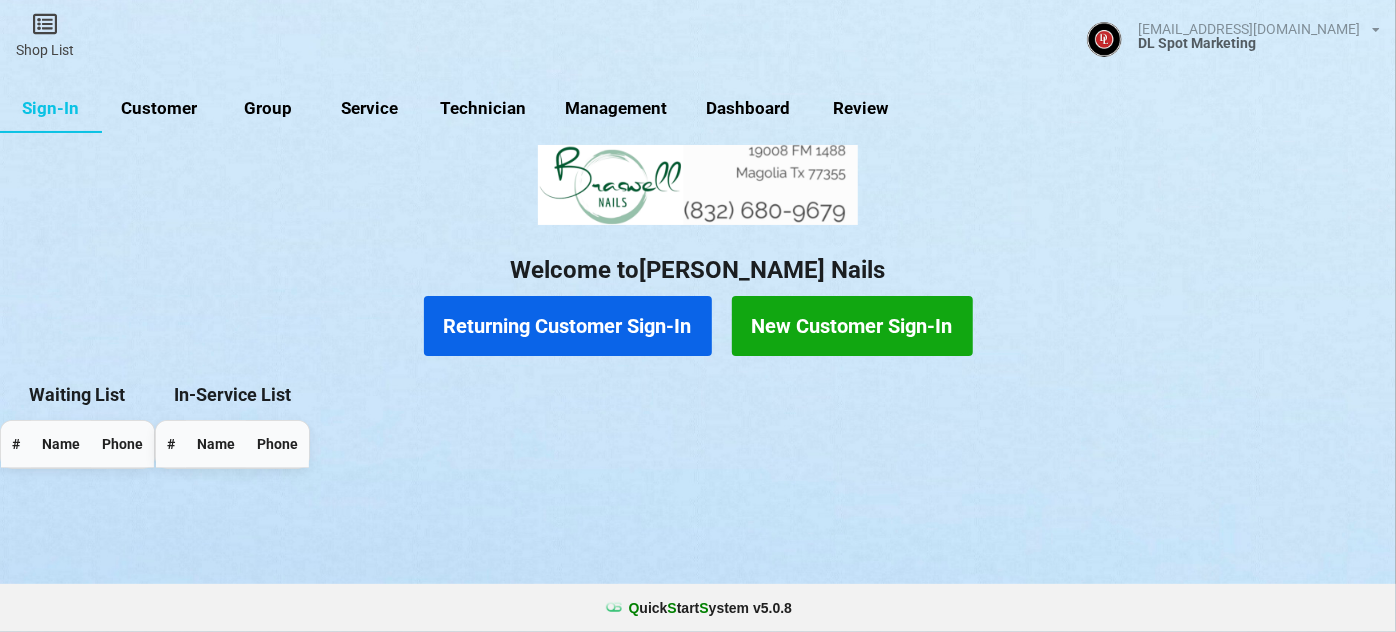 click on "Customer" at bounding box center (159, 109) 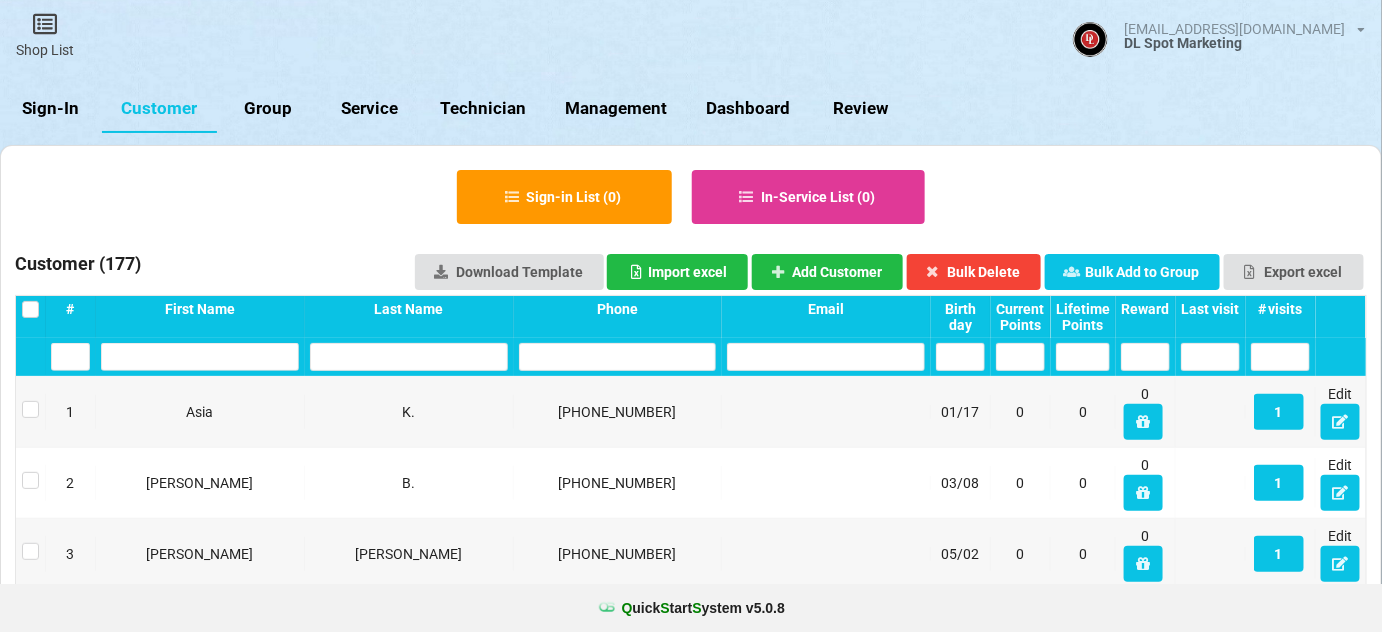 click on "Group" at bounding box center [268, 109] 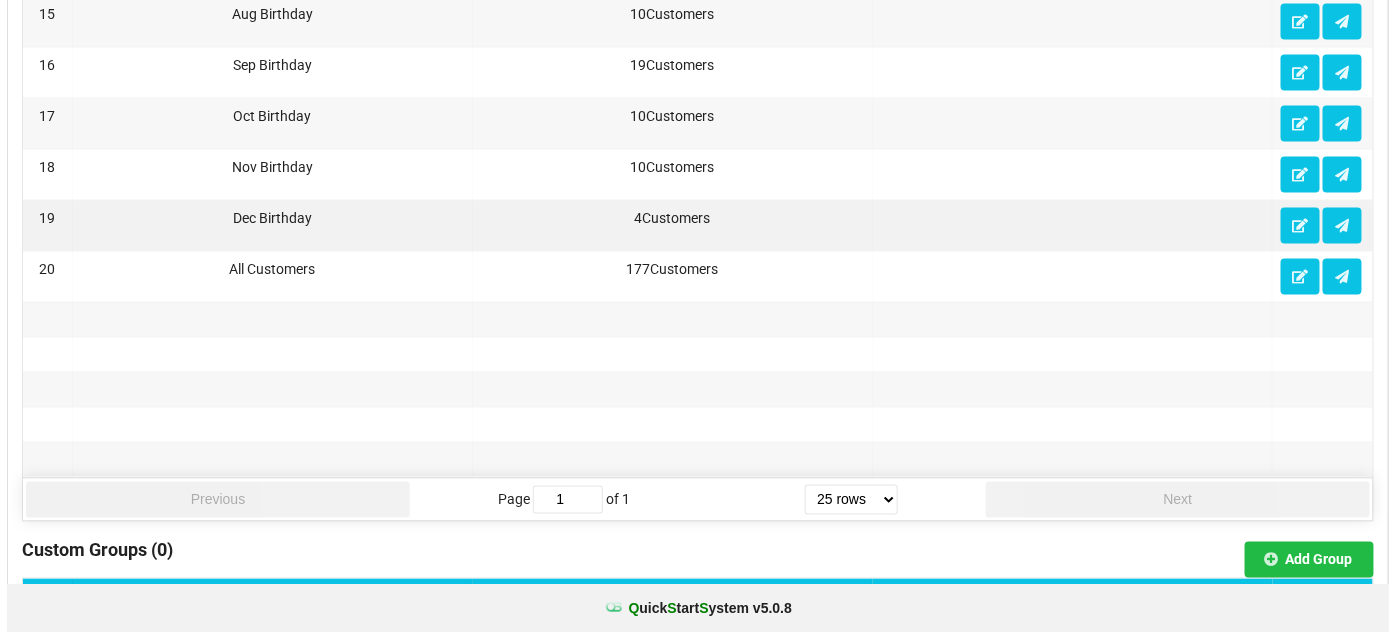 scroll, scrollTop: 1333, scrollLeft: 0, axis: vertical 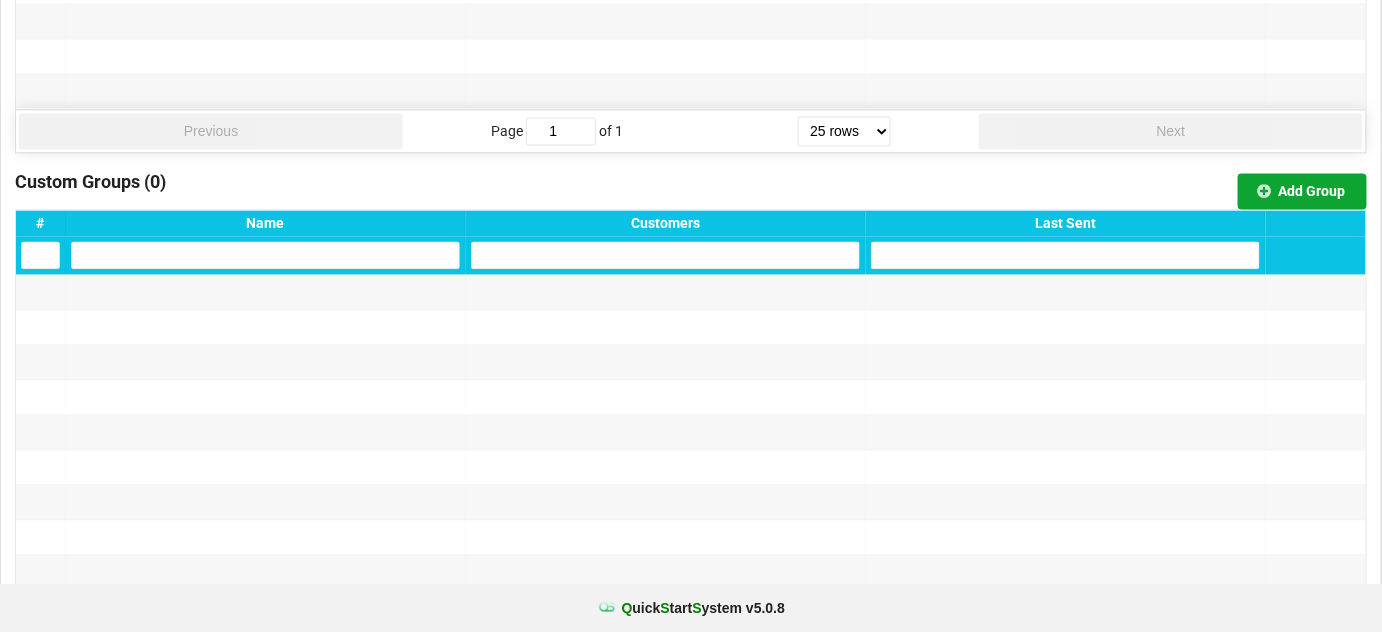 click on "Add Group" at bounding box center [1302, 191] 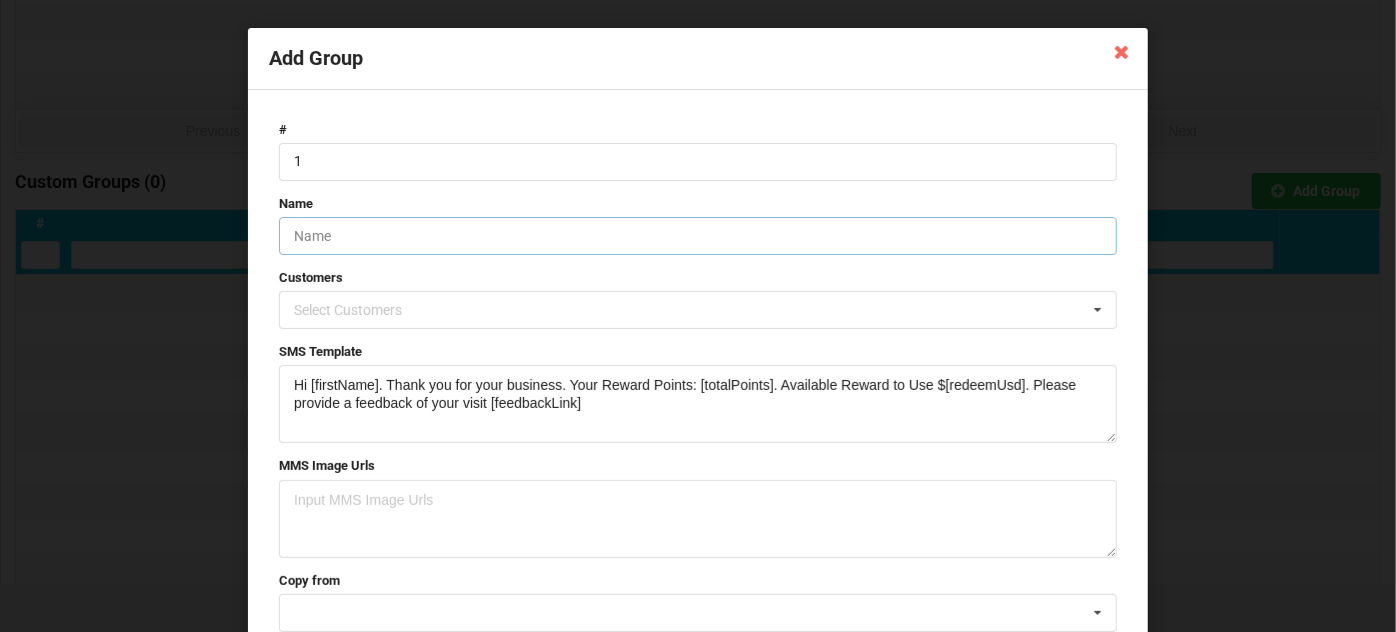 click at bounding box center (698, 236) 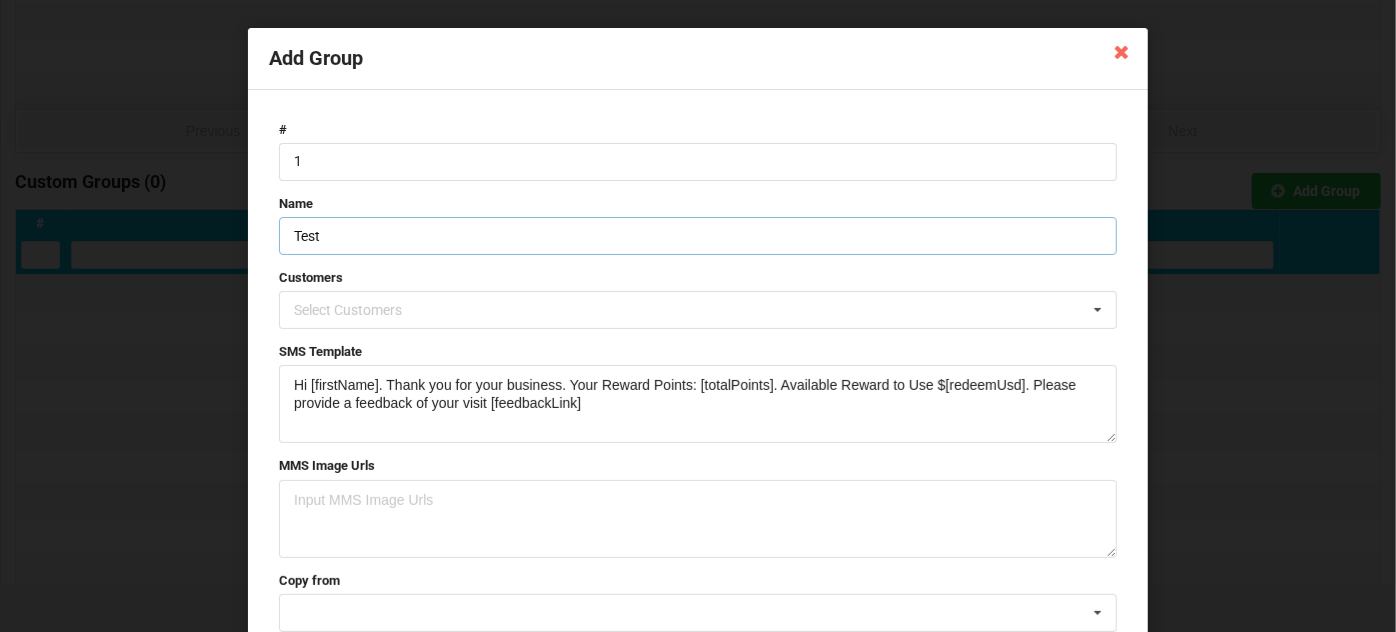 type on "Test" 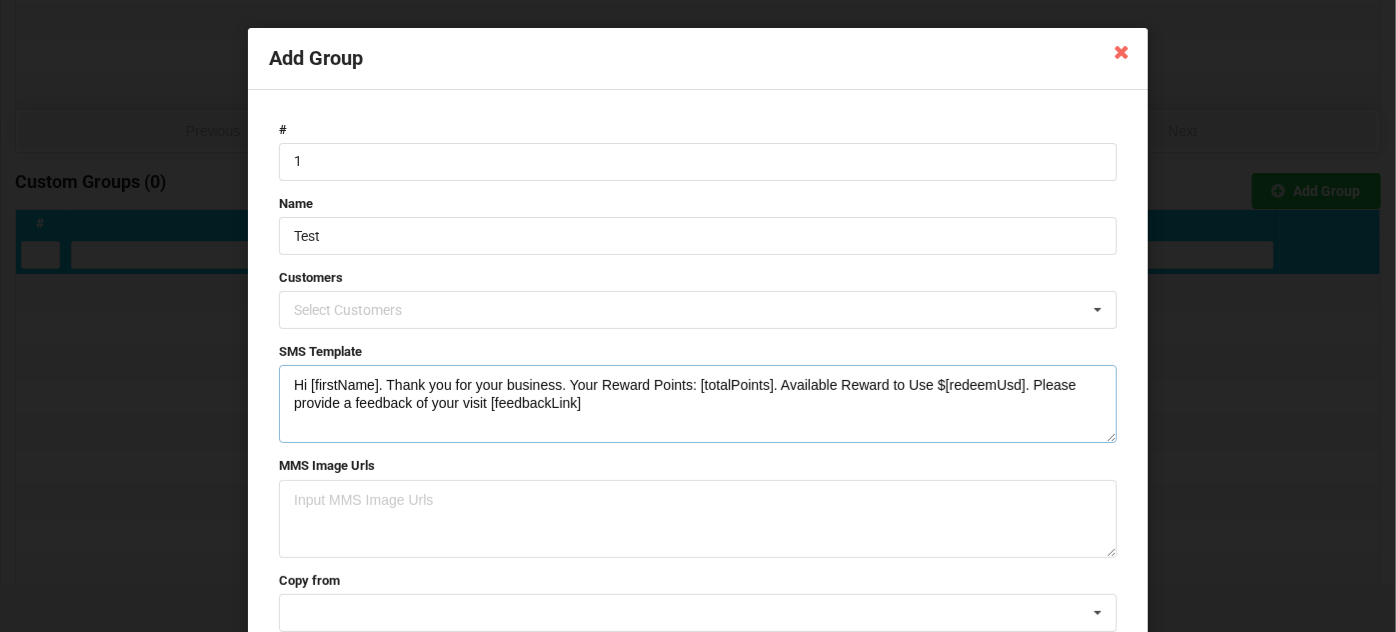 click on "Hi [firstName]. Thank you for your business. Your Reward Points: [totalPoints]. Available Reward to Use $[redeemUsd]. Please provide a feedback of your visit [feedbackLink]" at bounding box center (698, 404) 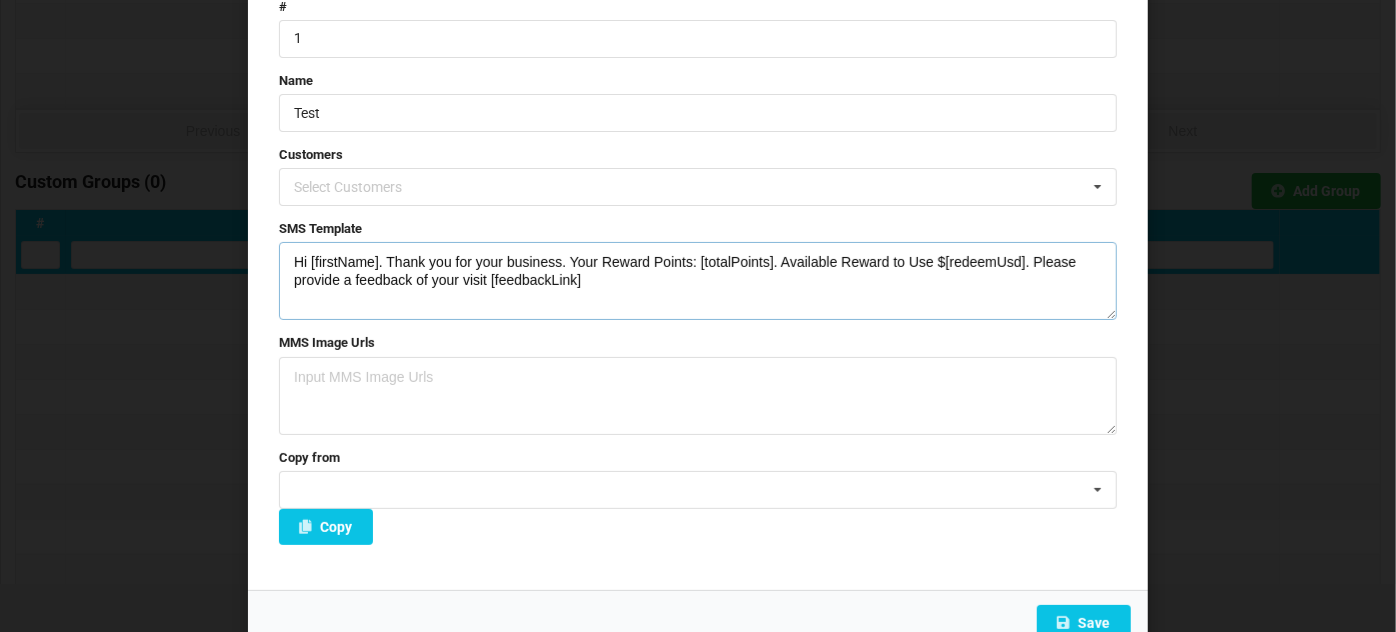 scroll, scrollTop: 143, scrollLeft: 0, axis: vertical 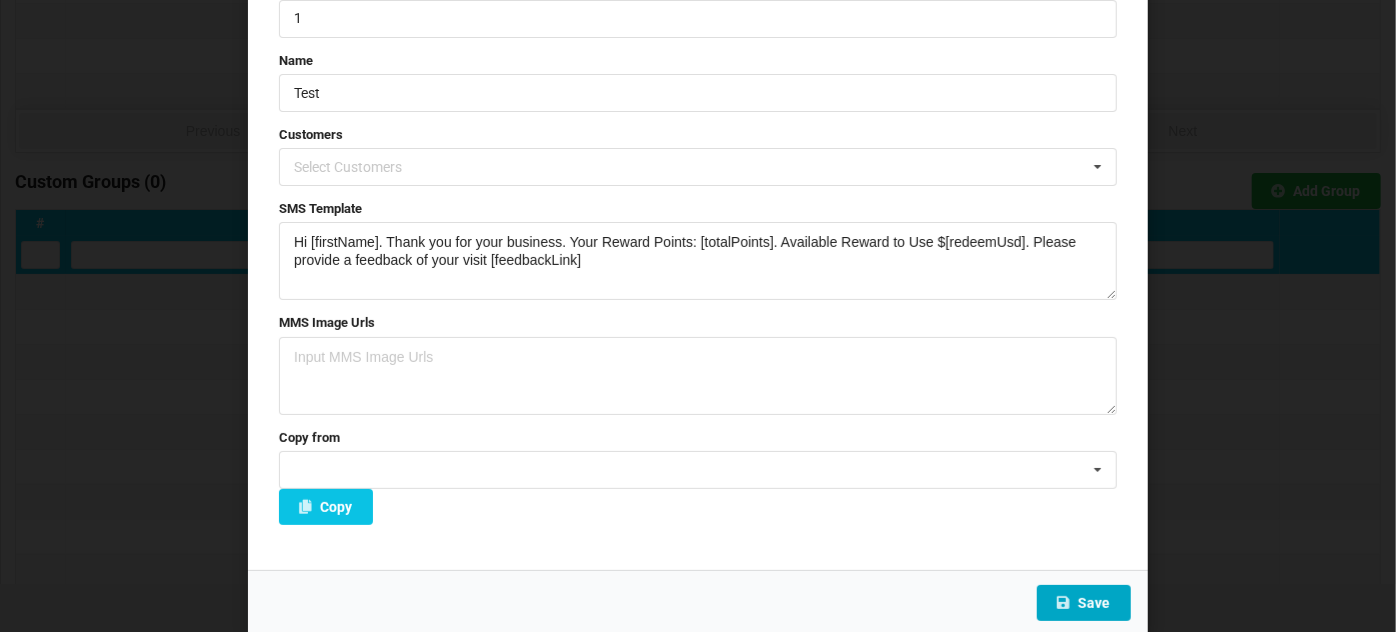 click on "Save" at bounding box center [1084, 603] 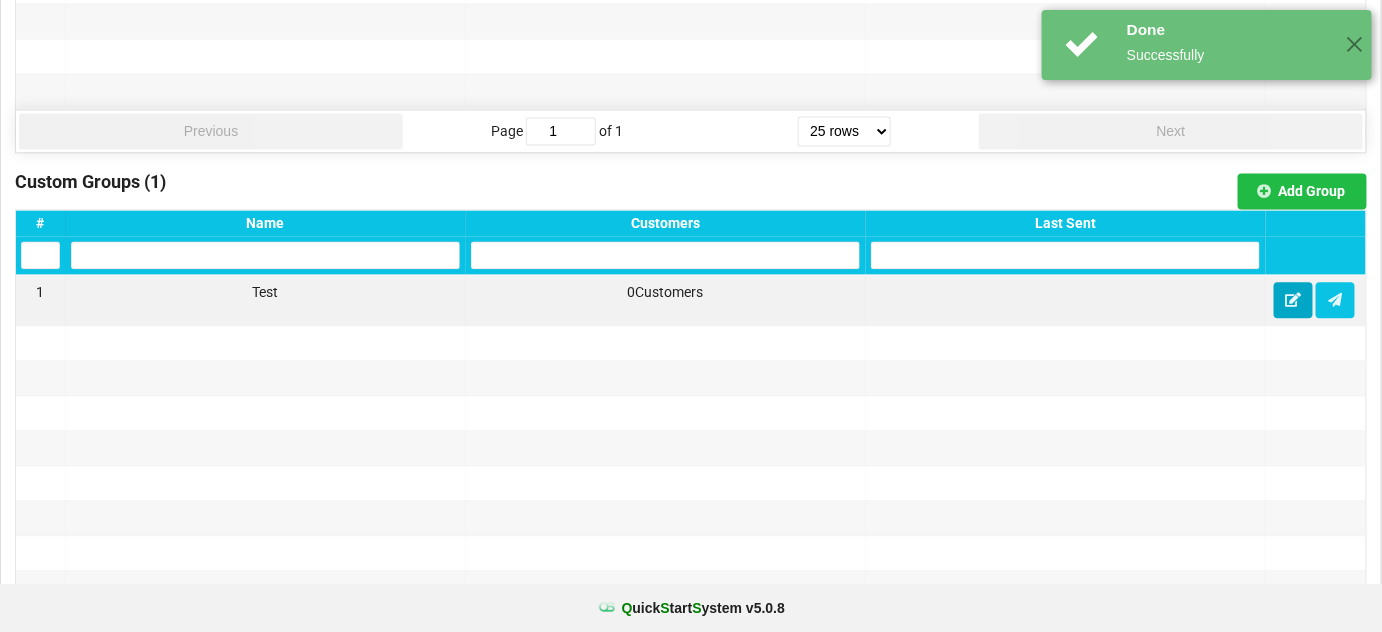 click at bounding box center (1293, 300) 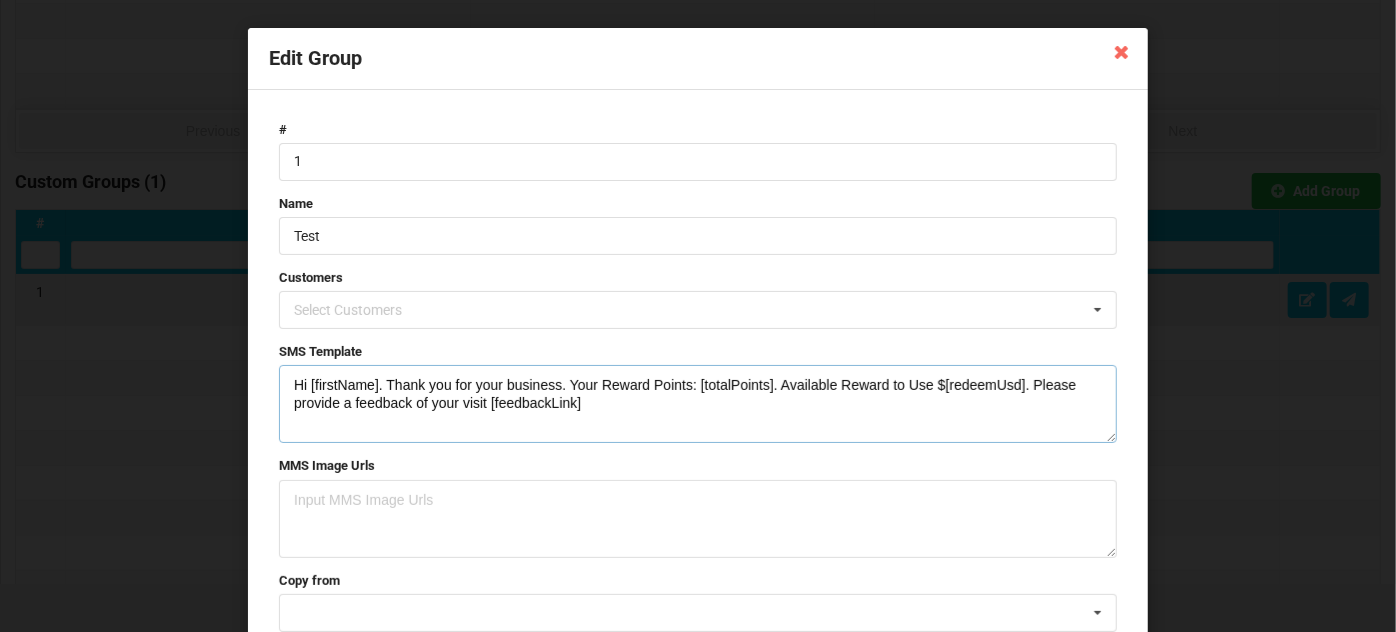 drag, startPoint x: 383, startPoint y: 382, endPoint x: 622, endPoint y: 410, distance: 240.63458 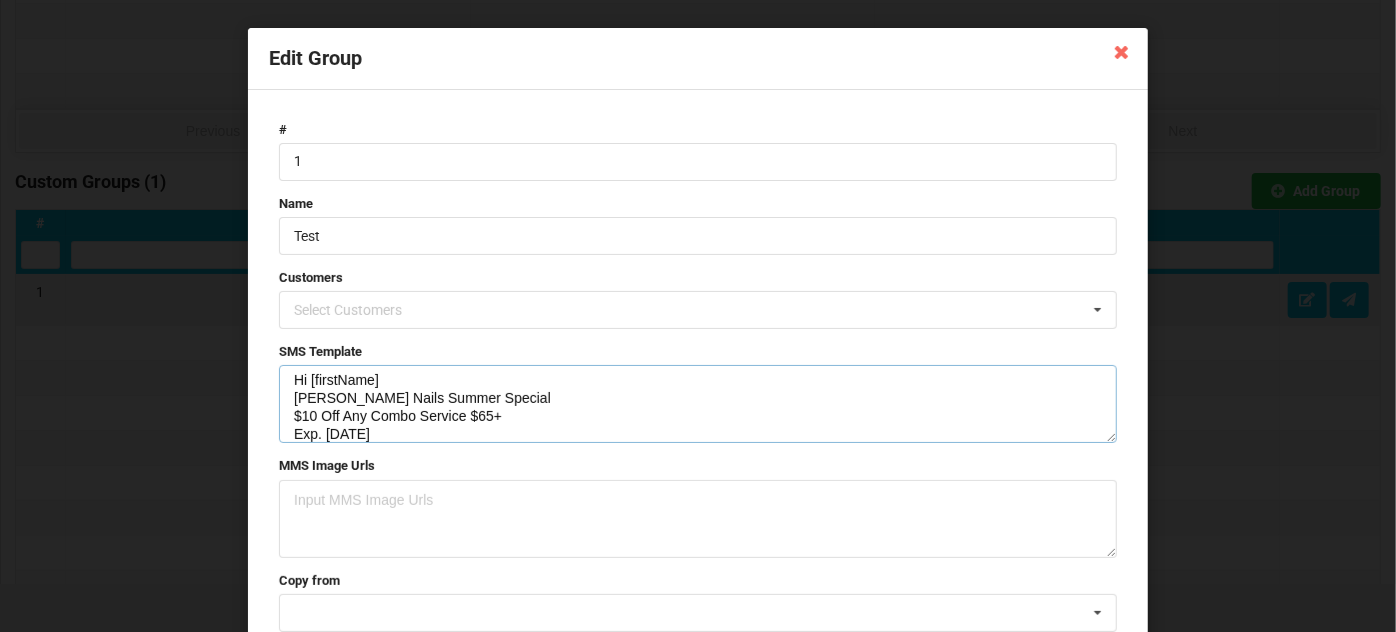 scroll, scrollTop: 23, scrollLeft: 0, axis: vertical 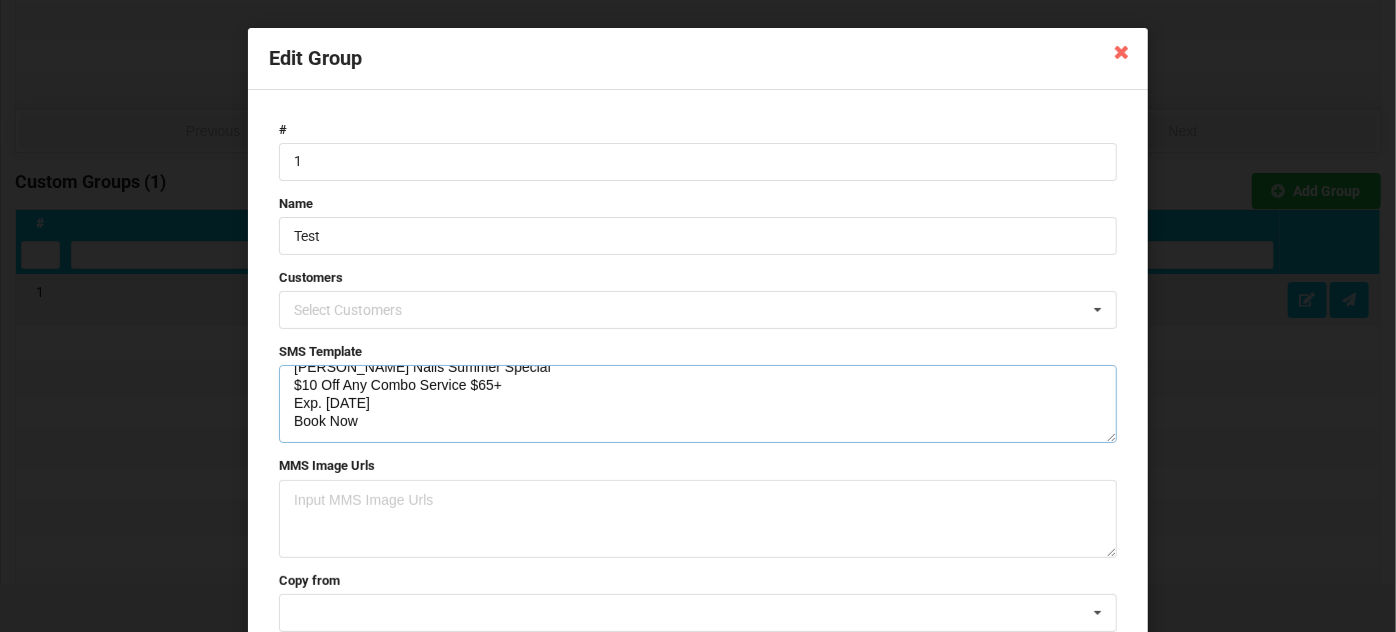 paste on "[URL][DOMAIN_NAME]" 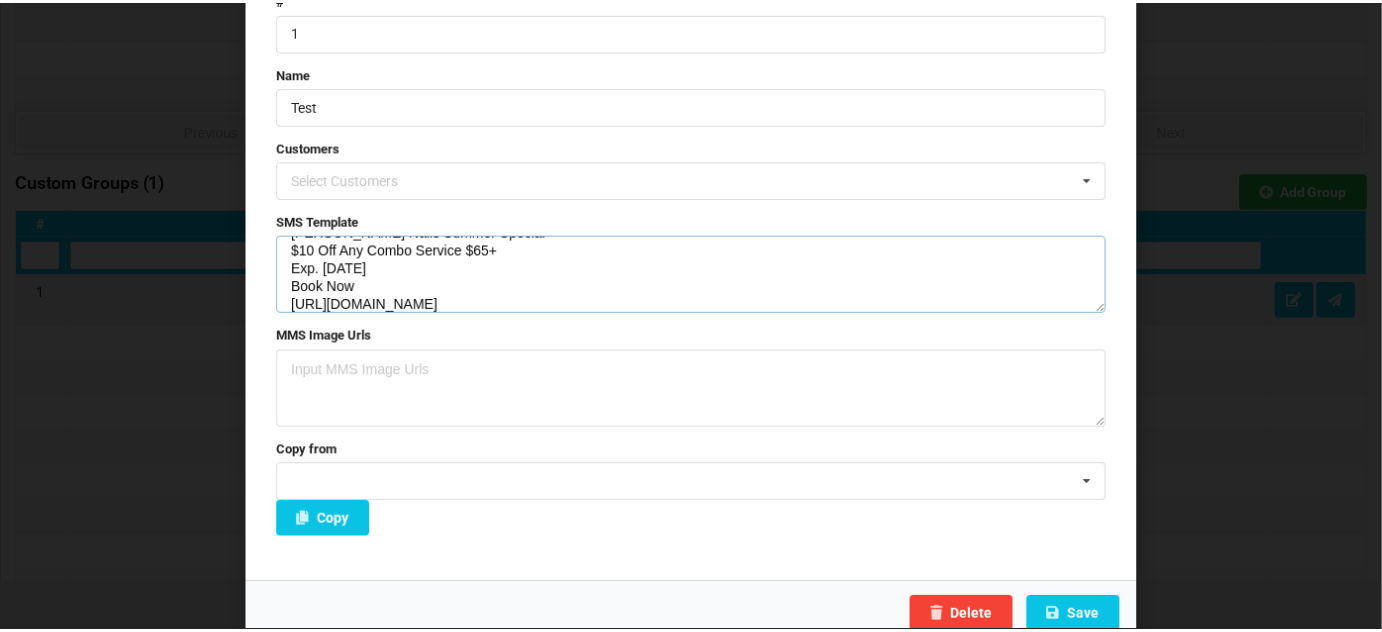 scroll, scrollTop: 143, scrollLeft: 0, axis: vertical 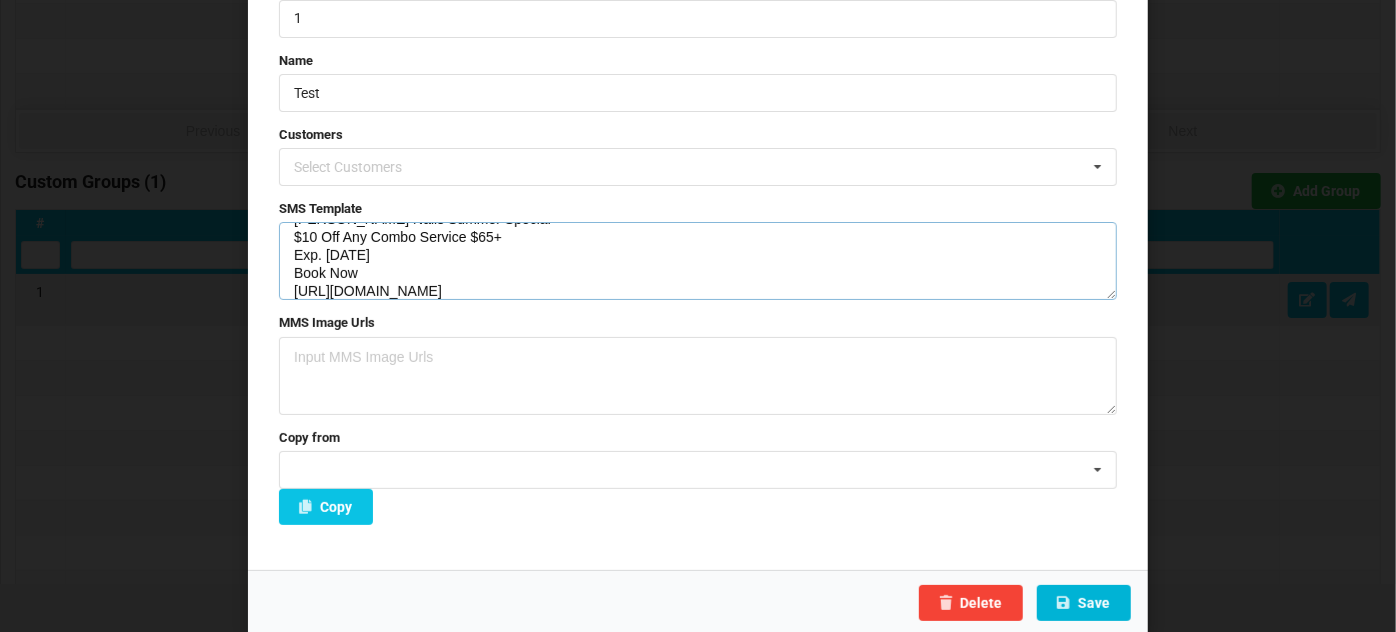 type on "Hi [firstName]
[PERSON_NAME] Nails Summer Special
$10 Off Any Combo Service $65+
Exp. [DATE]
Book Now
[URL][DOMAIN_NAME]" 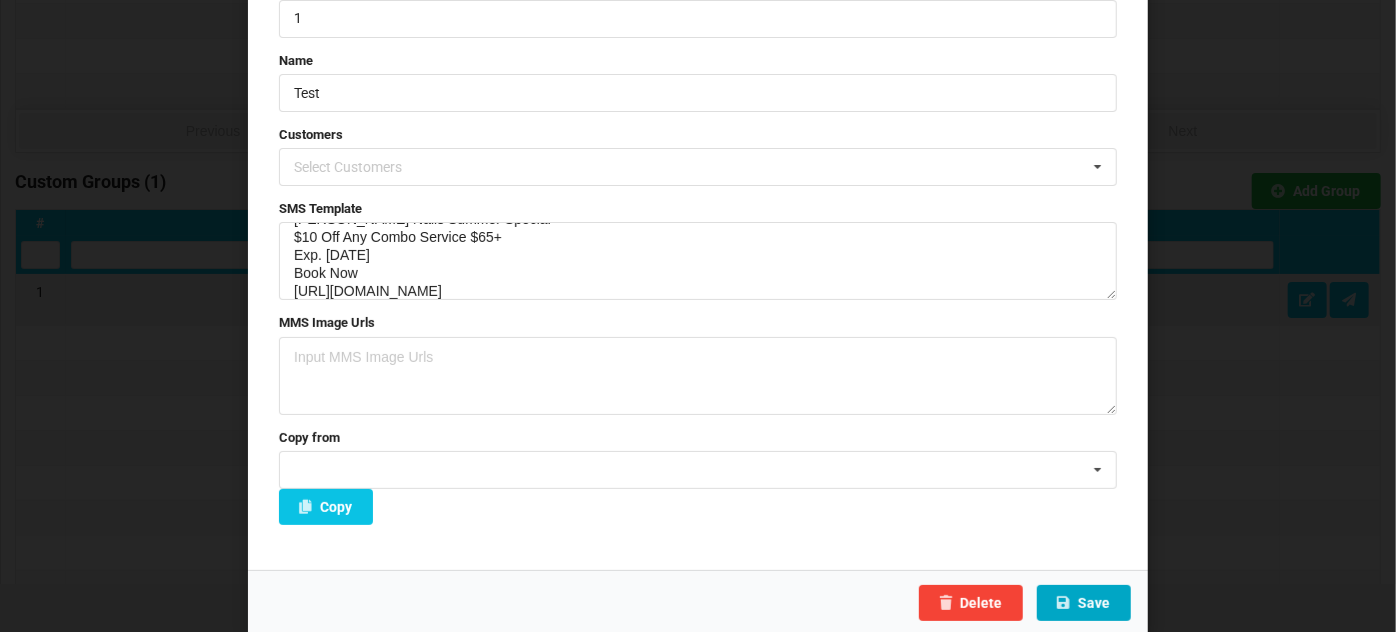 click on "Save" at bounding box center (1084, 603) 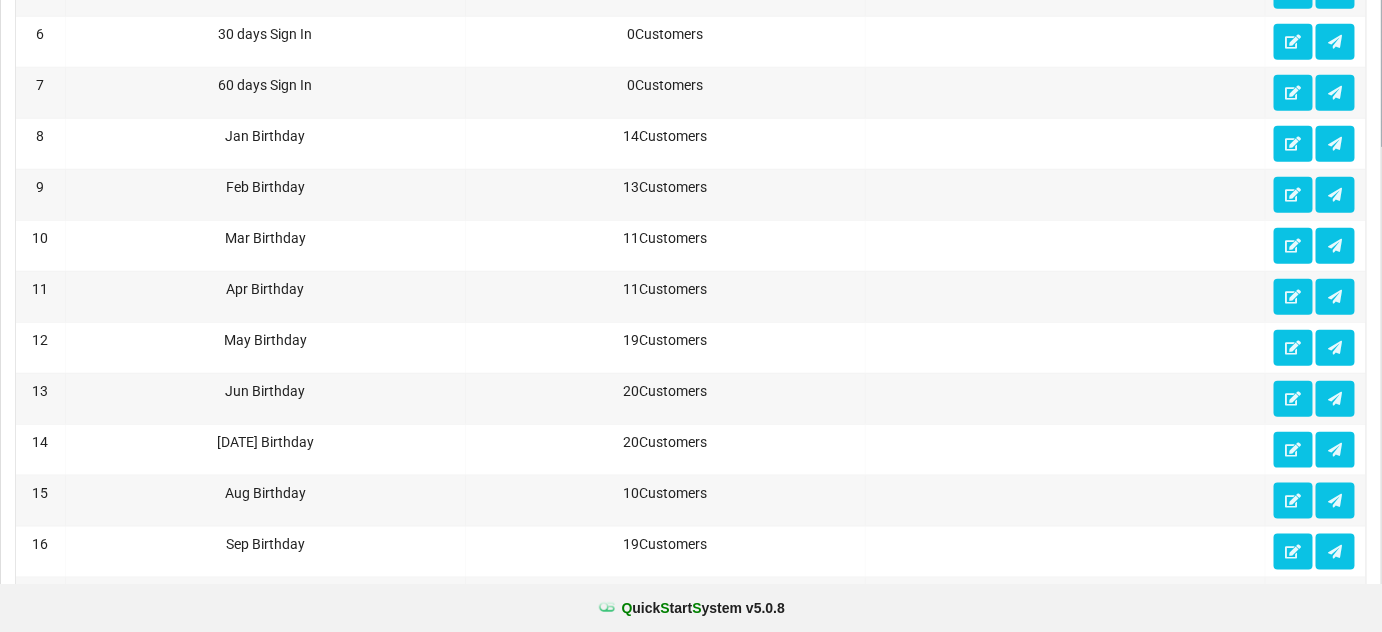 scroll, scrollTop: 0, scrollLeft: 0, axis: both 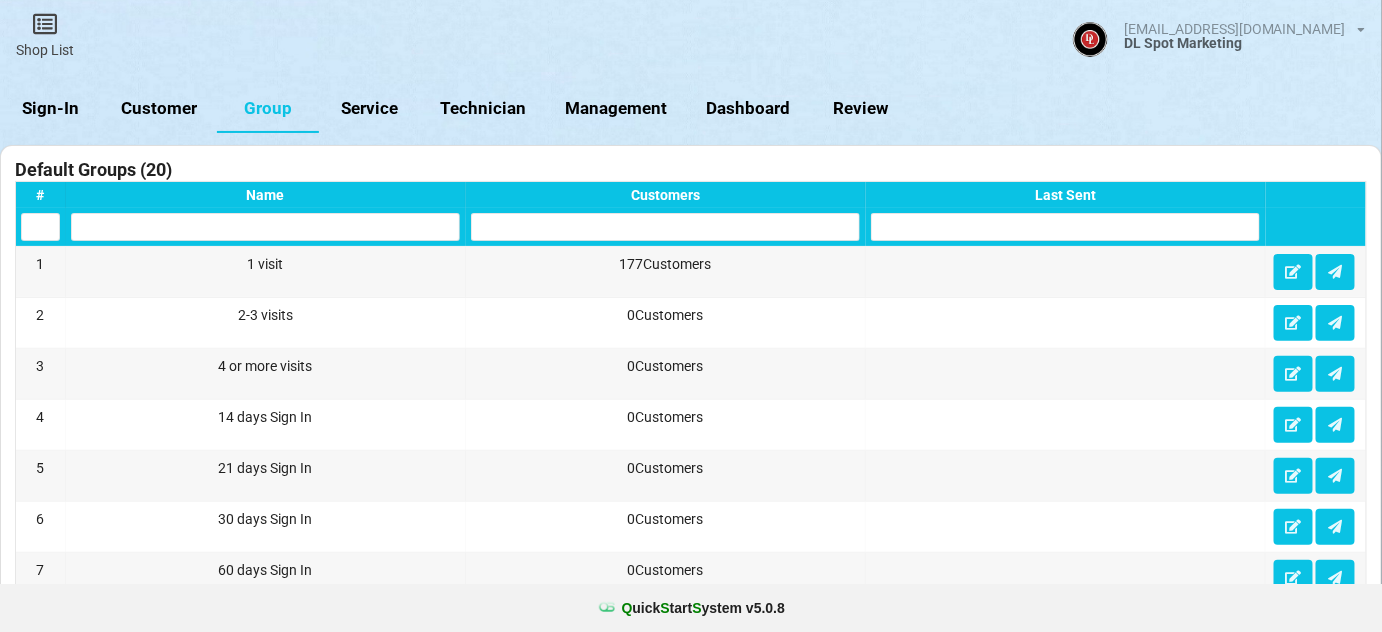 click on "Customer" at bounding box center (159, 109) 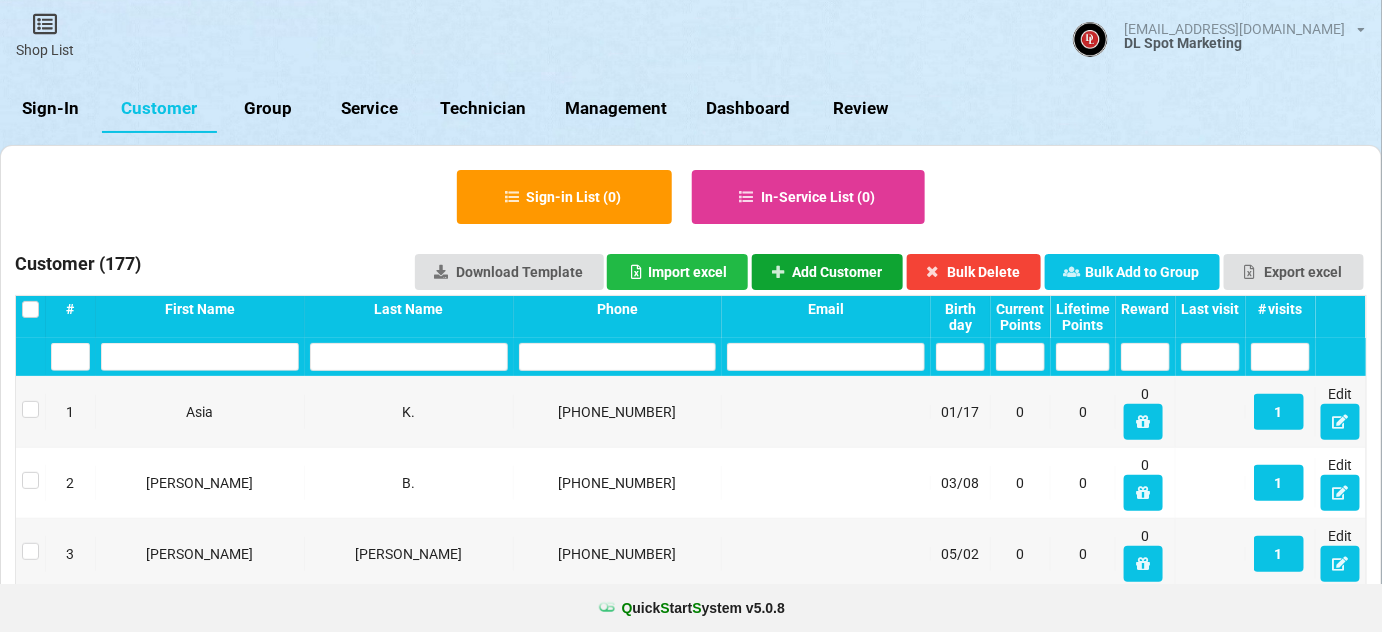 click on "Add Customer" at bounding box center [828, 272] 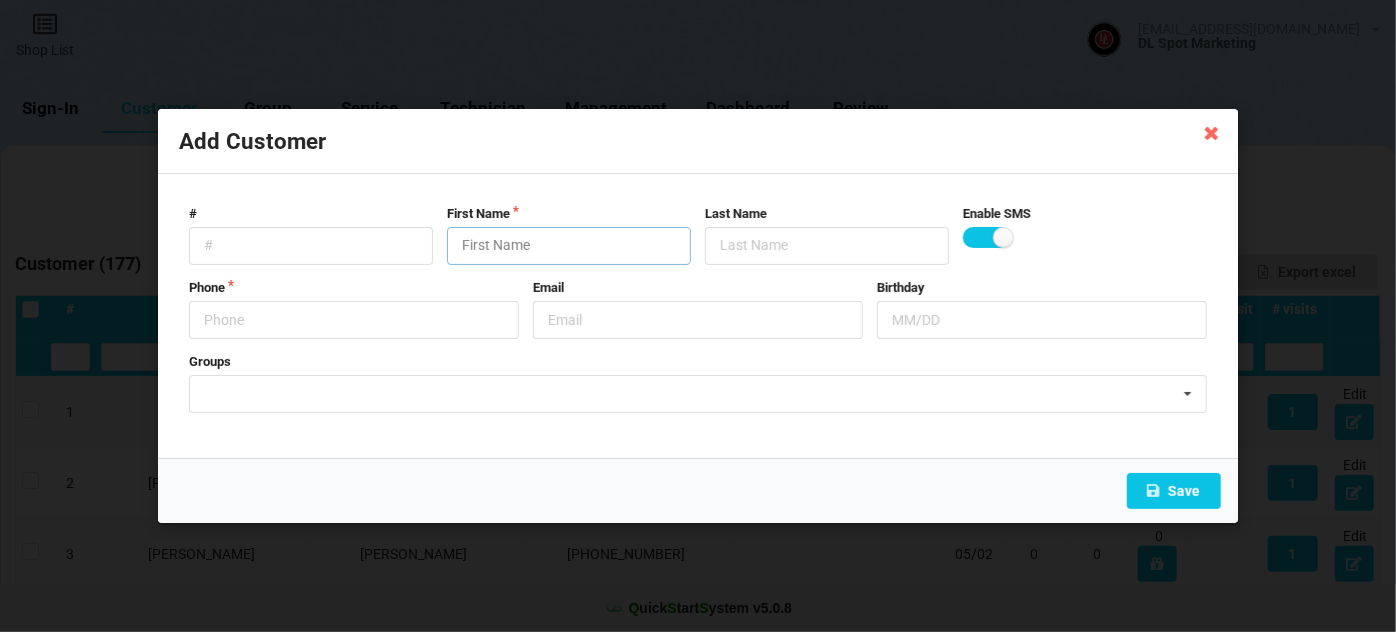 click at bounding box center (569, 246) 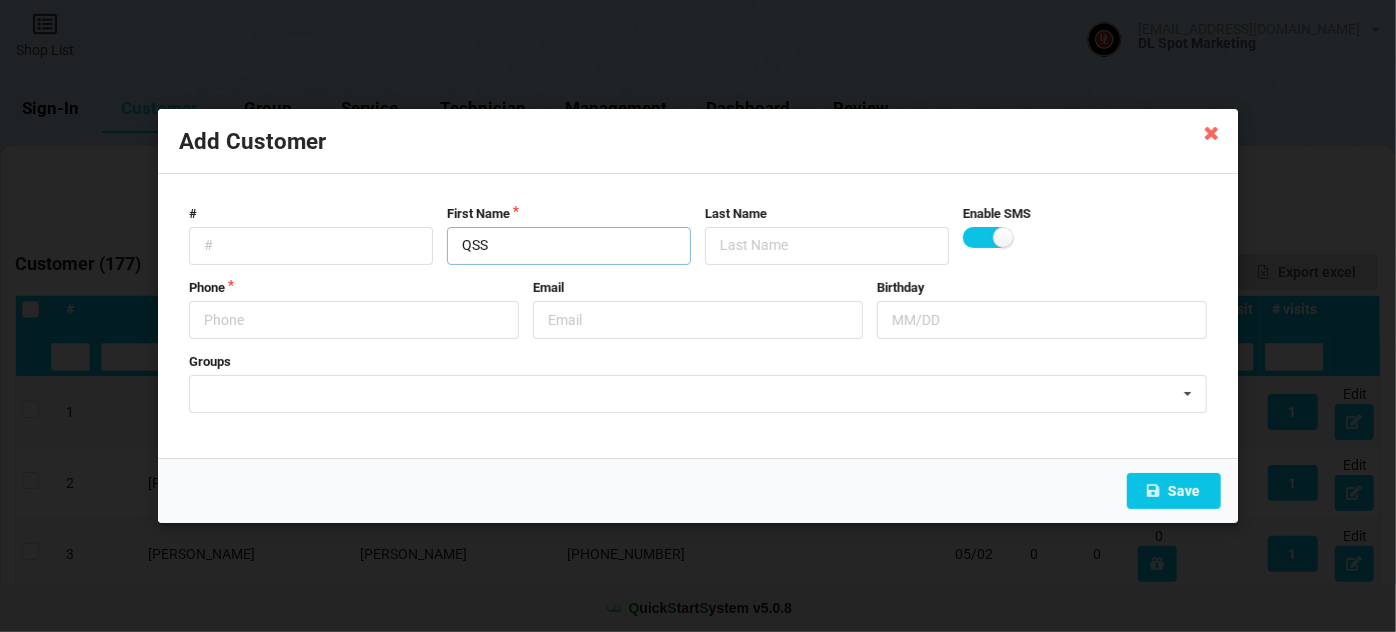 type on "QSS" 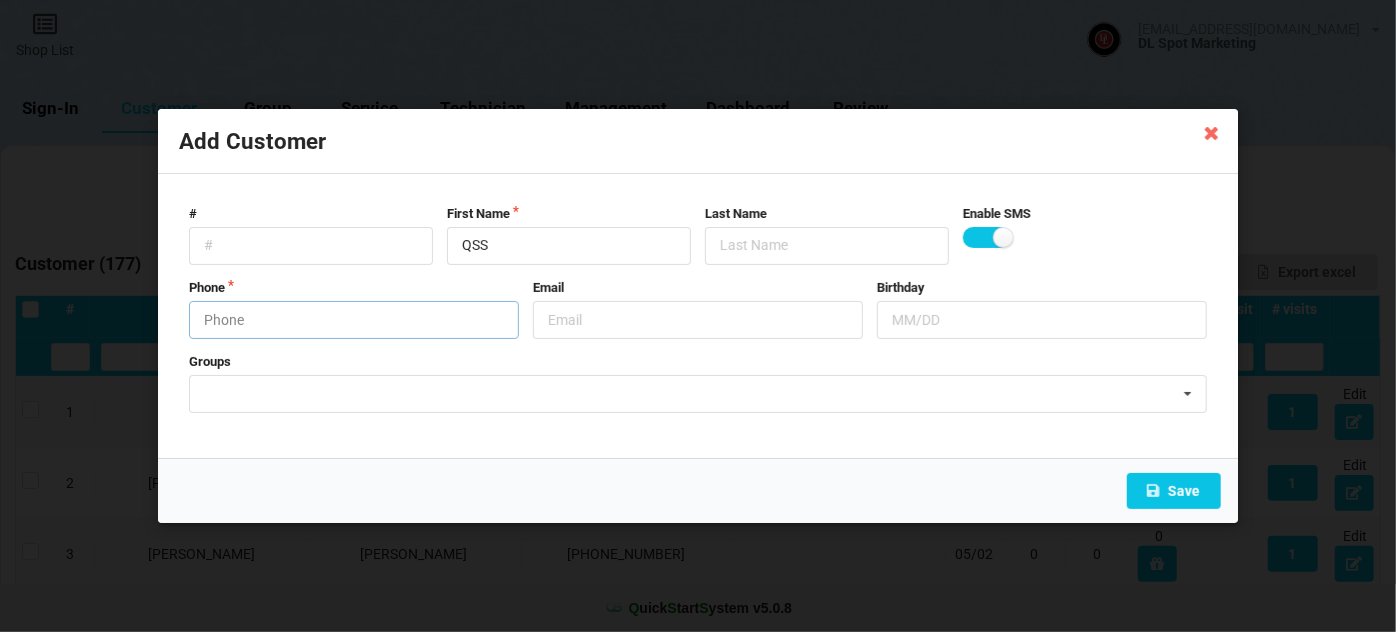 click at bounding box center (354, 320) 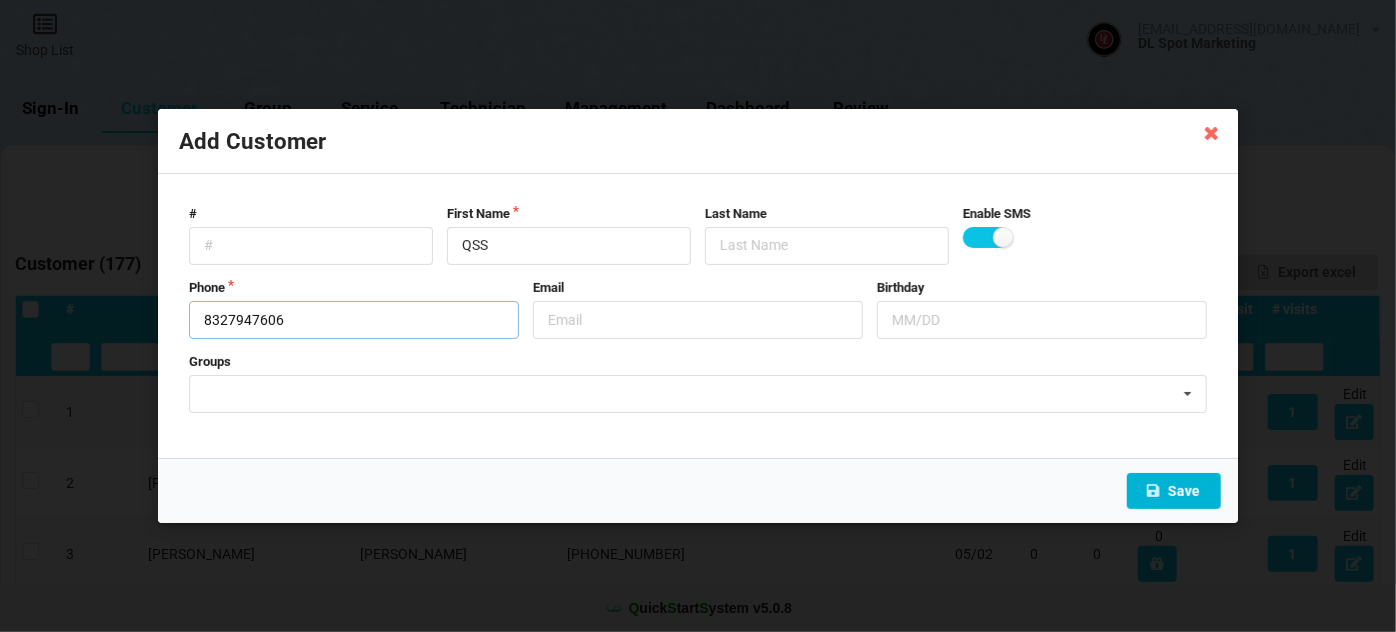 type on "8327947606" 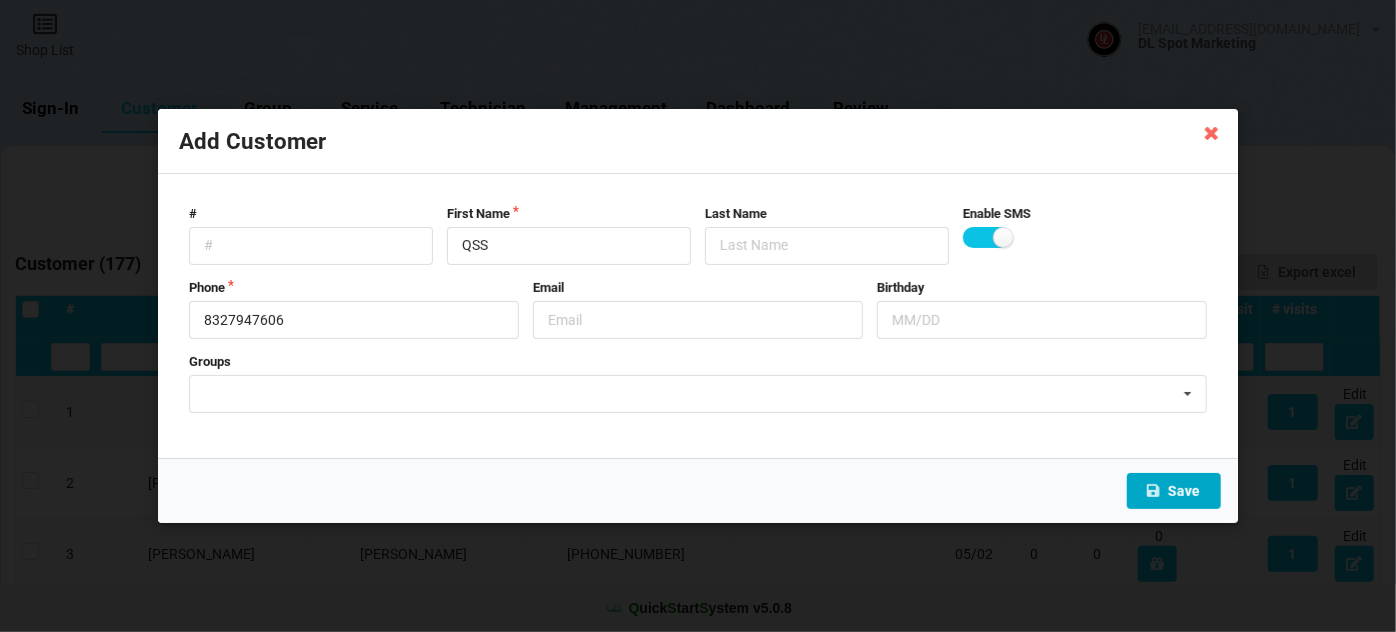 click on "Save" at bounding box center [1174, 491] 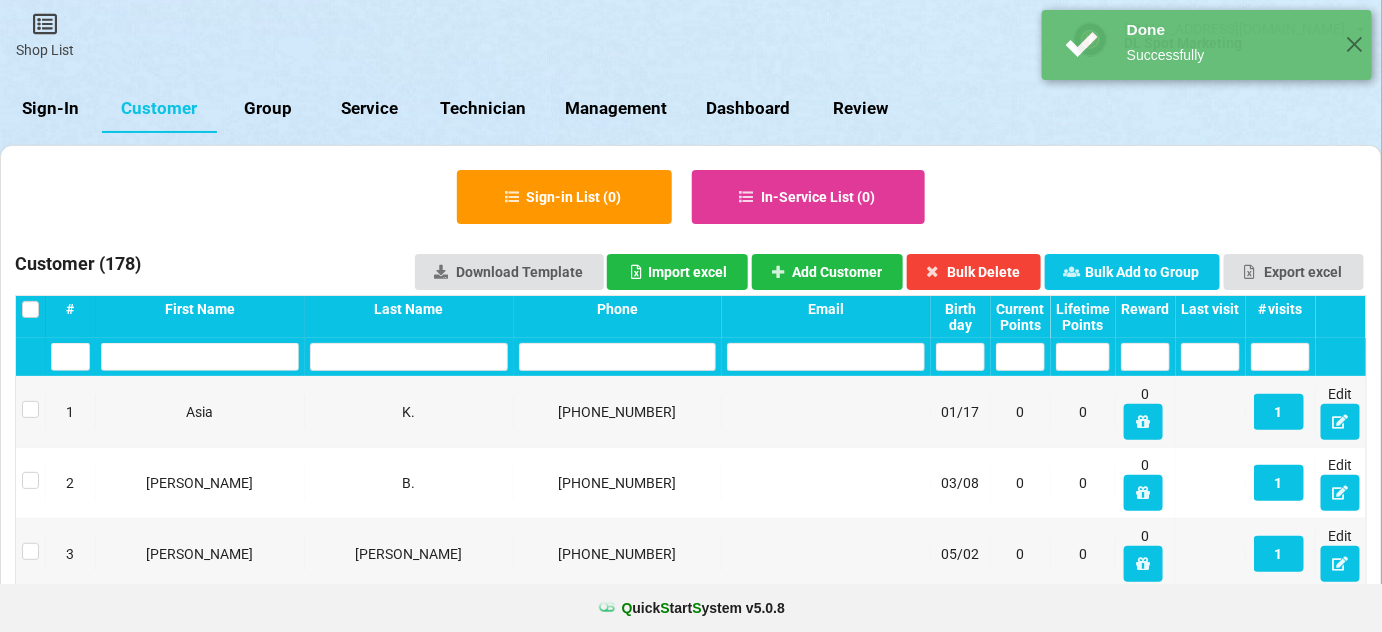 click at bounding box center [618, 357] 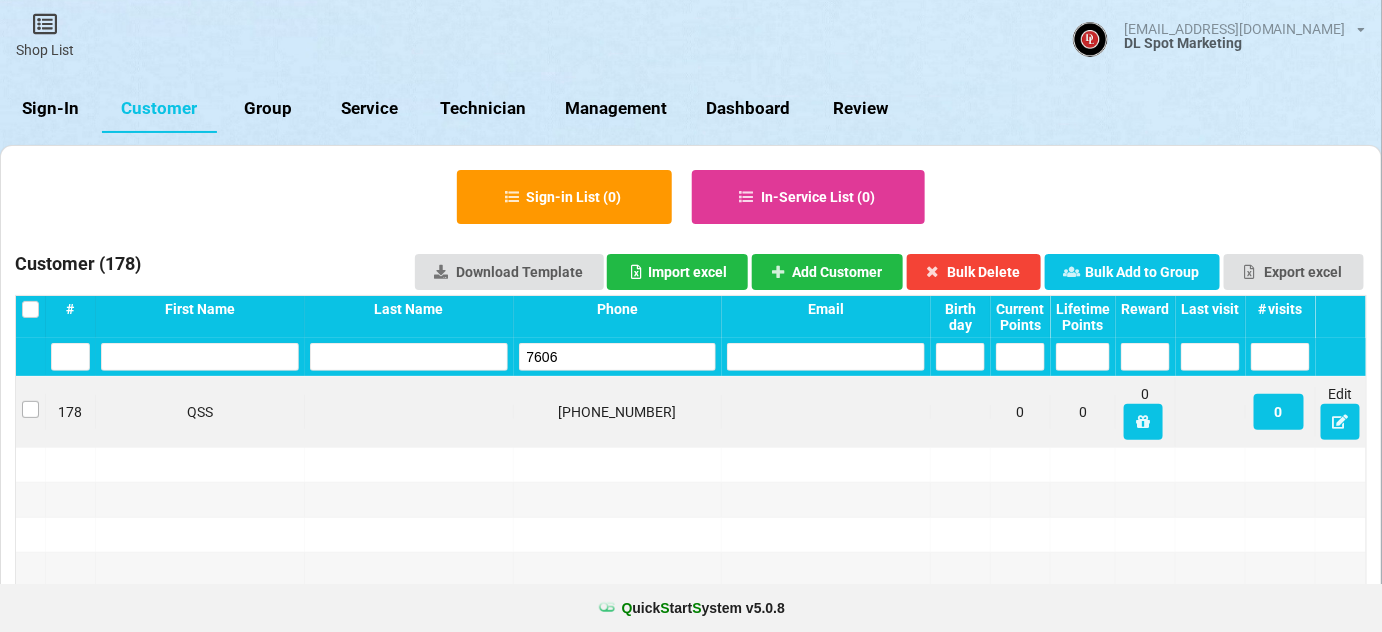 type on "7606" 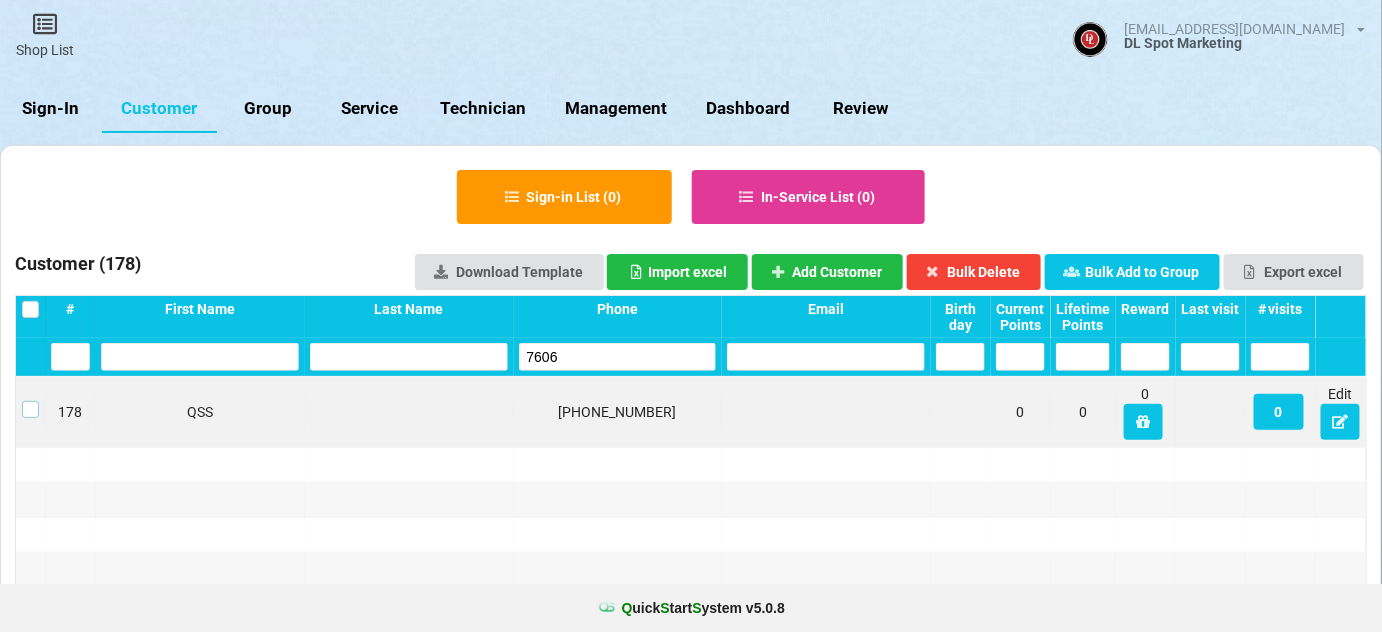 click at bounding box center (30, 401) 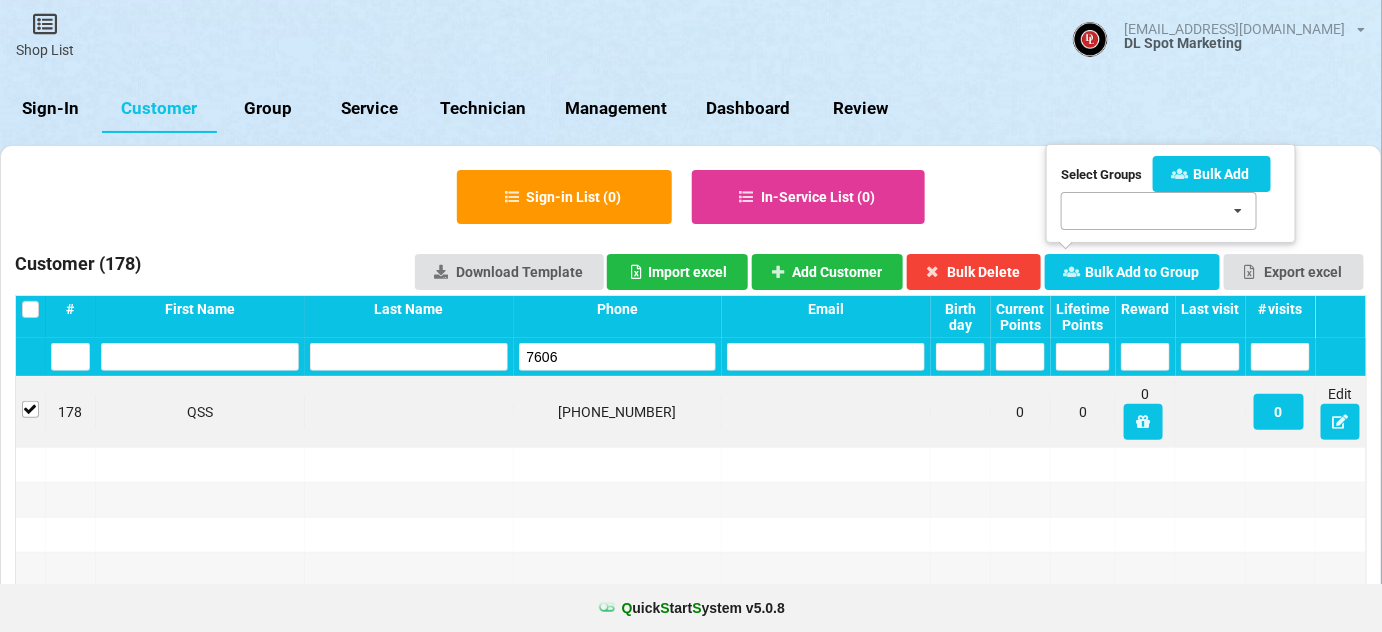 click on "Test" at bounding box center (1159, 211) 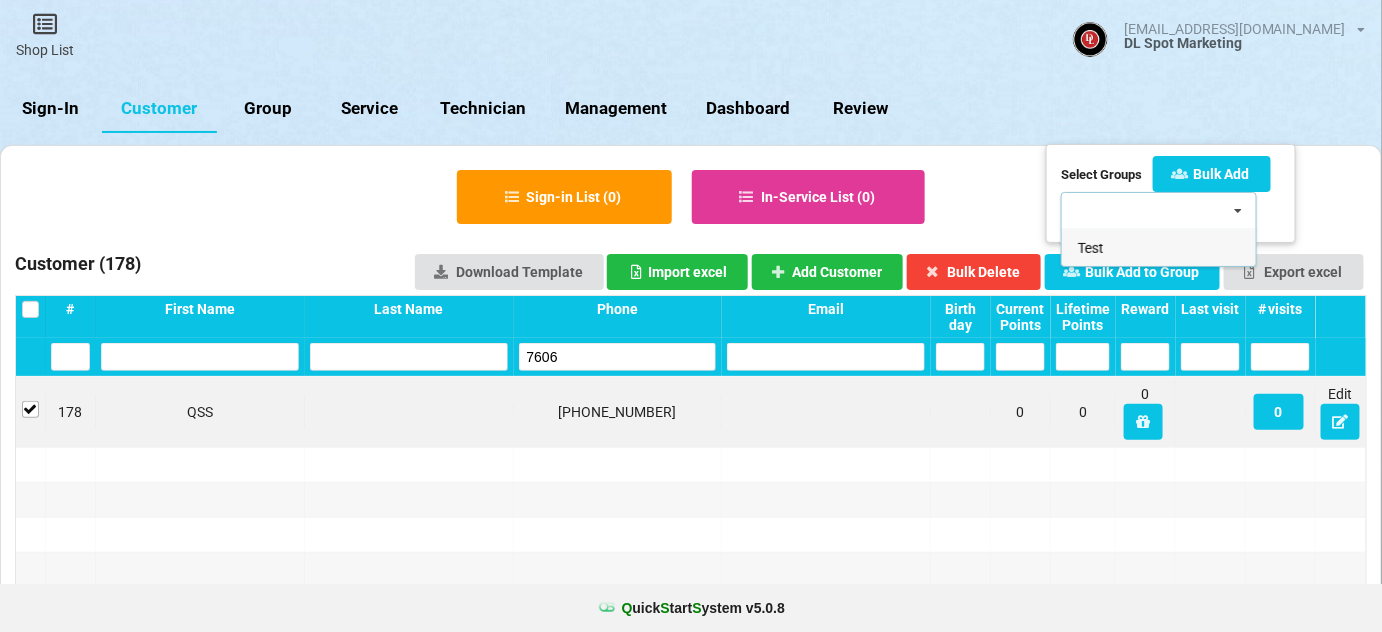 click on "Test" at bounding box center [1159, 247] 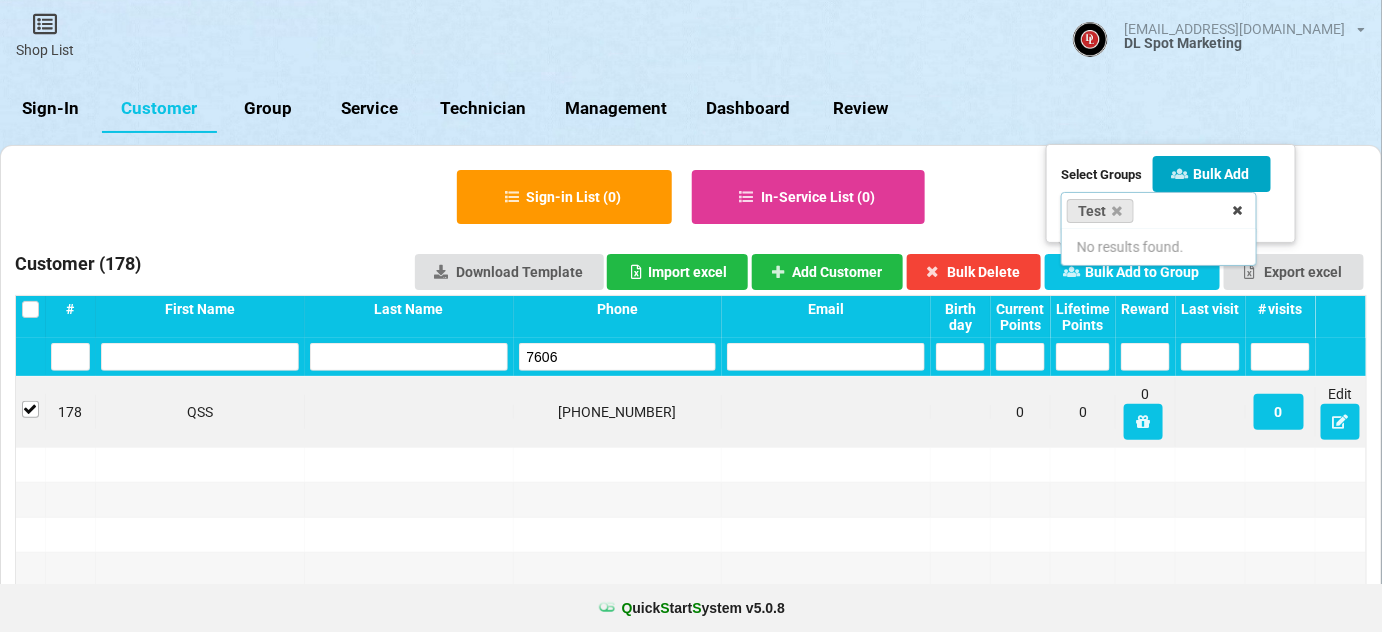 click on "Bulk Add" at bounding box center [1212, 174] 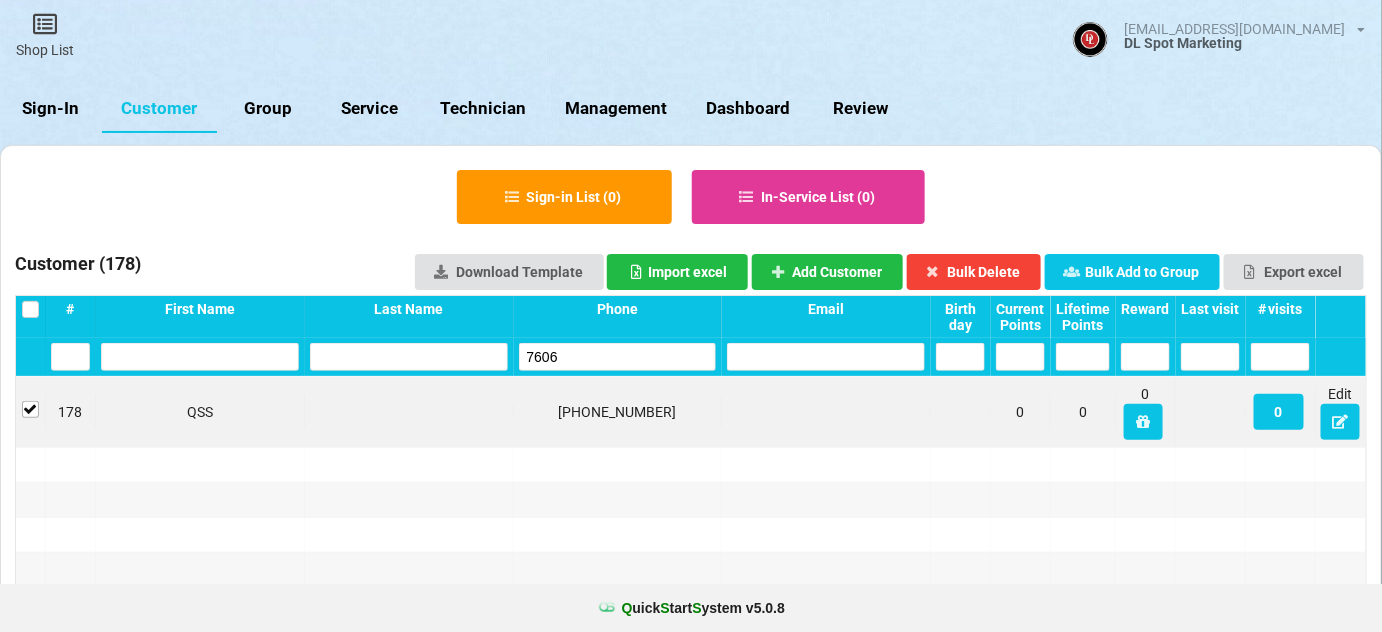 click on "Group" at bounding box center (268, 109) 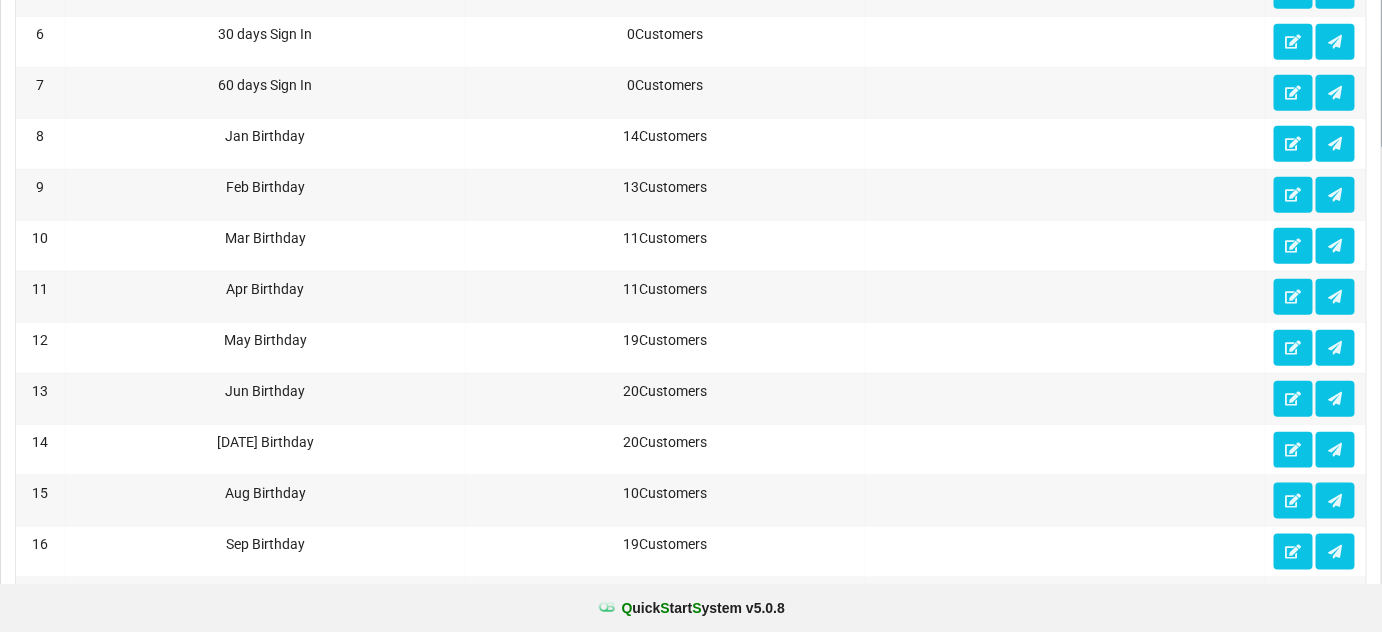 scroll, scrollTop: 1090, scrollLeft: 0, axis: vertical 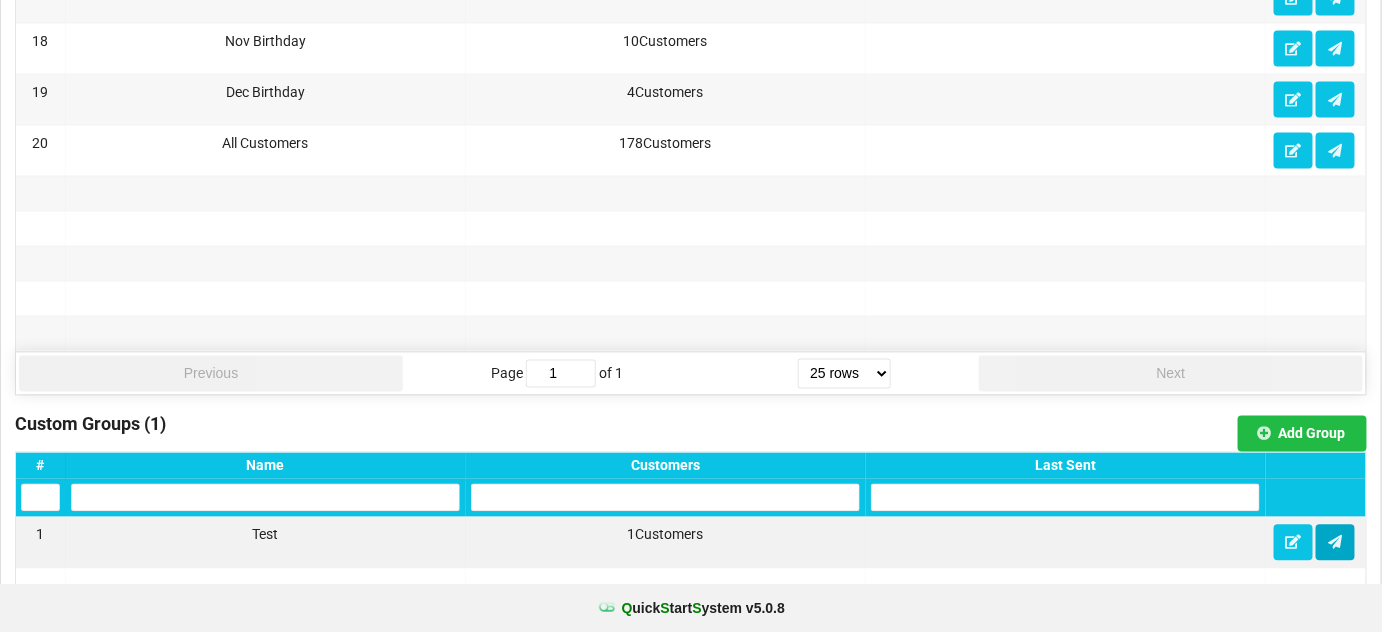click at bounding box center (1335, 542) 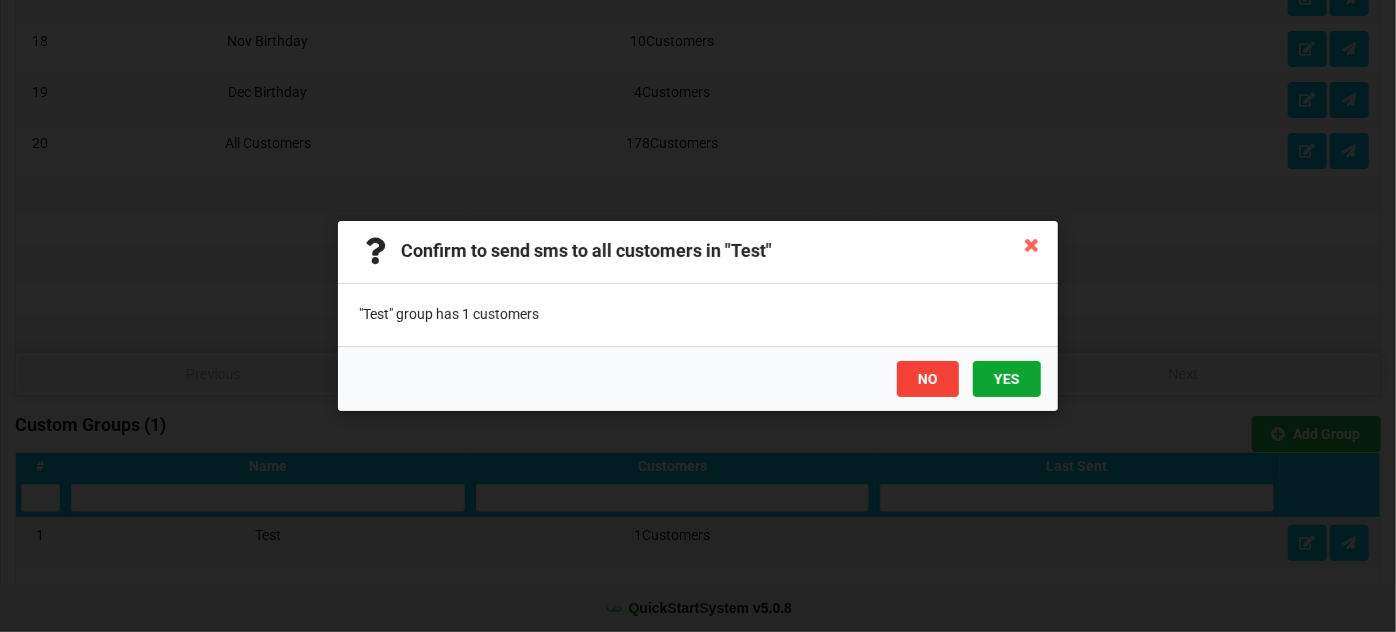 click on "YES" at bounding box center (1007, 379) 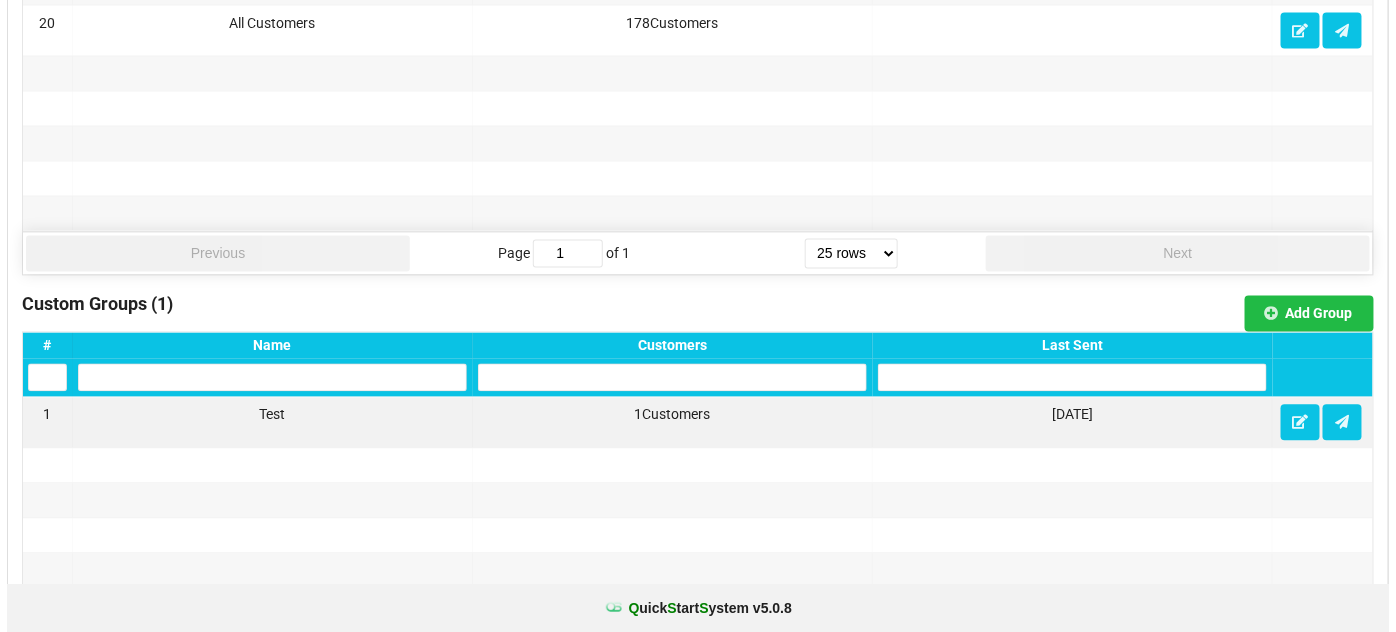 scroll, scrollTop: 1212, scrollLeft: 0, axis: vertical 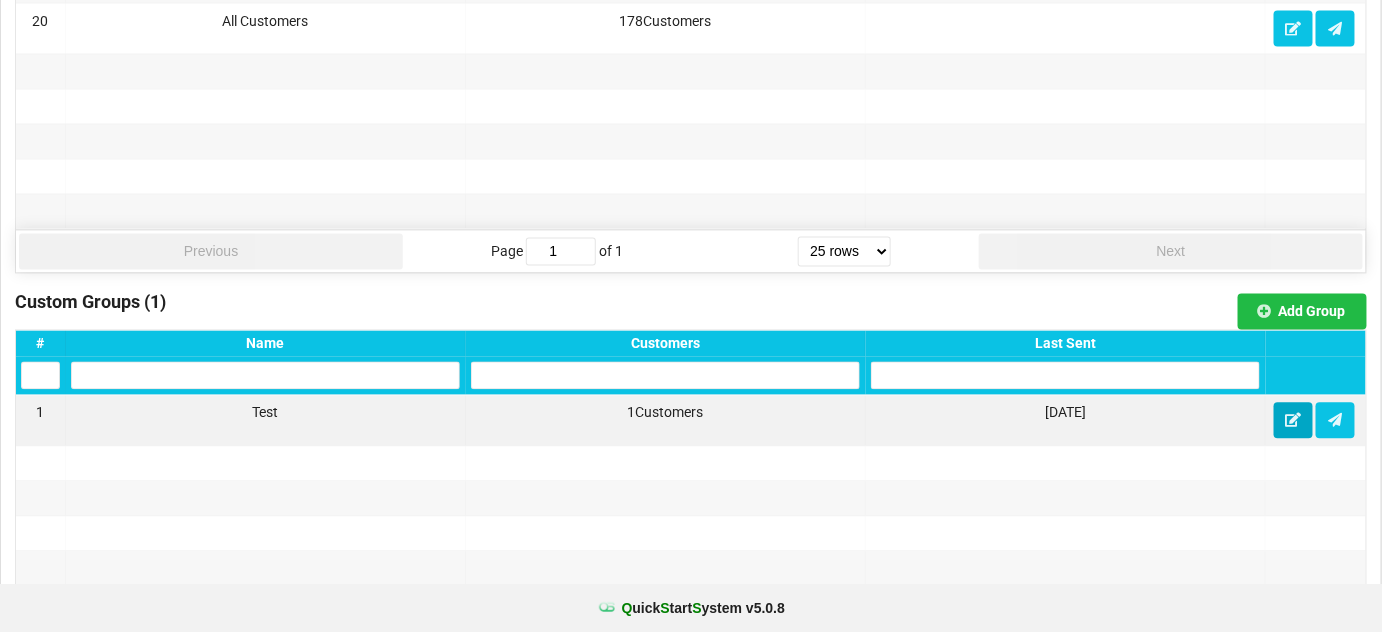 click at bounding box center [1293, 420] 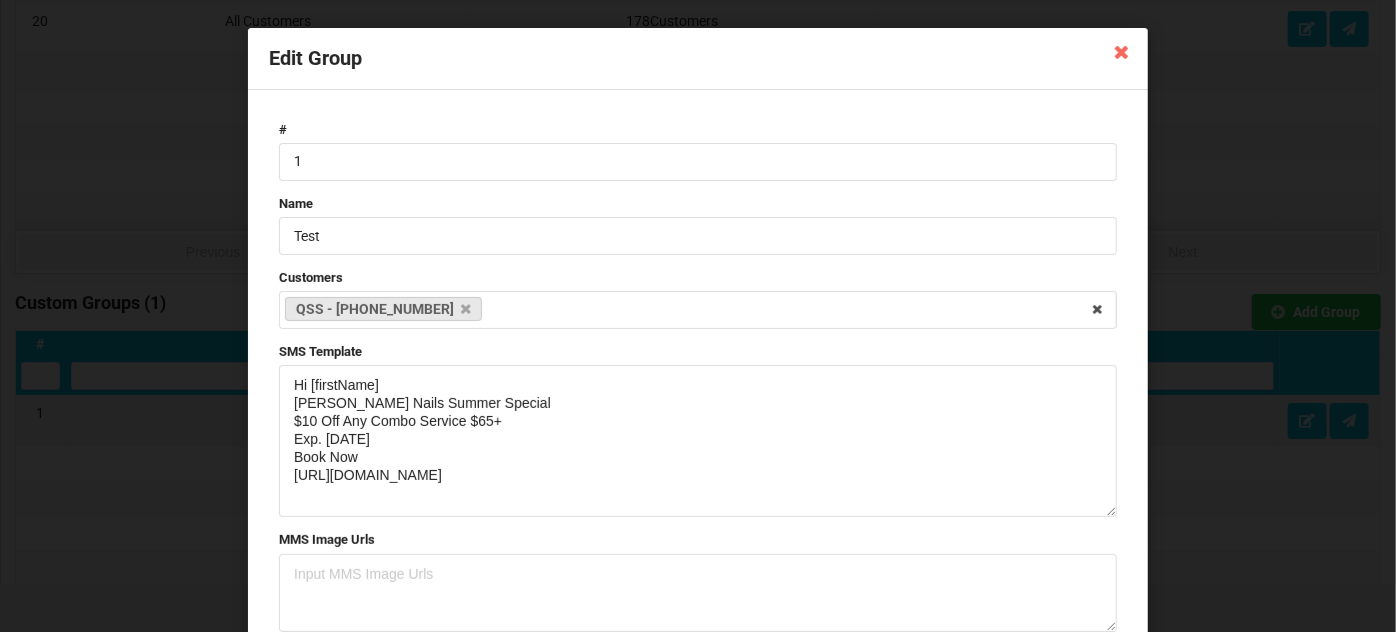 drag, startPoint x: 1102, startPoint y: 439, endPoint x: 968, endPoint y: 520, distance: 156.57906 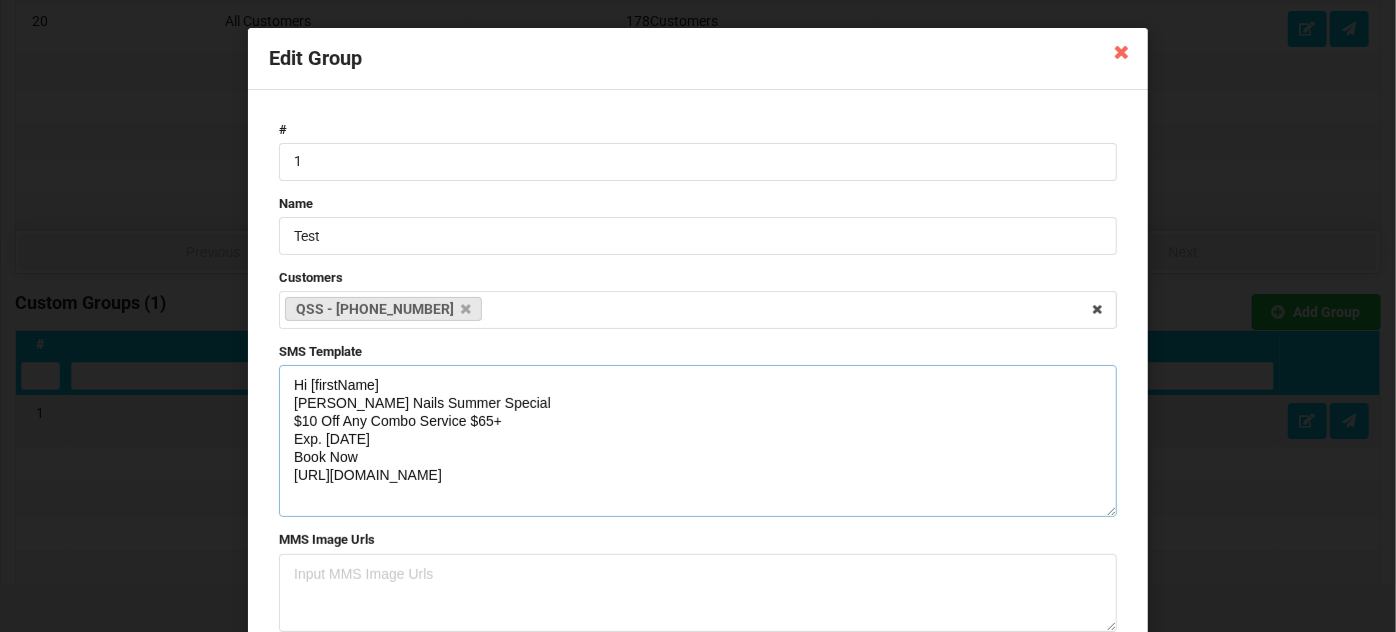 drag, startPoint x: 458, startPoint y: 474, endPoint x: 262, endPoint y: 384, distance: 215.67569 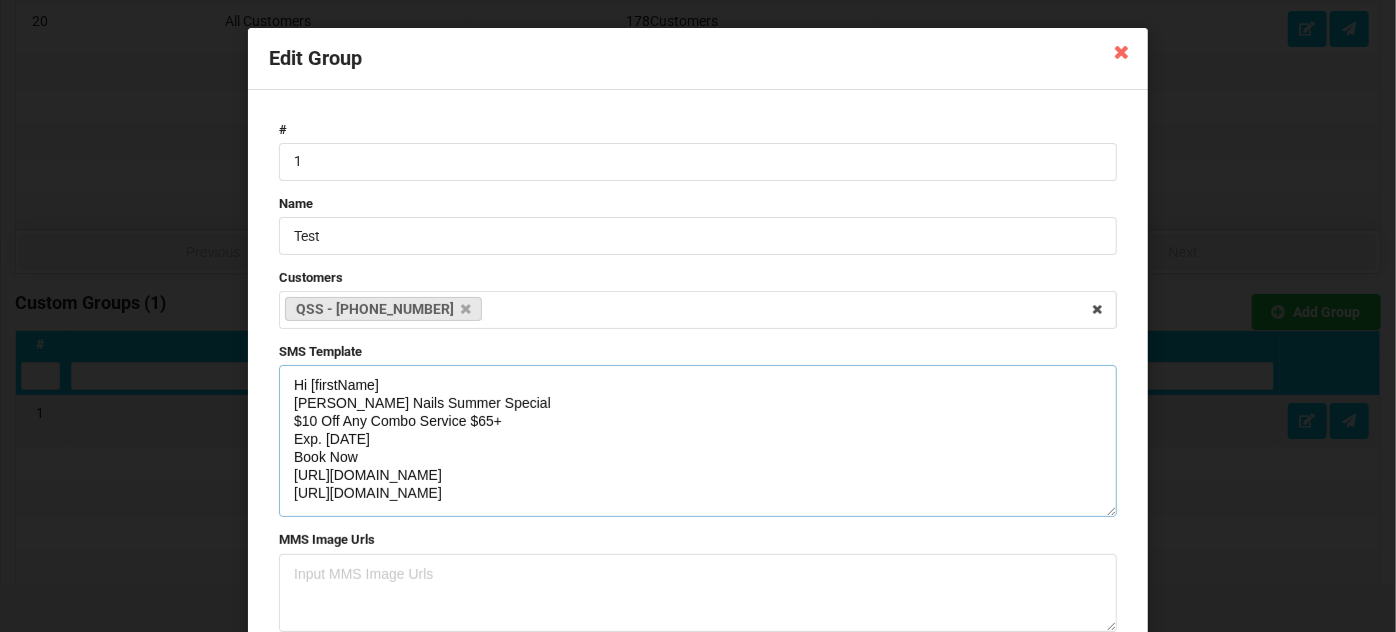 drag, startPoint x: 450, startPoint y: 471, endPoint x: 280, endPoint y: 473, distance: 170.01176 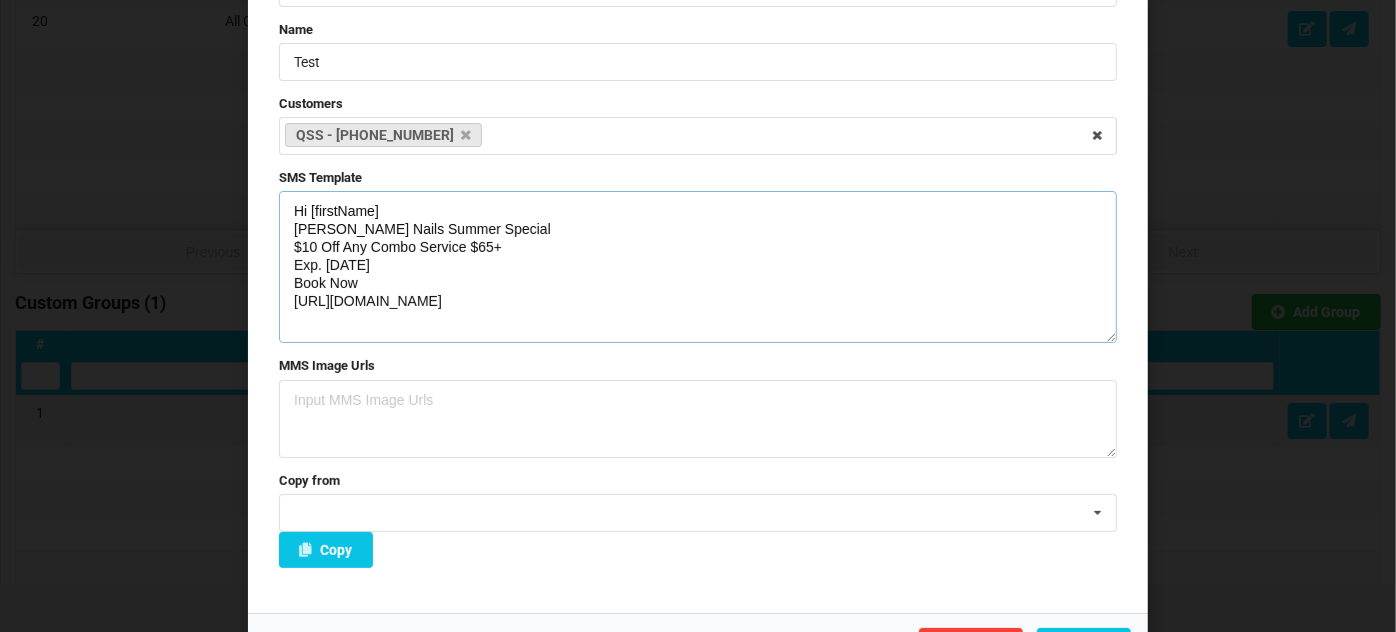 scroll, scrollTop: 217, scrollLeft: 0, axis: vertical 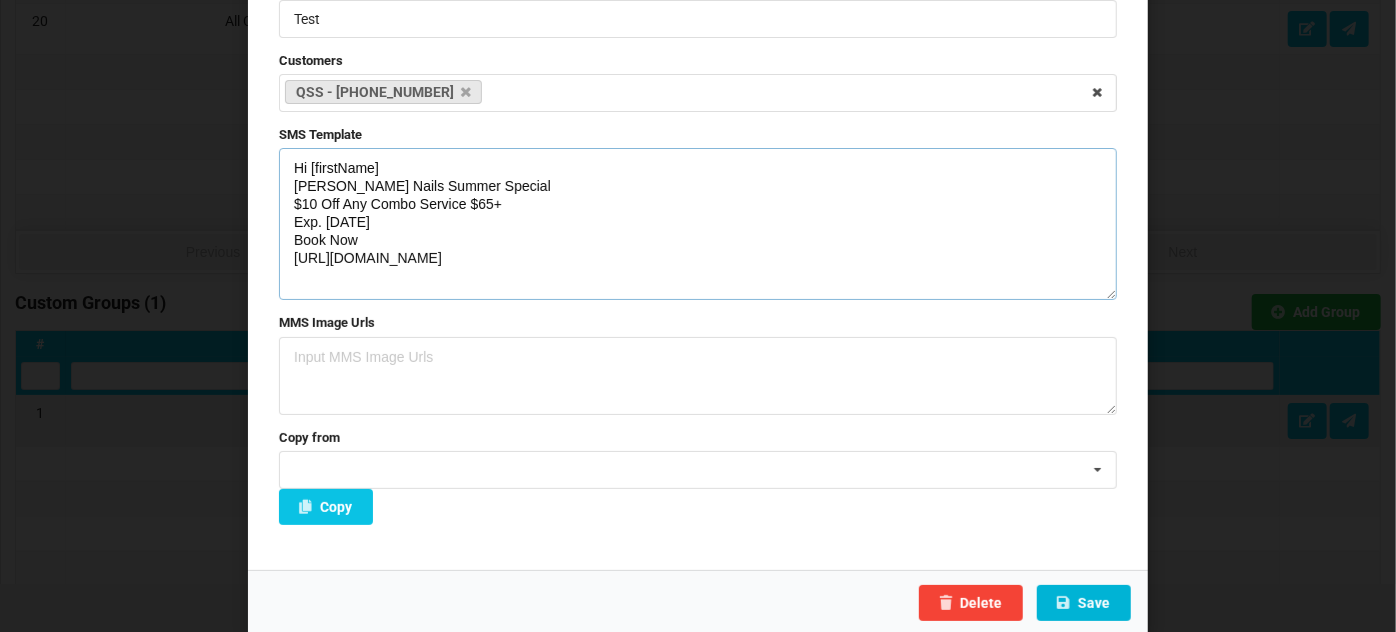 type on "Hi [firstName]
[PERSON_NAME] Nails Summer Special
$10 Off Any Combo Service $65+
Exp. [DATE]
Book Now
[URL][DOMAIN_NAME]" 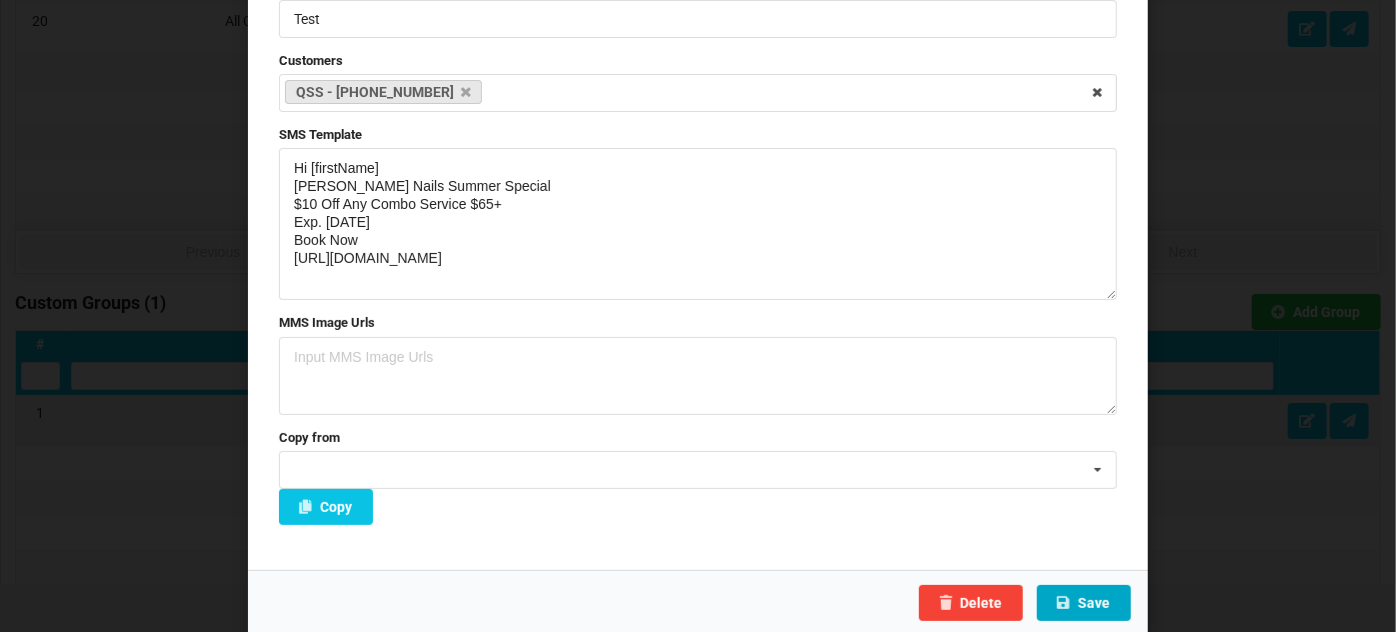 click on "Save" at bounding box center (1084, 603) 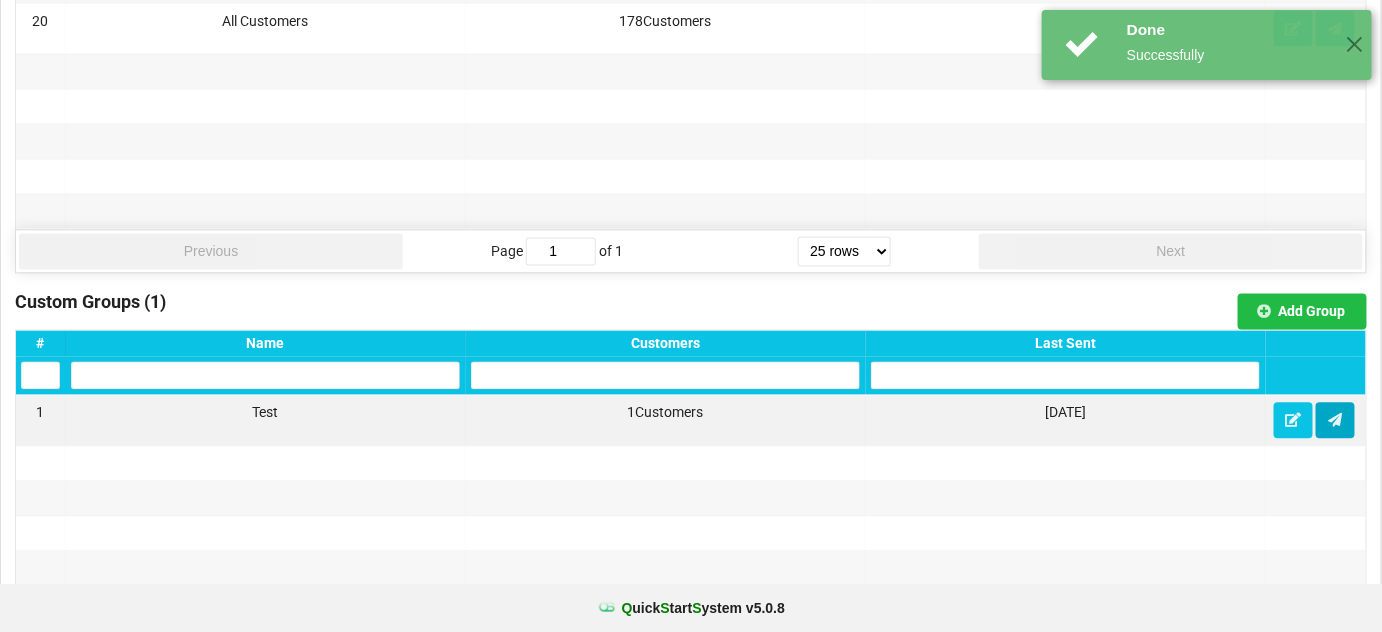 click at bounding box center (1335, 421) 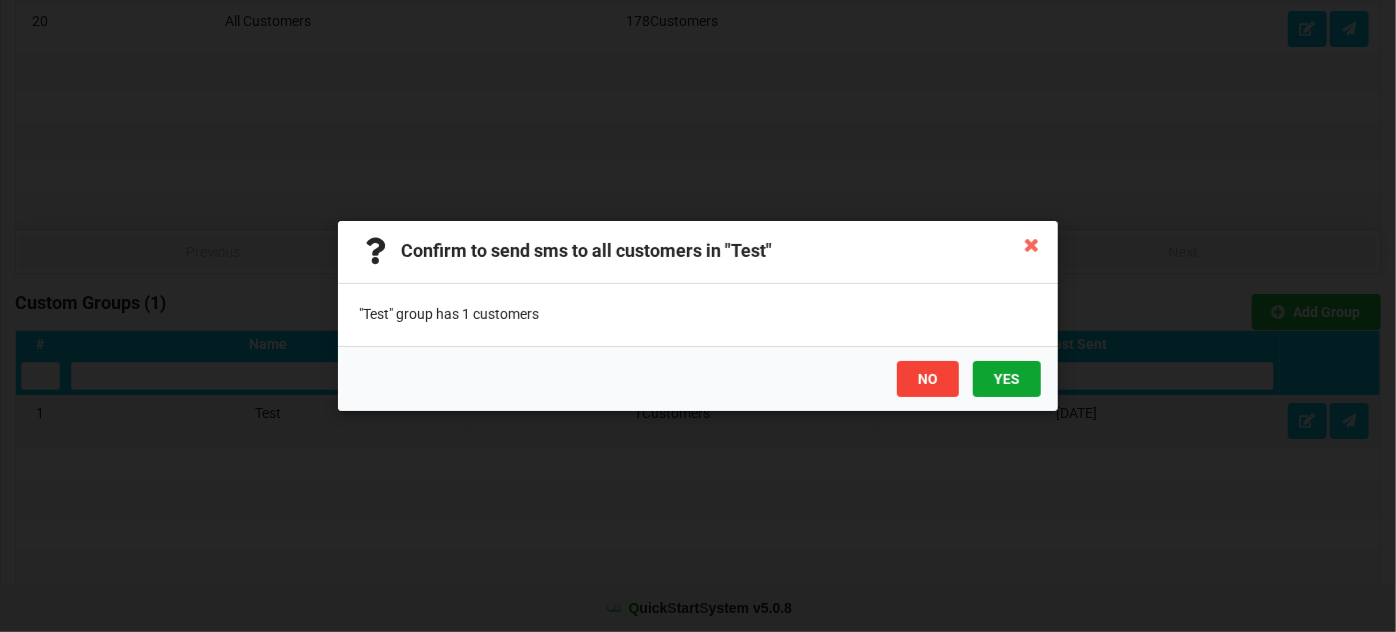 click on "YES" at bounding box center [1007, 379] 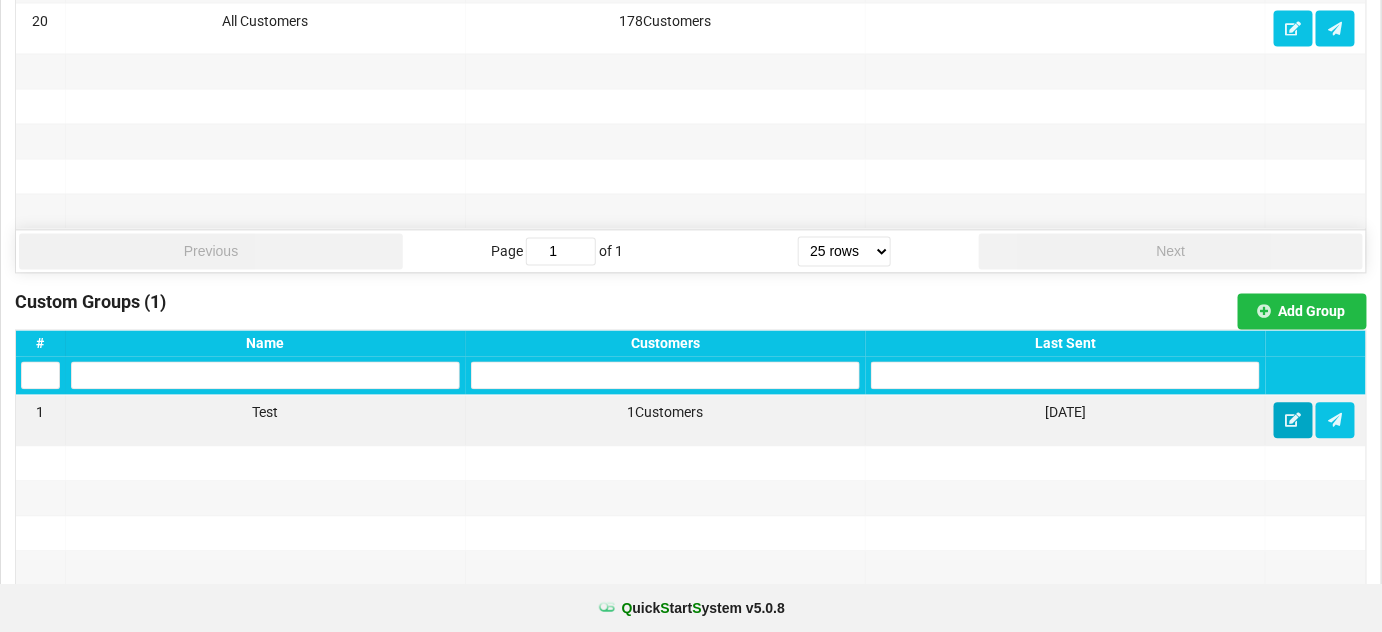 click at bounding box center [1293, 420] 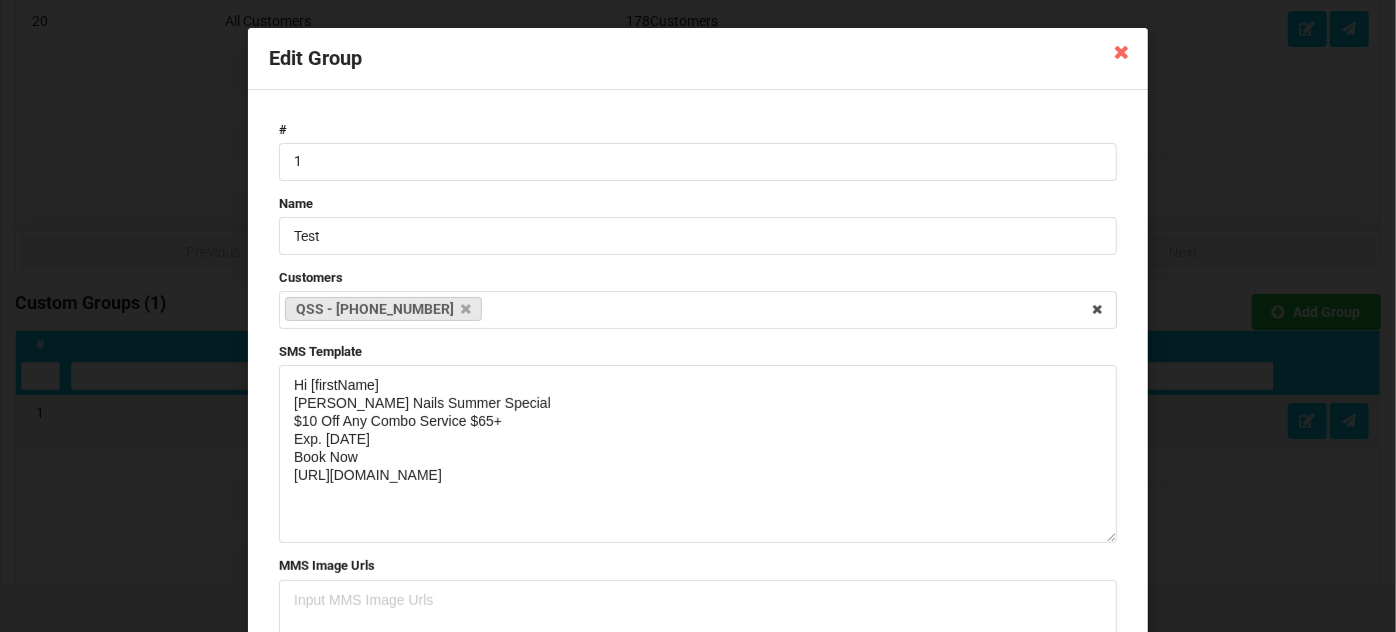 drag, startPoint x: 1106, startPoint y: 439, endPoint x: 1053, endPoint y: 551, distance: 123.90723 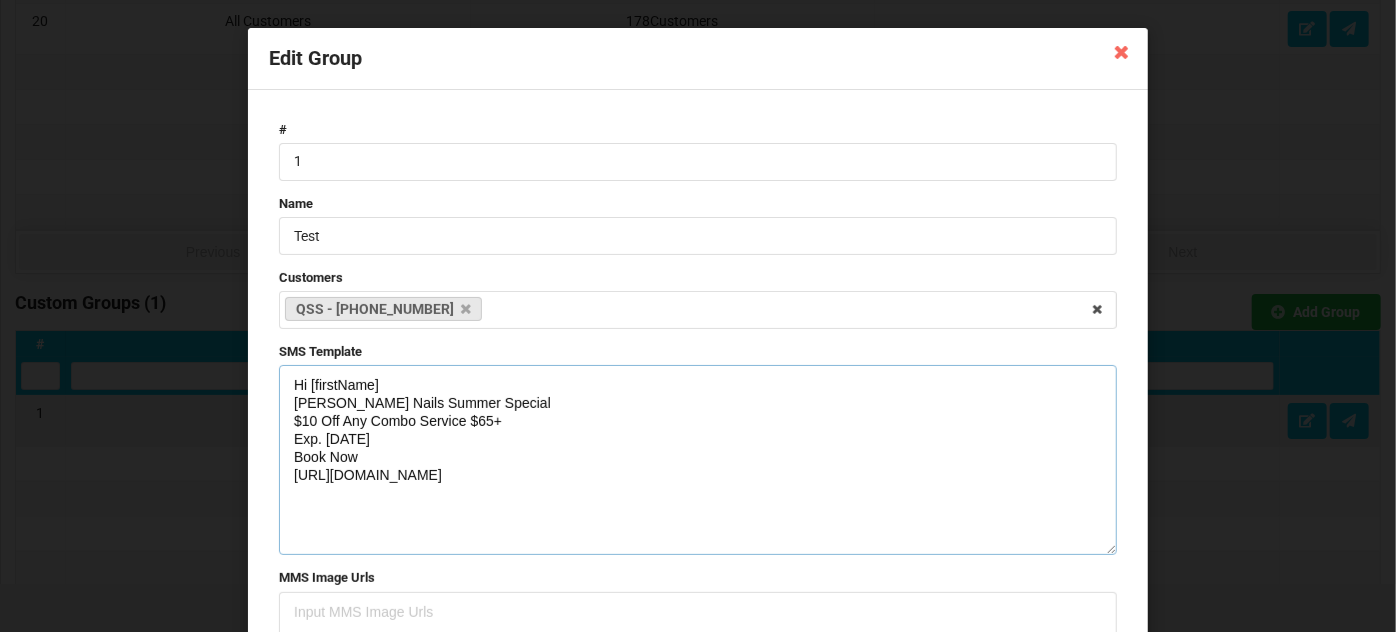 drag, startPoint x: 628, startPoint y: 470, endPoint x: 254, endPoint y: 364, distance: 388.73126 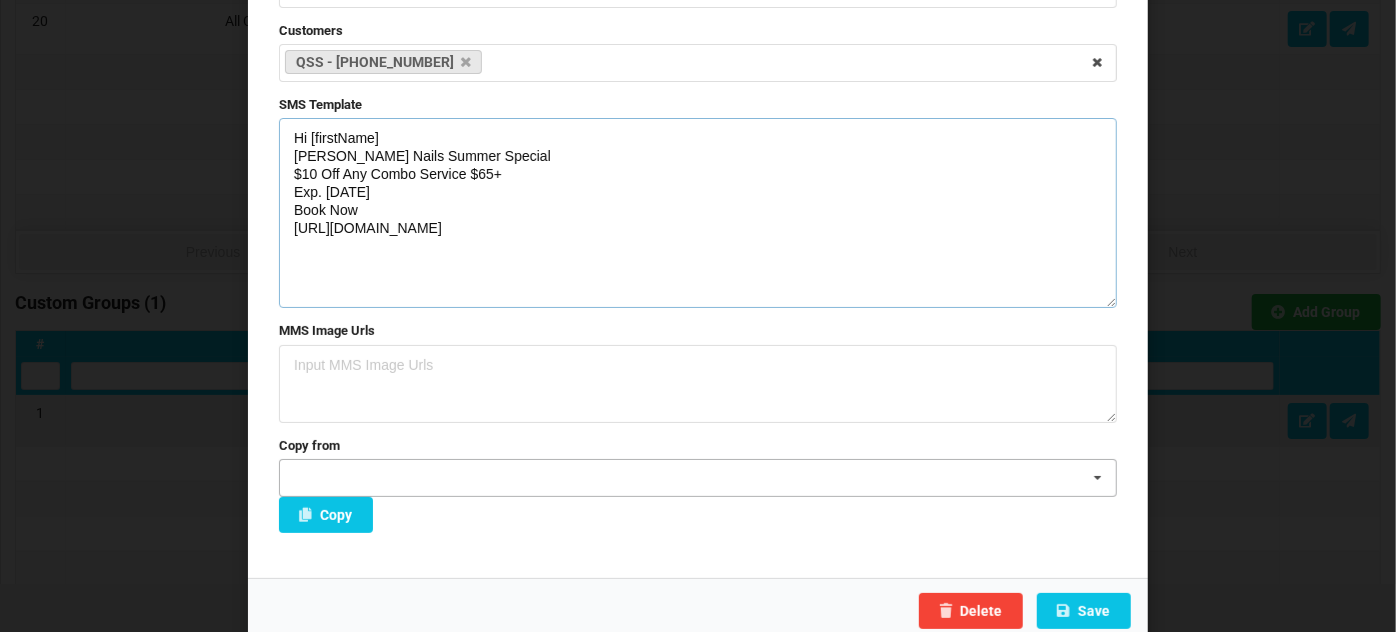 scroll, scrollTop: 256, scrollLeft: 0, axis: vertical 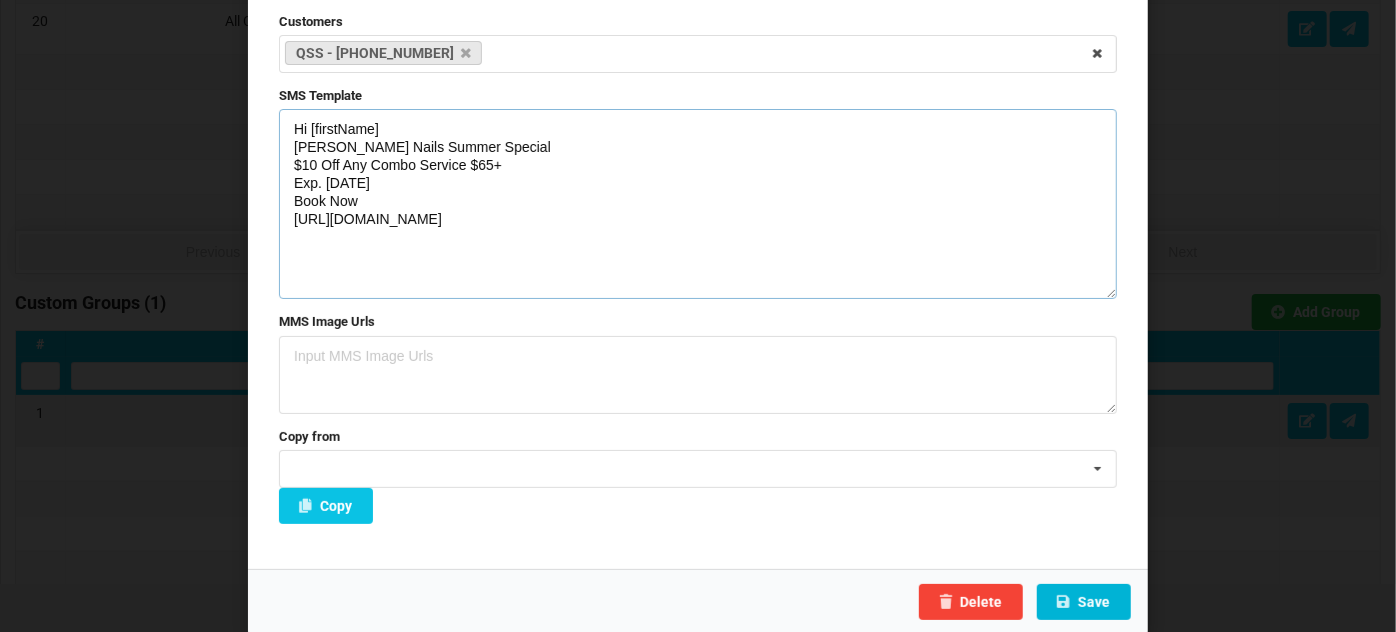 type on "Hi [firstName]
[PERSON_NAME] Nails Summer Special
$10 Off Any Combo Service $65+
Exp. [DATE]
Book Now
[URL][DOMAIN_NAME]" 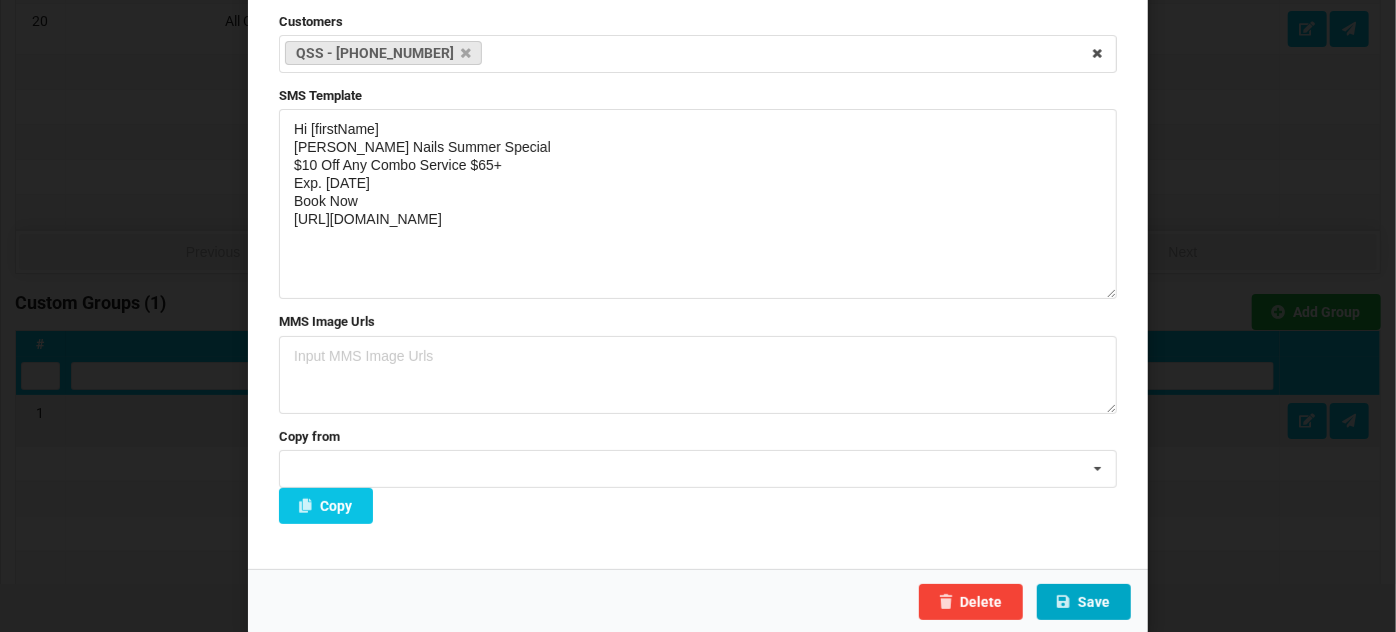 click on "Save" at bounding box center (1084, 602) 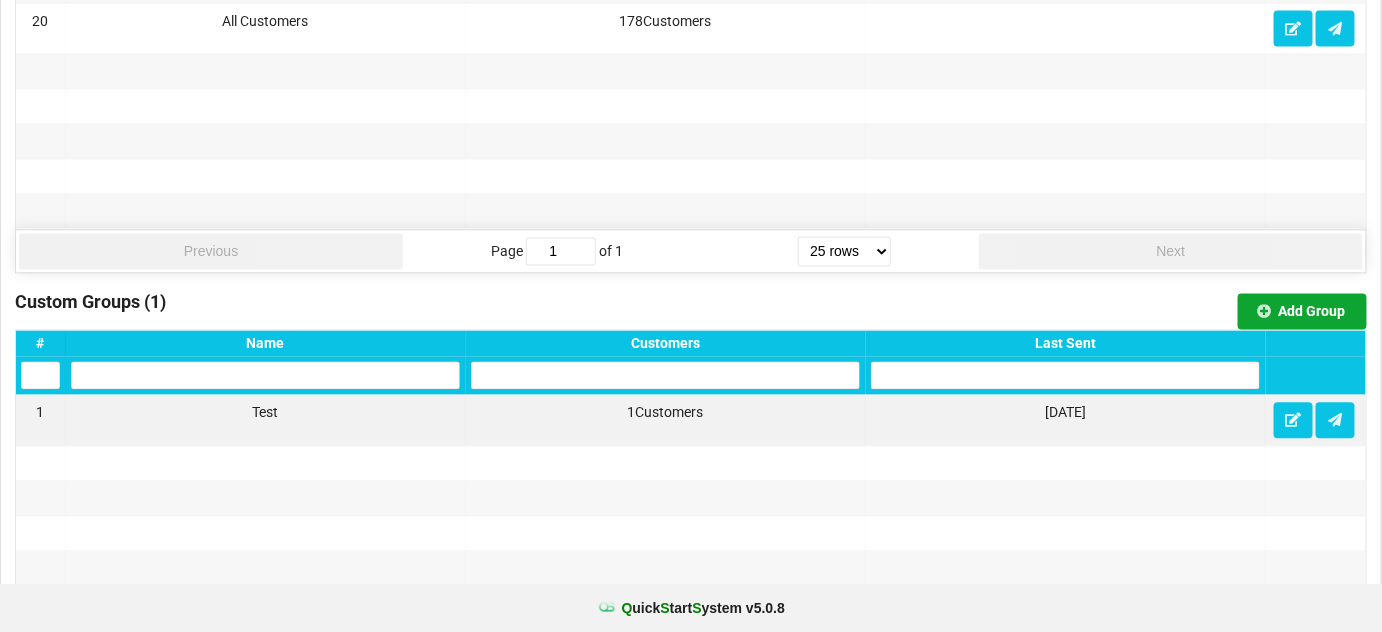 click on "Add Group" at bounding box center [1302, 312] 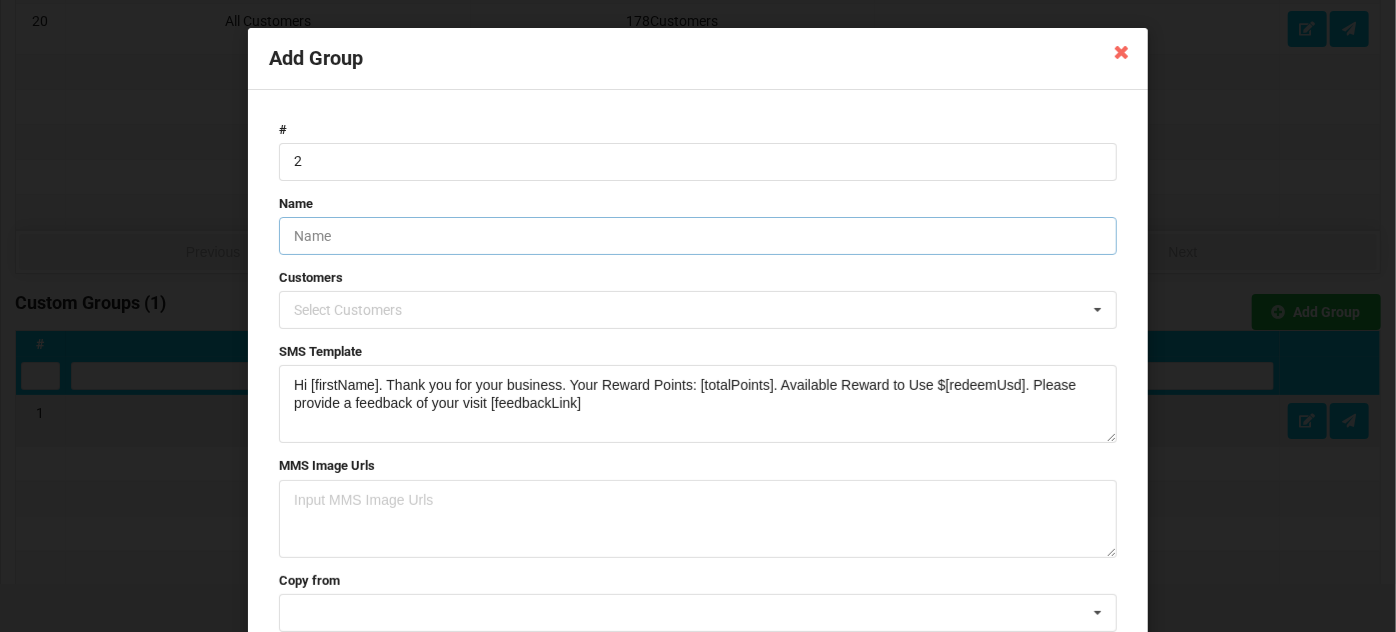click at bounding box center (698, 236) 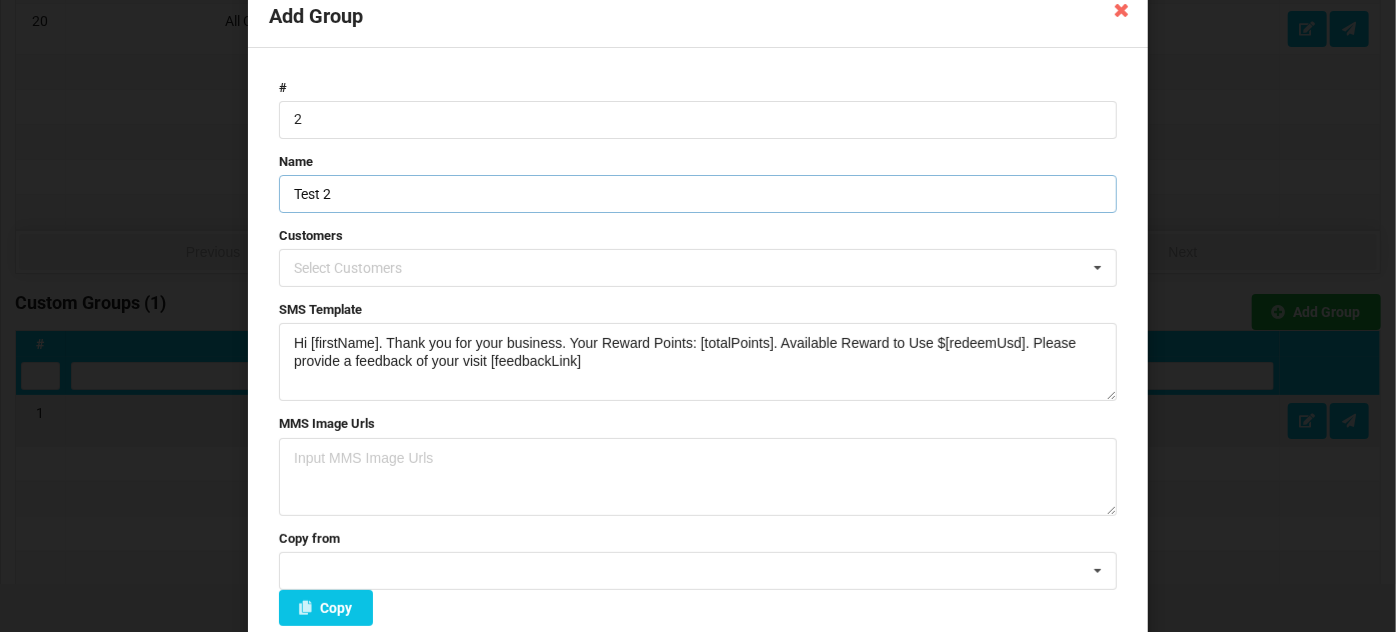 scroll, scrollTop: 121, scrollLeft: 0, axis: vertical 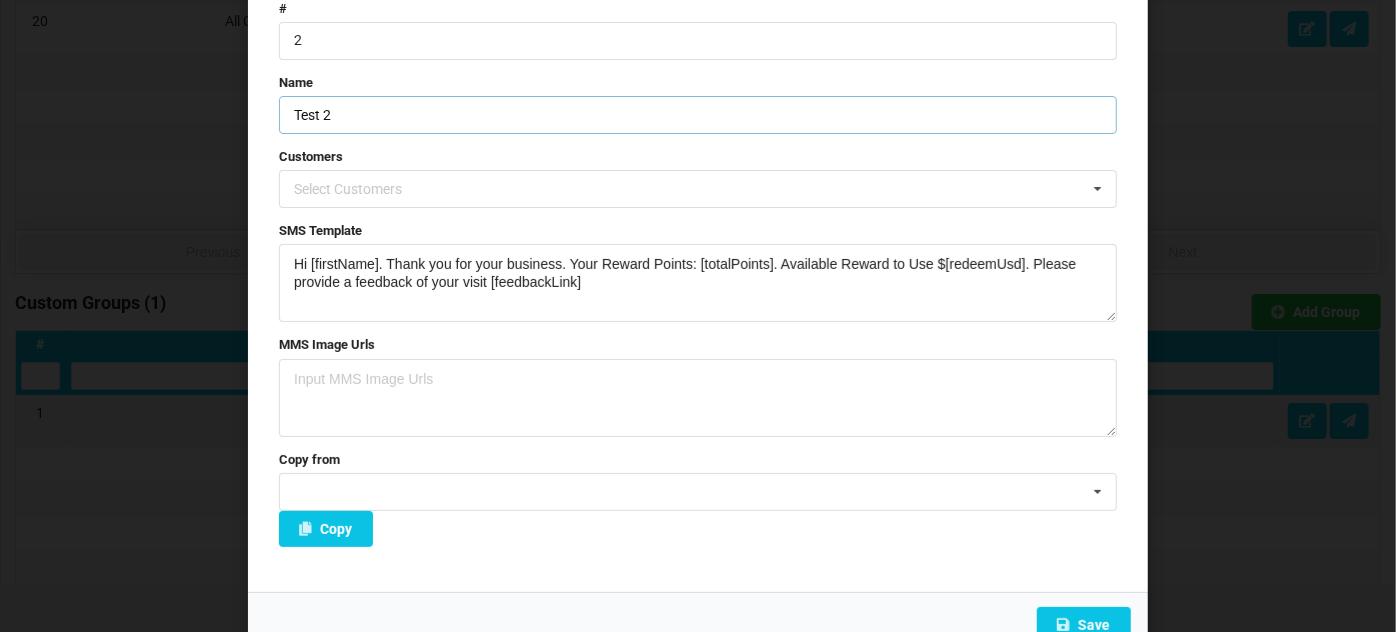 type on "Test 2" 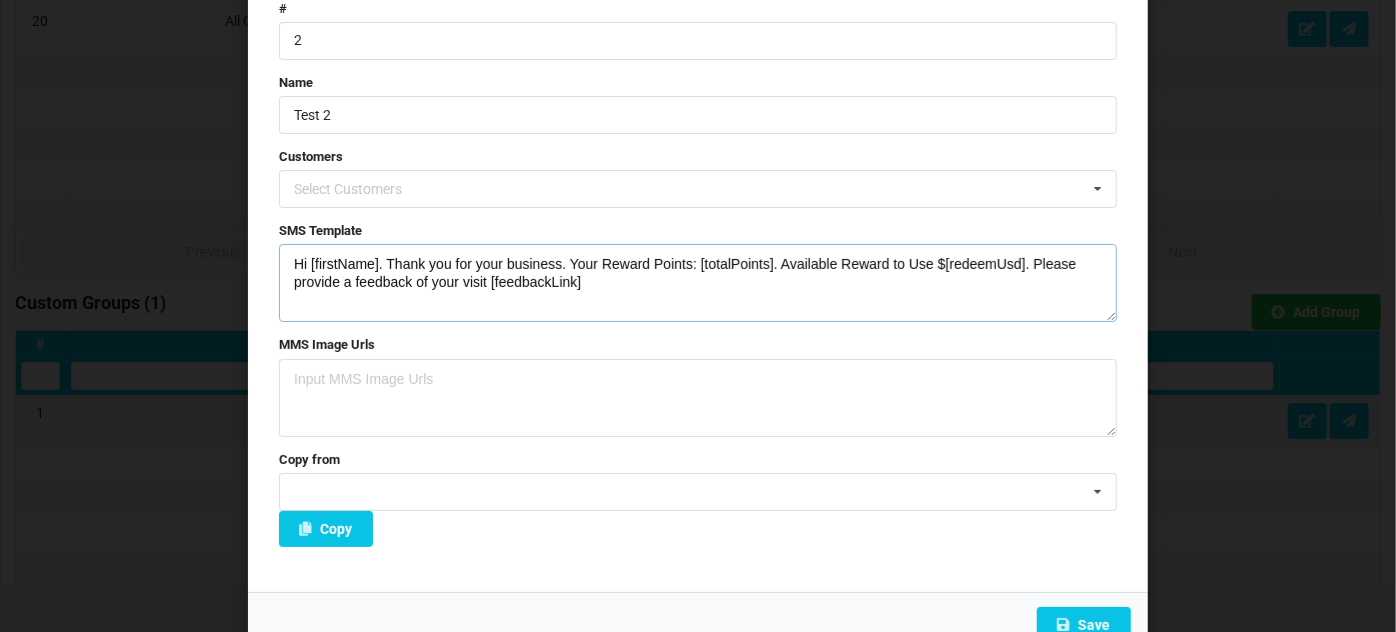 drag, startPoint x: 593, startPoint y: 281, endPoint x: 260, endPoint y: 265, distance: 333.38416 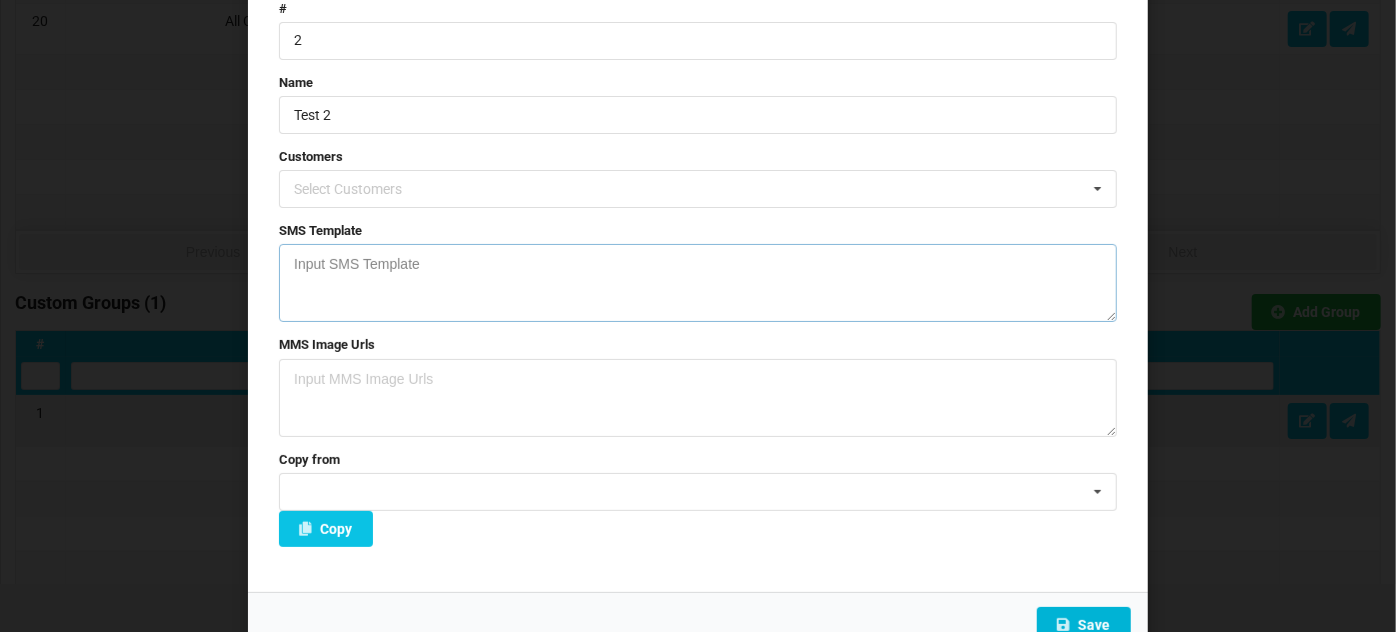 type 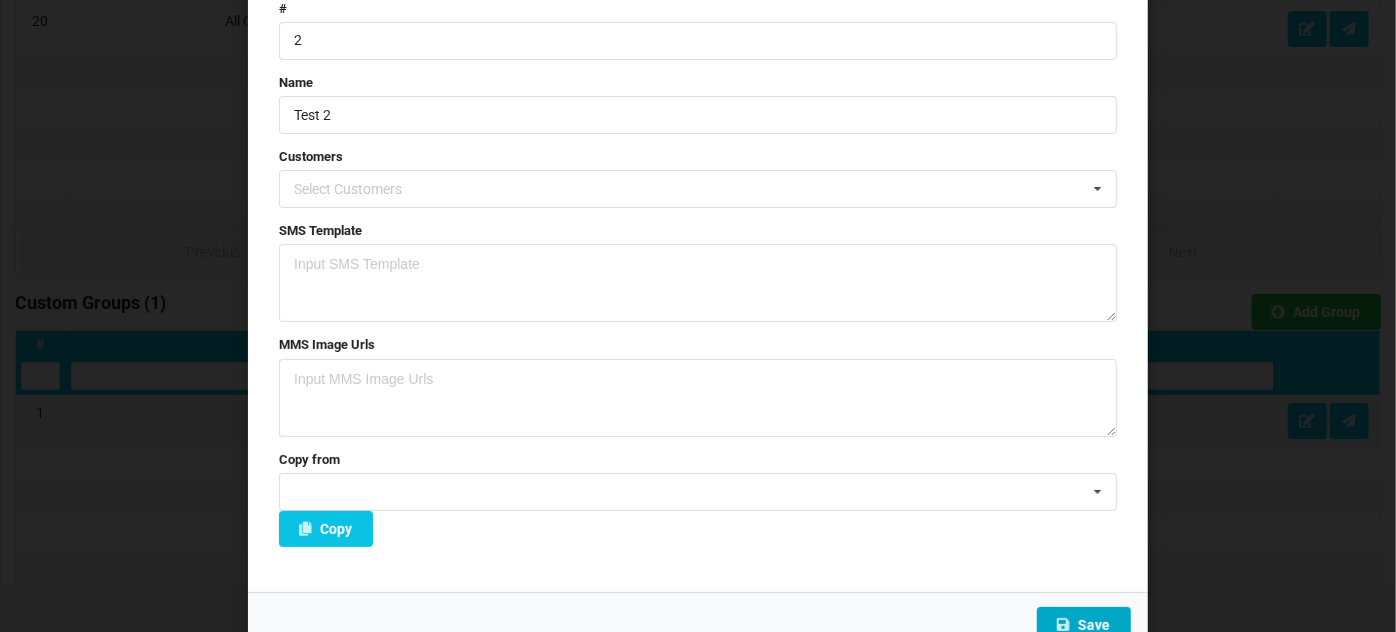 click on "Save" at bounding box center [1084, 625] 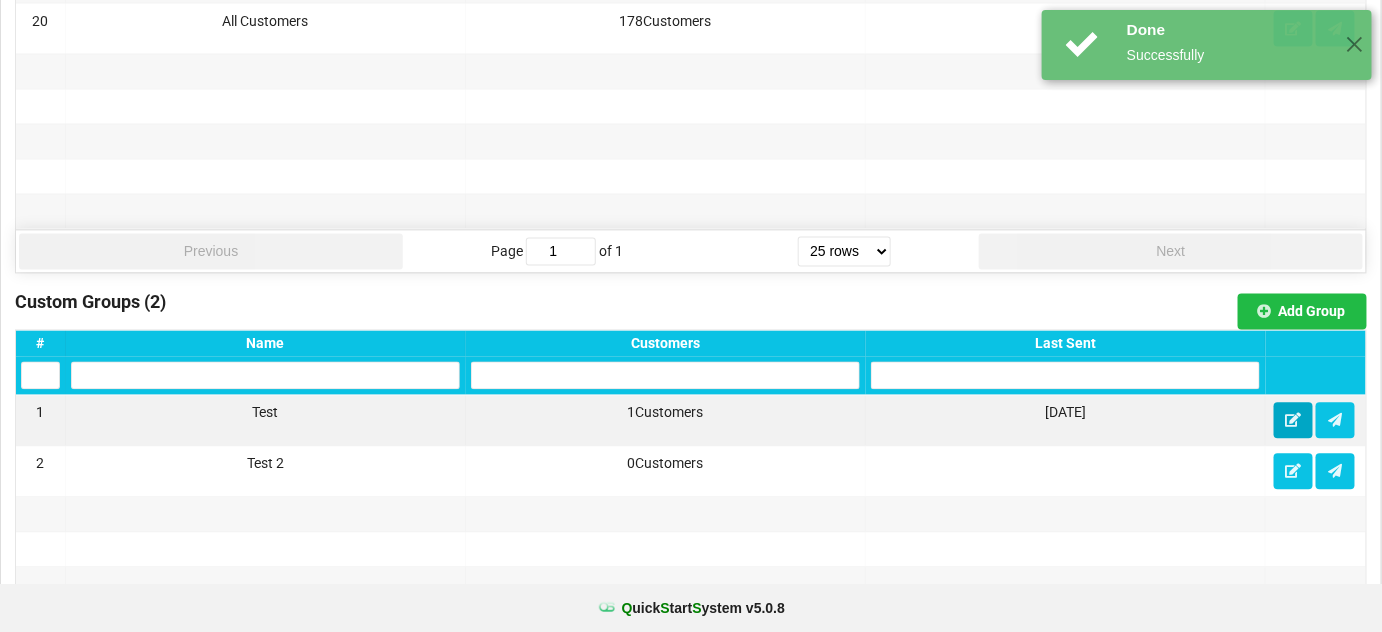 click at bounding box center [1293, 421] 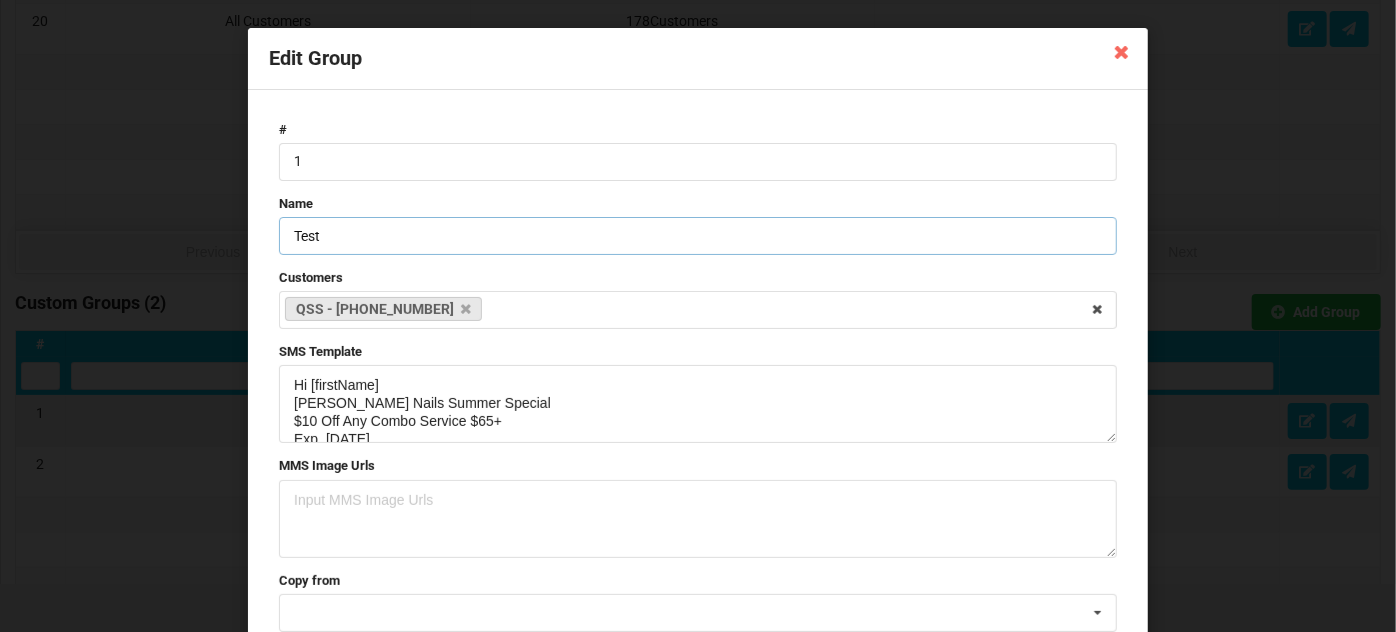 click on "Test" at bounding box center (698, 236) 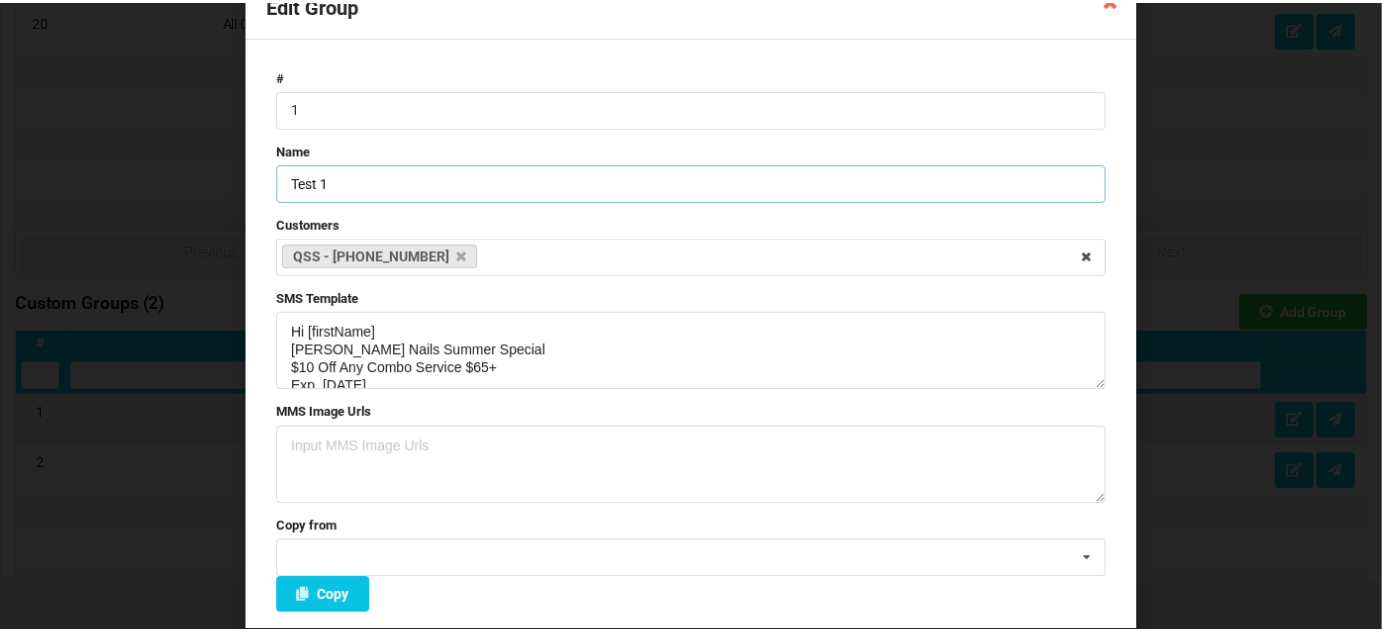 scroll, scrollTop: 143, scrollLeft: 0, axis: vertical 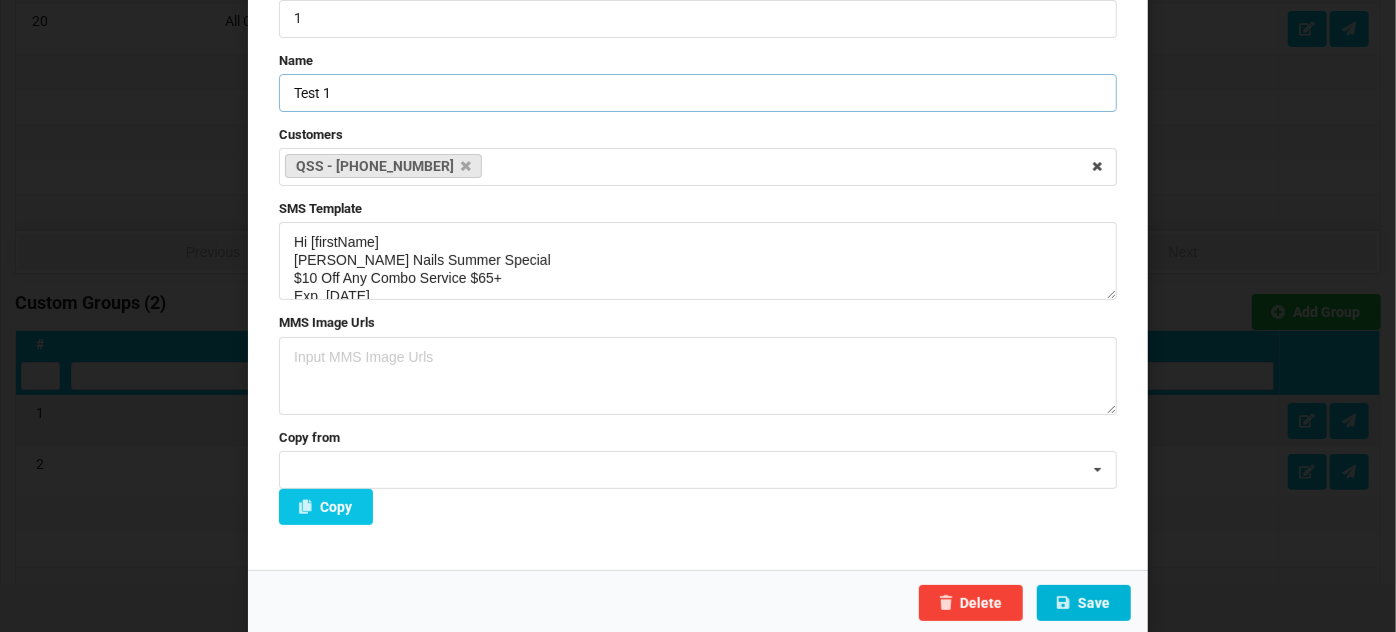 type on "Test 1" 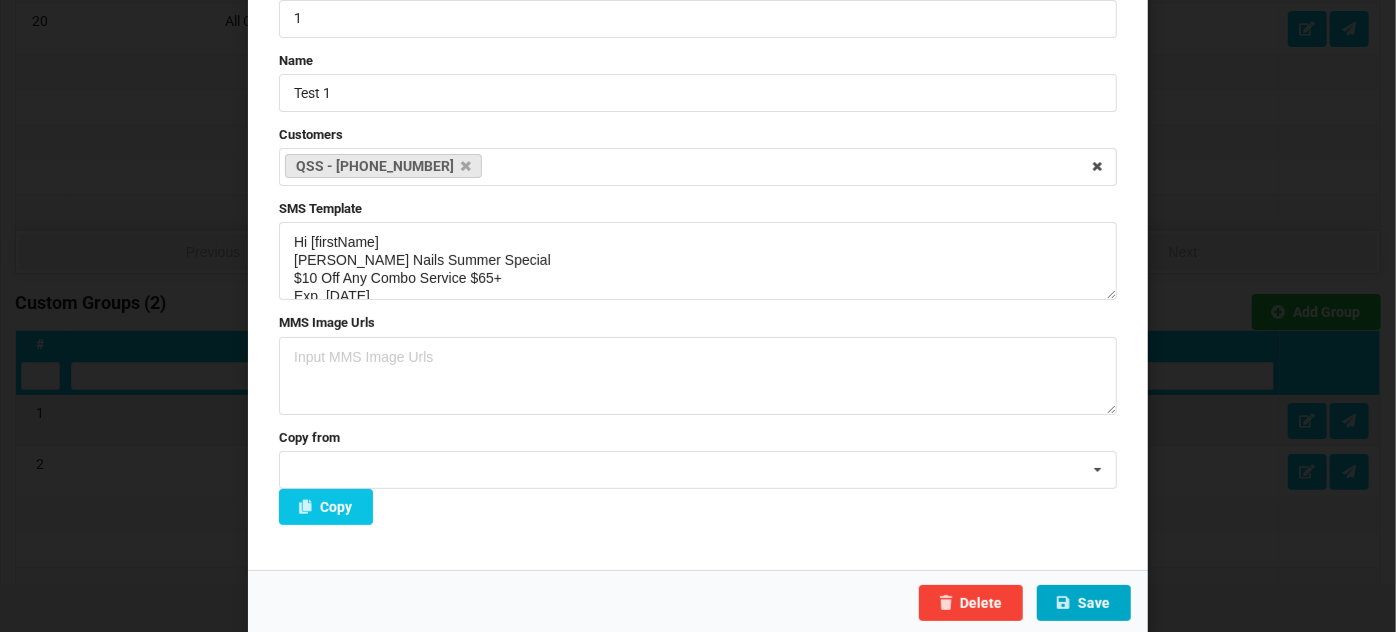 click on "Save" at bounding box center [1084, 603] 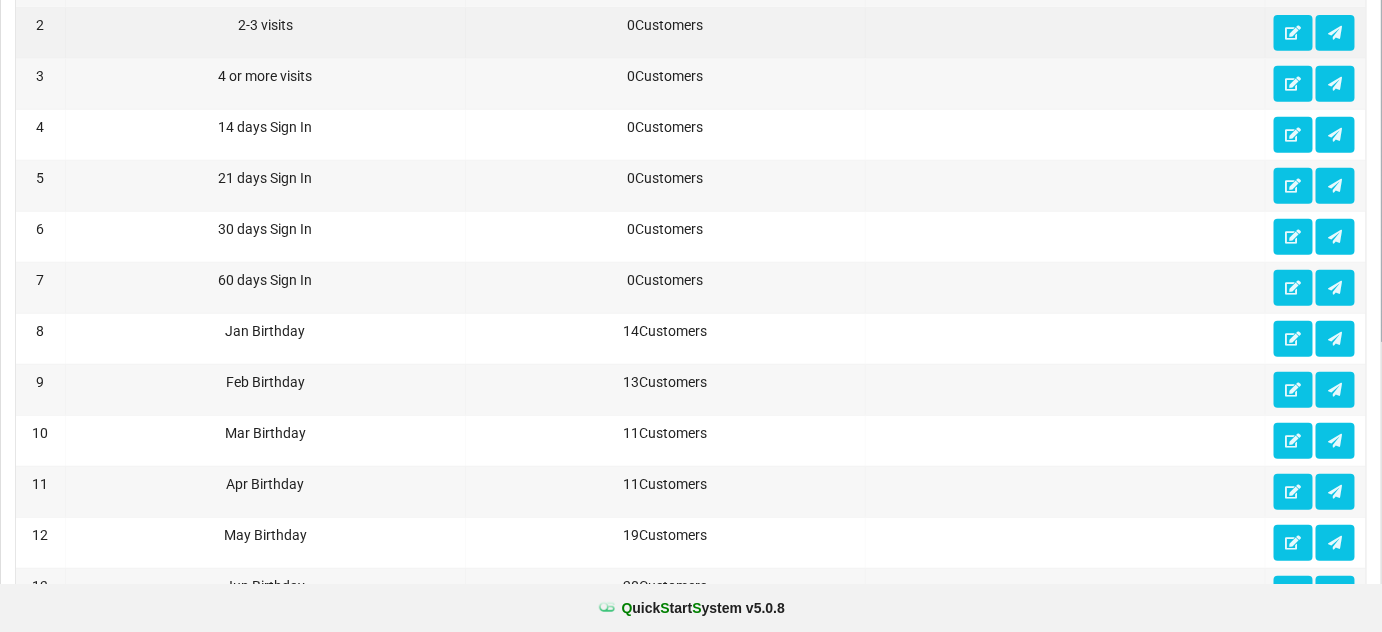 scroll, scrollTop: 0, scrollLeft: 0, axis: both 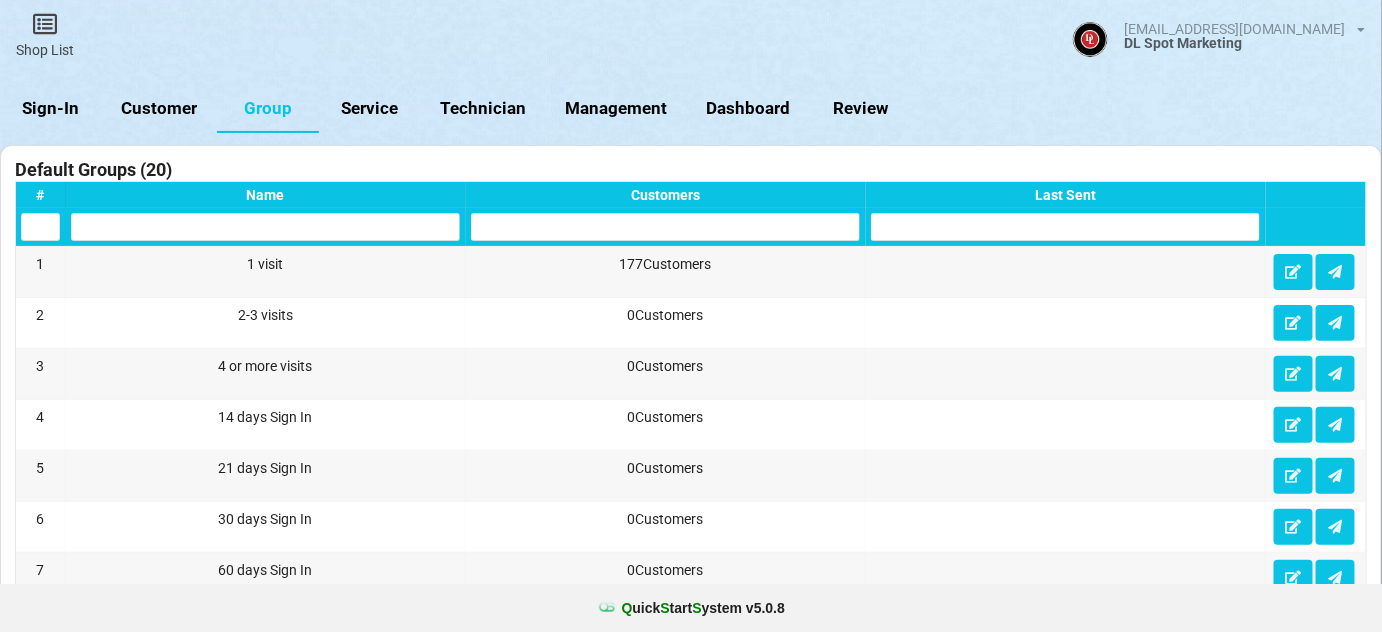 click on "Customer" at bounding box center (159, 109) 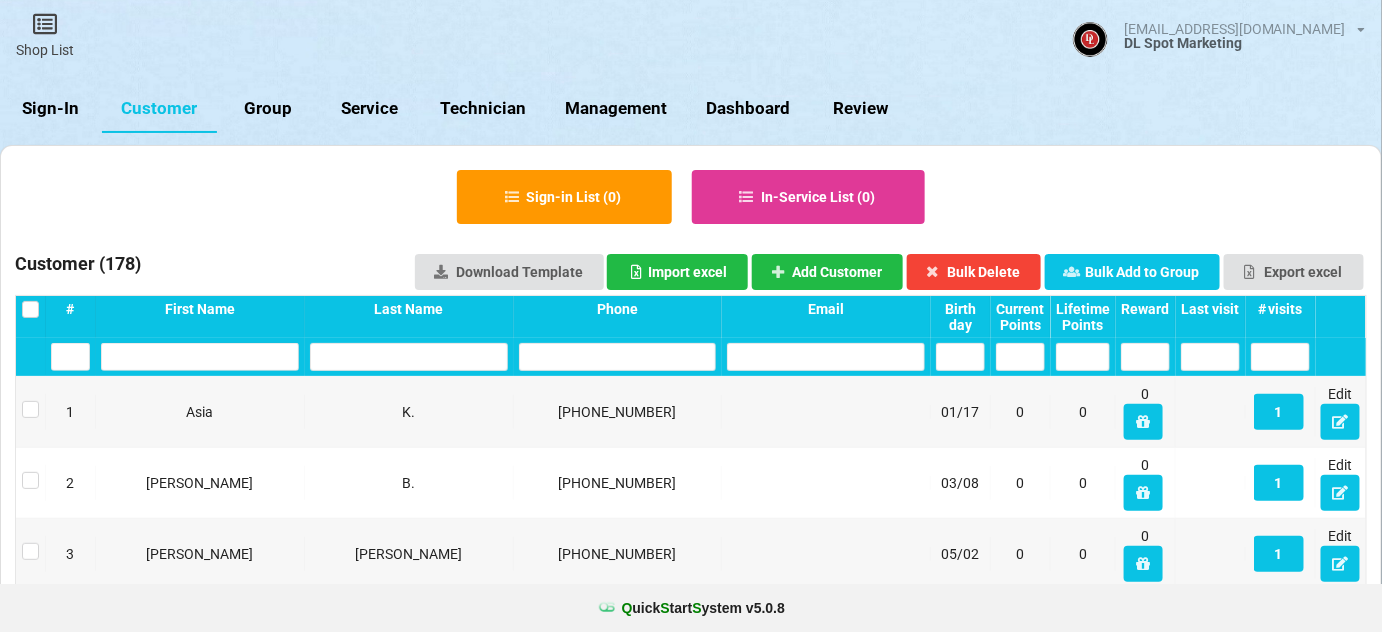 click at bounding box center [618, 357] 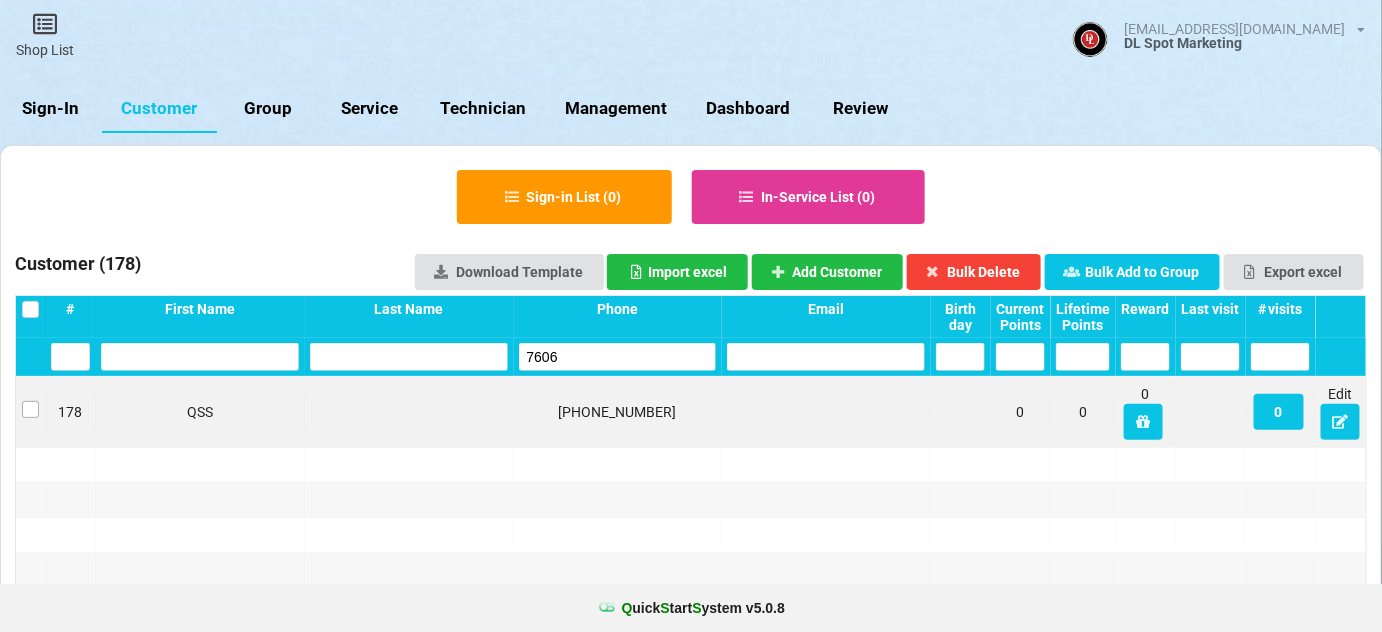 type on "7606" 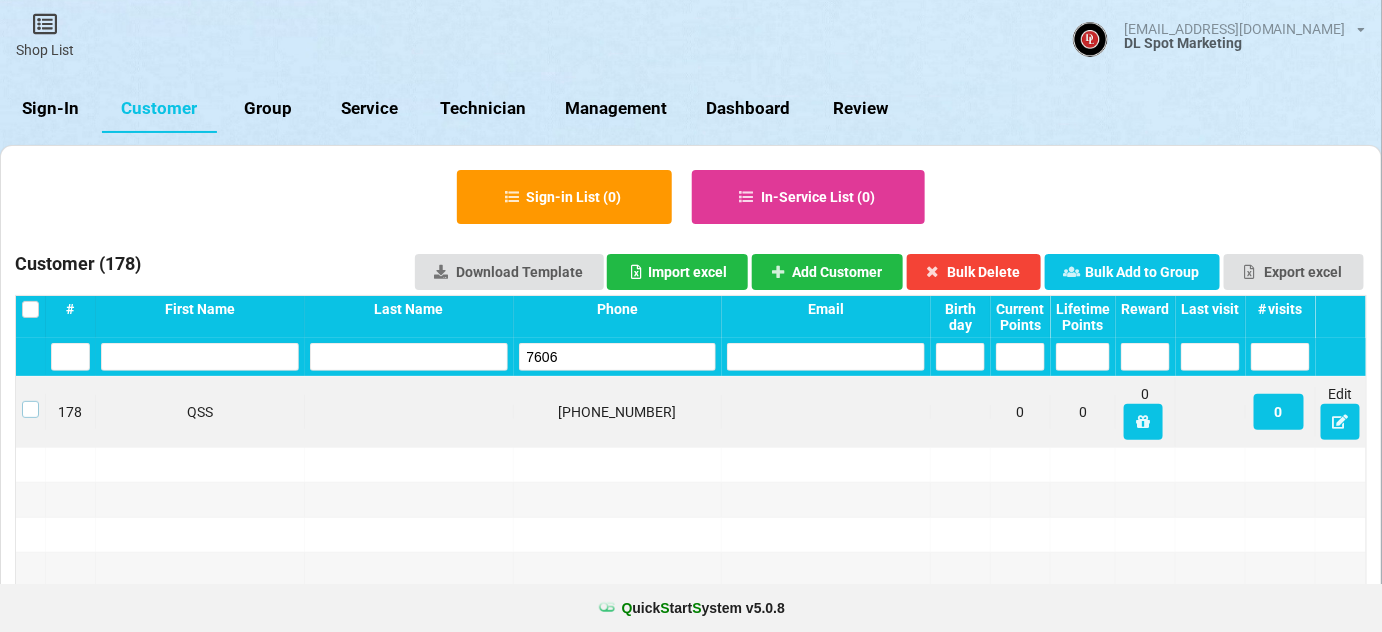 click at bounding box center (30, 401) 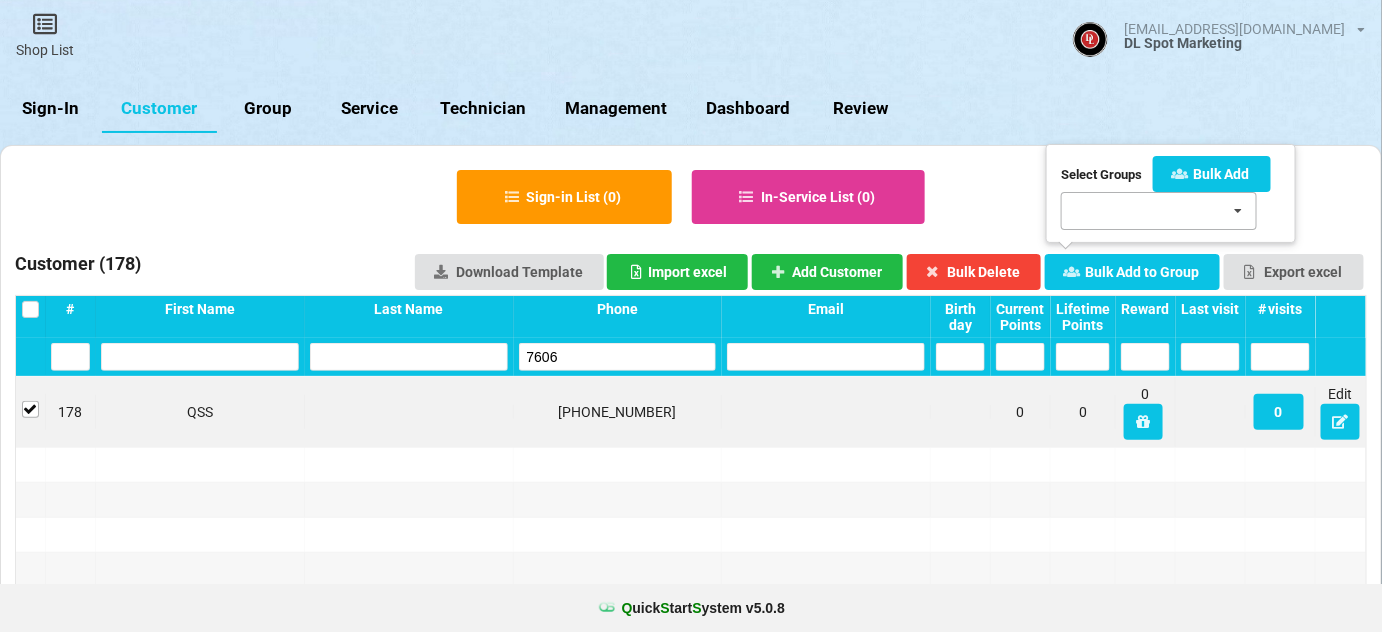click on "Test 1 Test 2" at bounding box center (1159, 211) 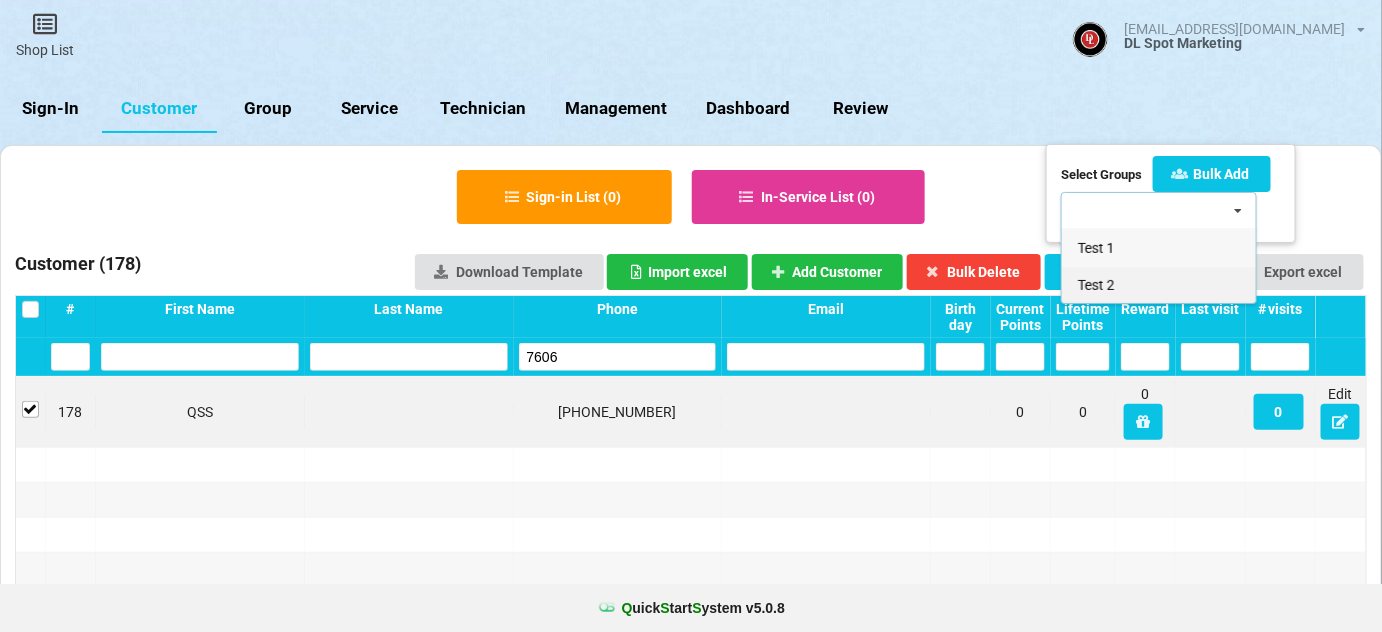 click on "Test 2" at bounding box center (1096, 285) 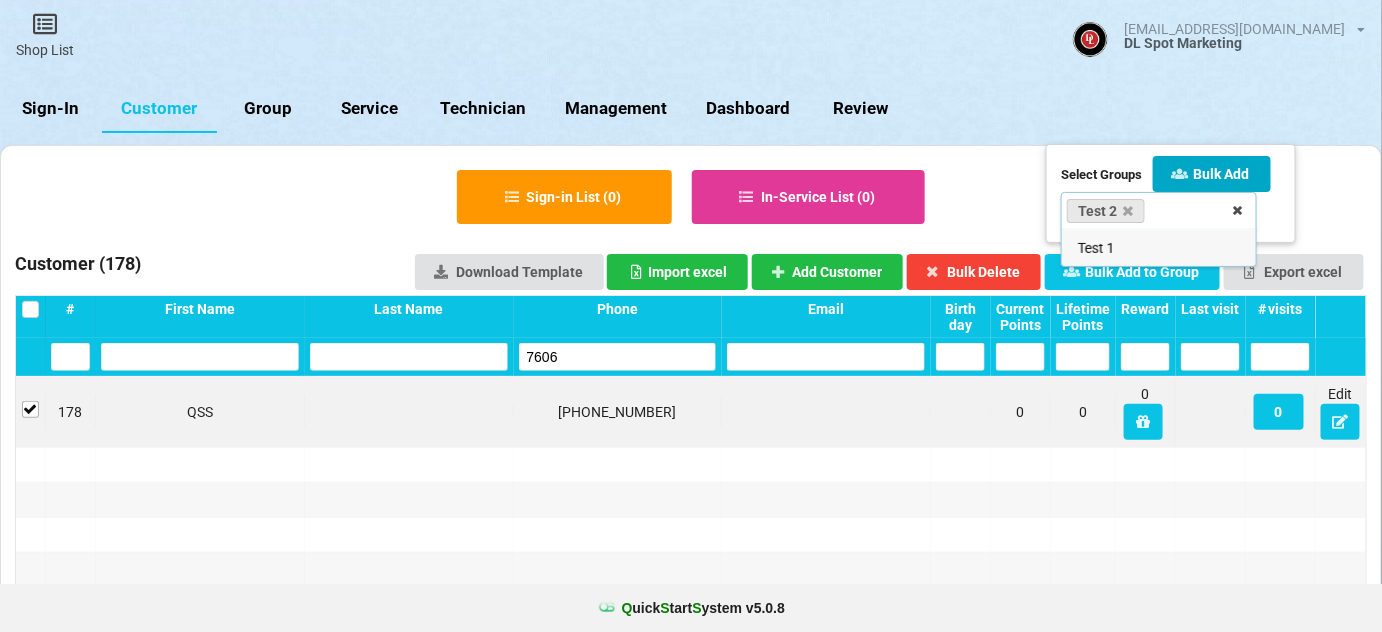 click on "Bulk Add" at bounding box center (1212, 174) 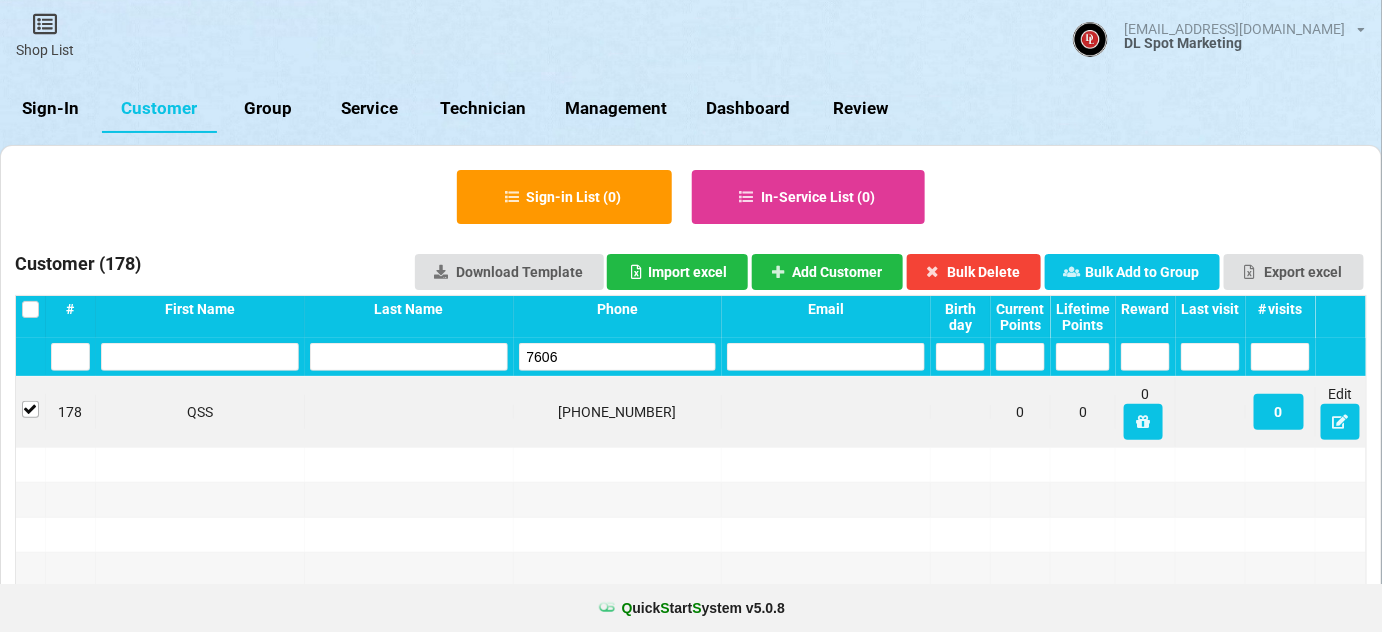 click on "Group" at bounding box center [268, 109] 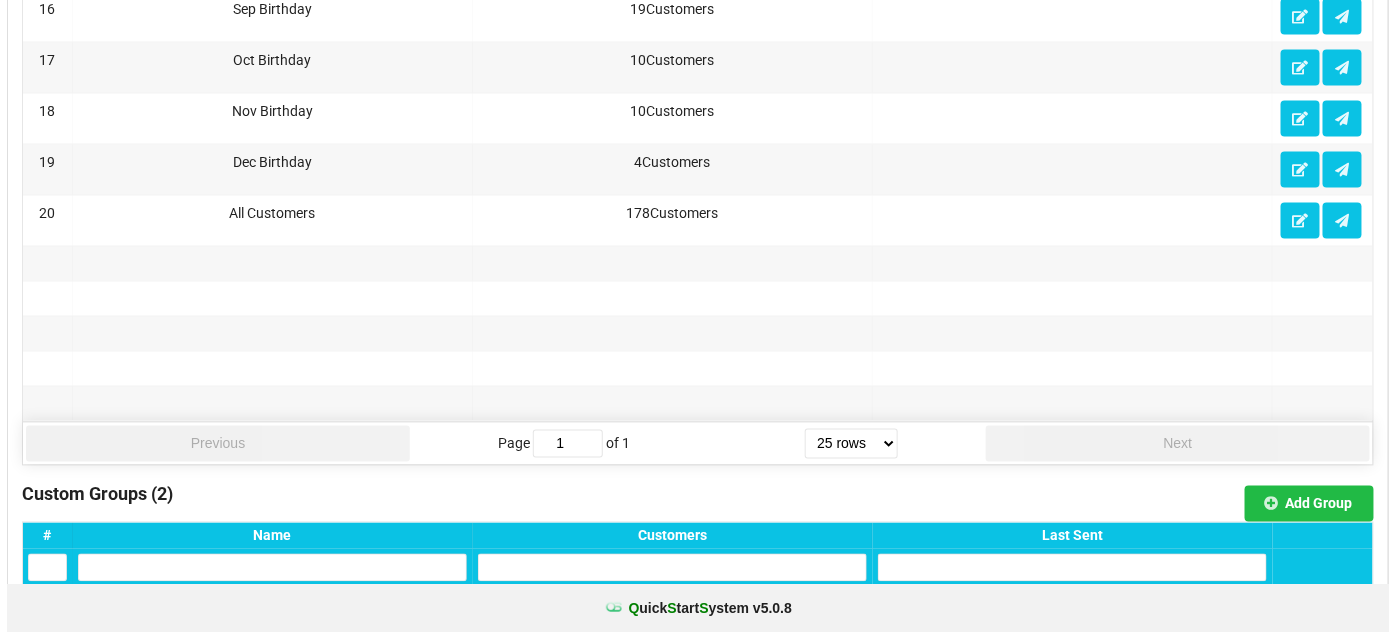 scroll, scrollTop: 1454, scrollLeft: 0, axis: vertical 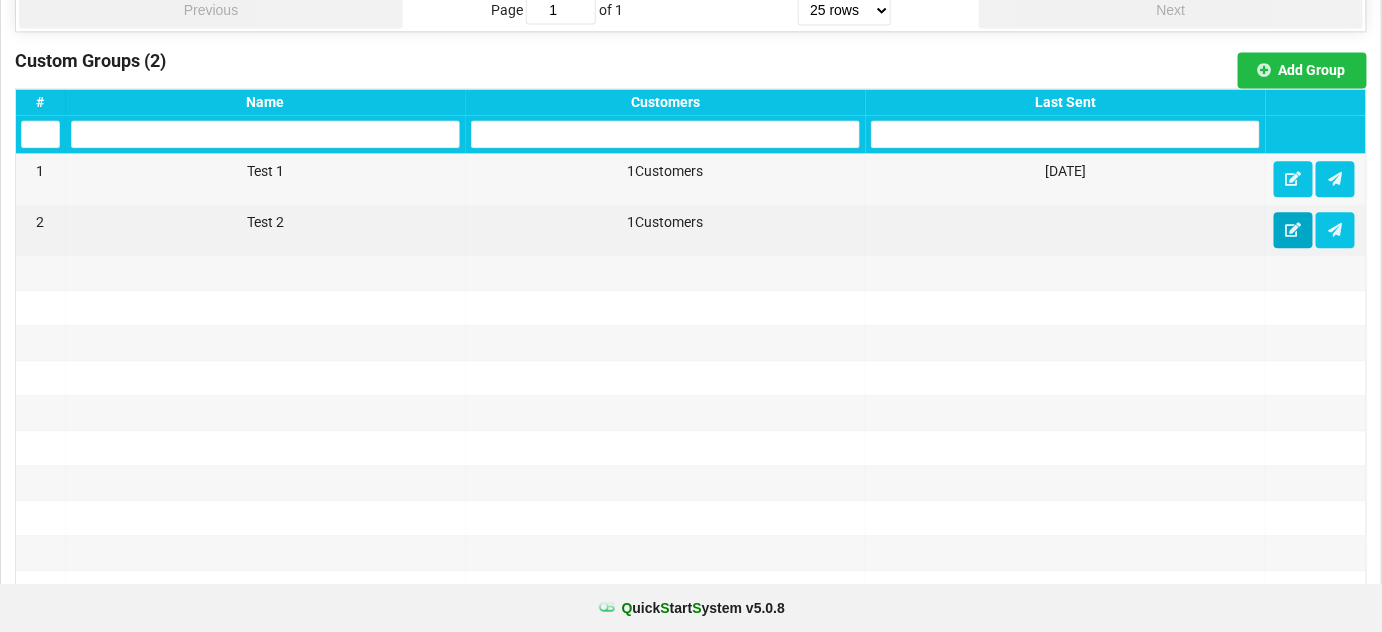 click at bounding box center (1293, 229) 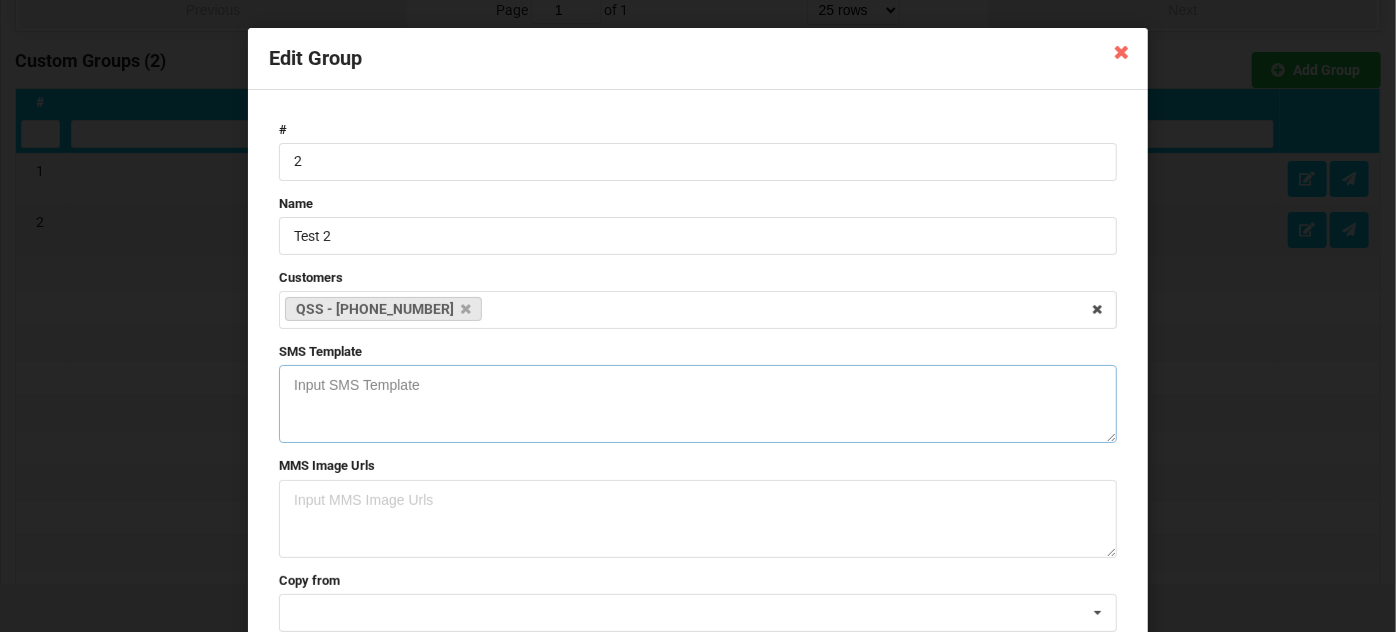 click at bounding box center [698, 404] 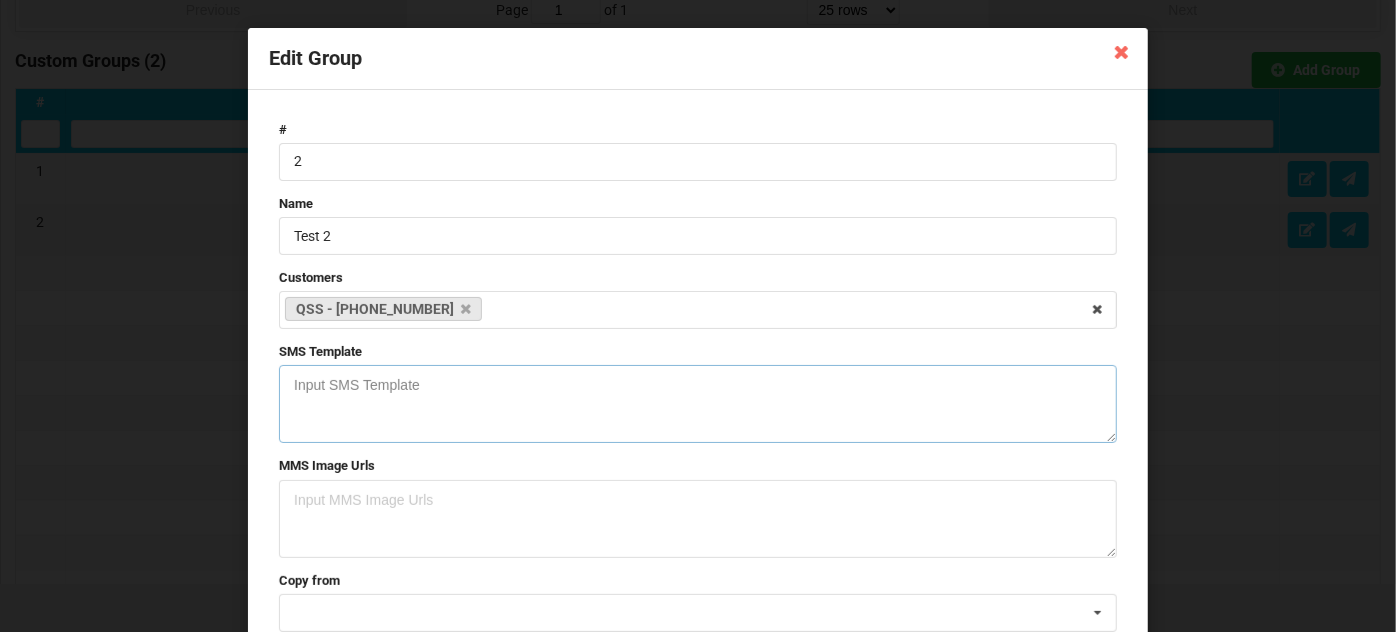 paste on "Hi [firstName]
[PERSON_NAME] Nails Summer Special
$10 Off Any Combo Service $65+
Exp. [DATE]
Book Now
[URL][DOMAIN_NAME]" 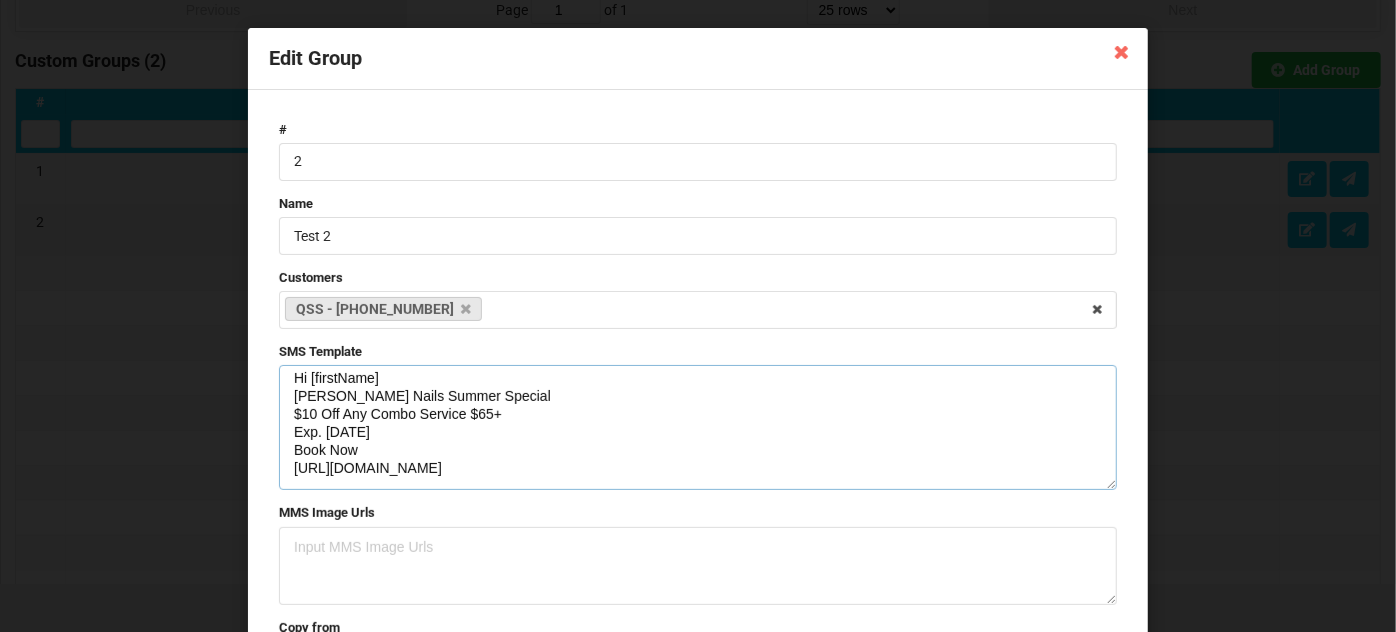 scroll, scrollTop: 0, scrollLeft: 0, axis: both 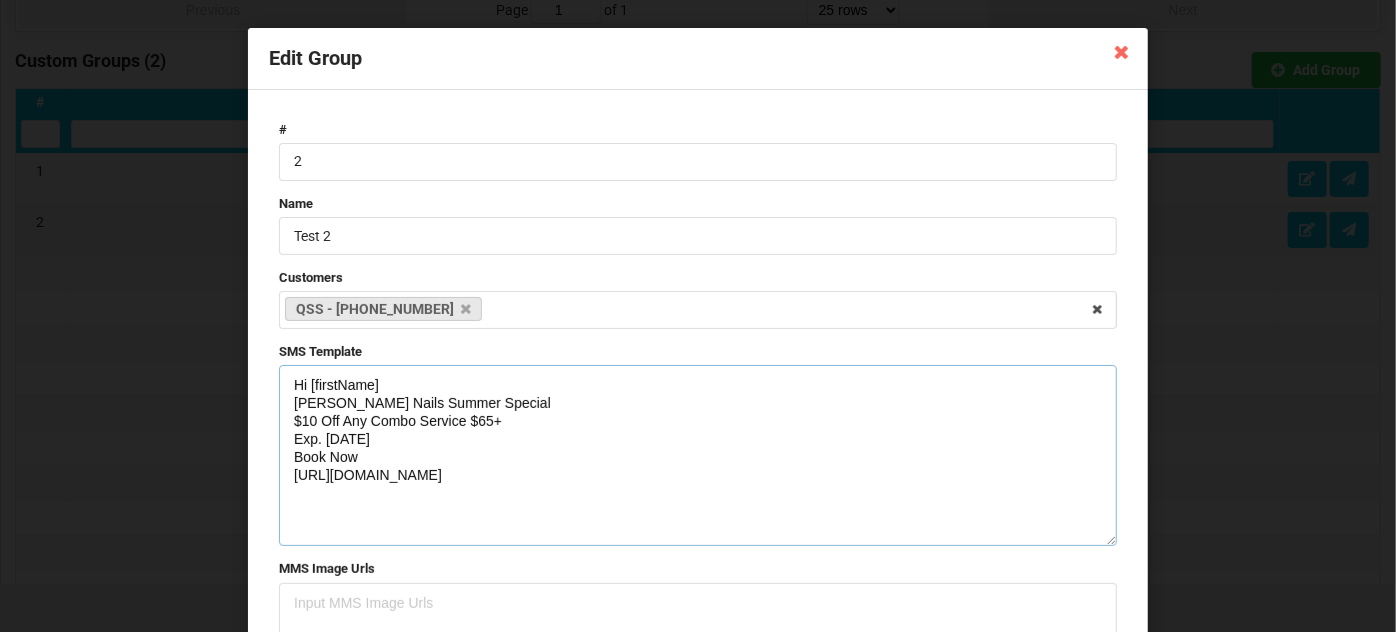 drag, startPoint x: 1105, startPoint y: 437, endPoint x: 1110, endPoint y: 541, distance: 104.120125 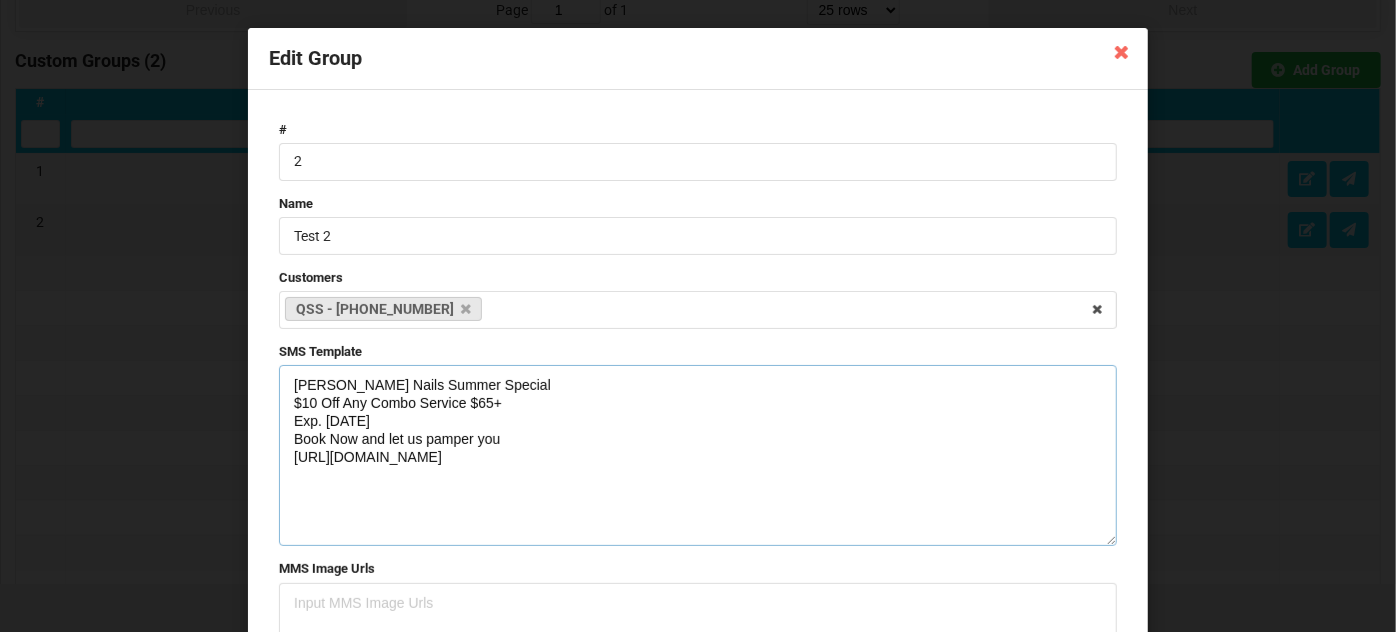drag, startPoint x: 450, startPoint y: 457, endPoint x: 278, endPoint y: 389, distance: 184.95406 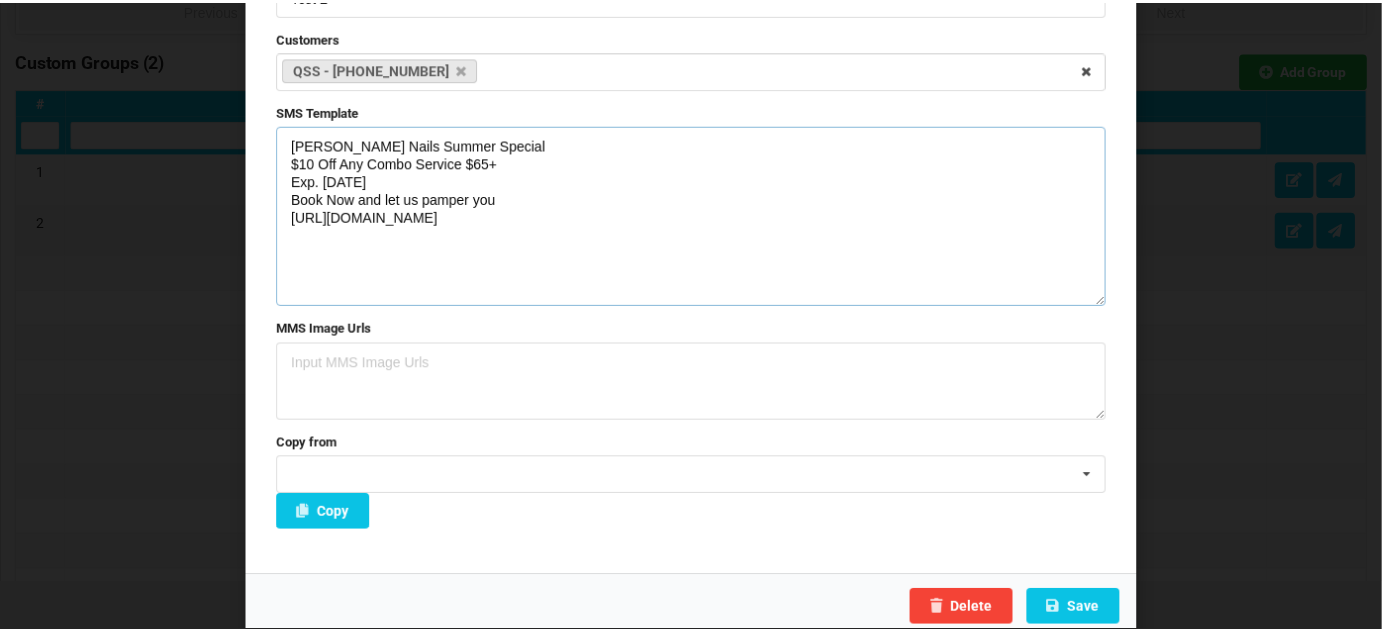 scroll, scrollTop: 246, scrollLeft: 0, axis: vertical 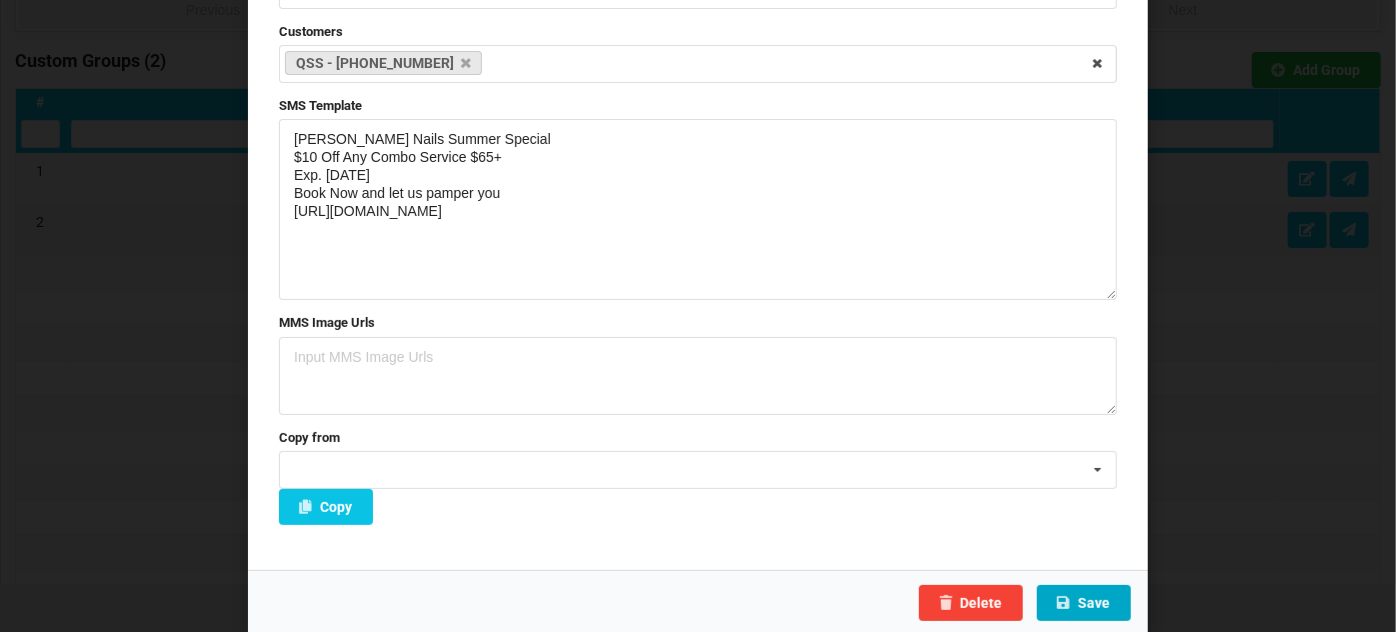 click on "Save" at bounding box center (1084, 603) 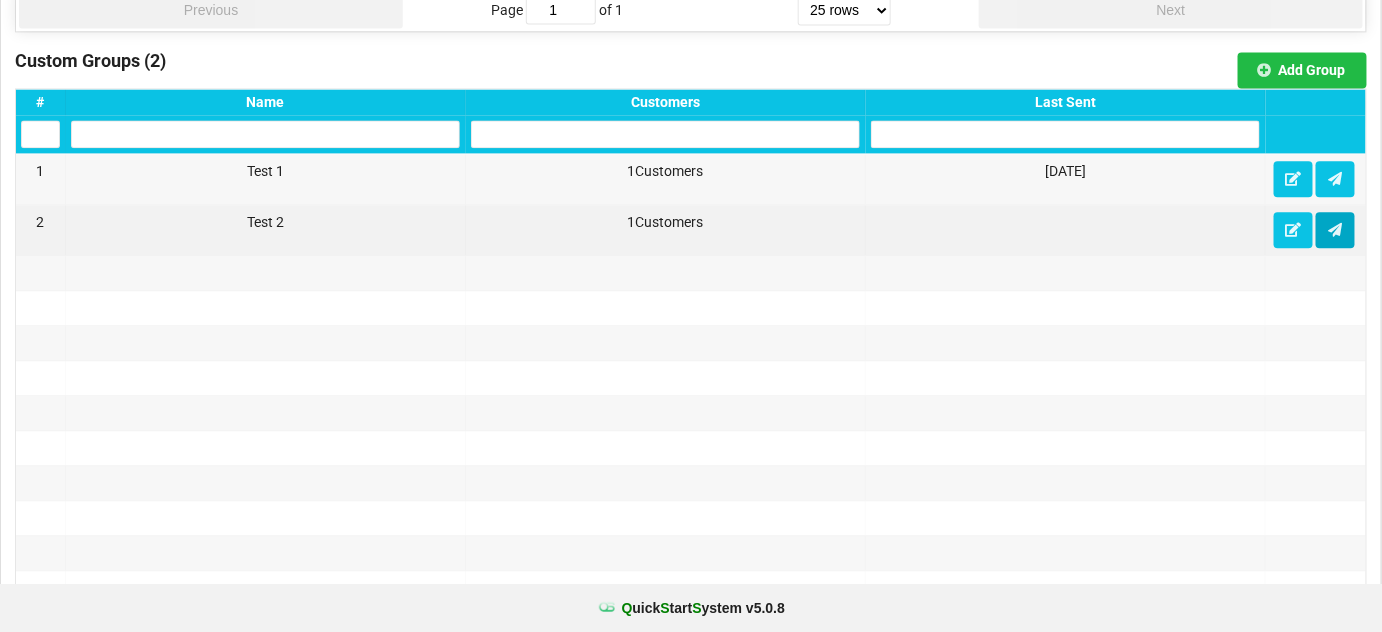 click at bounding box center (1335, 229) 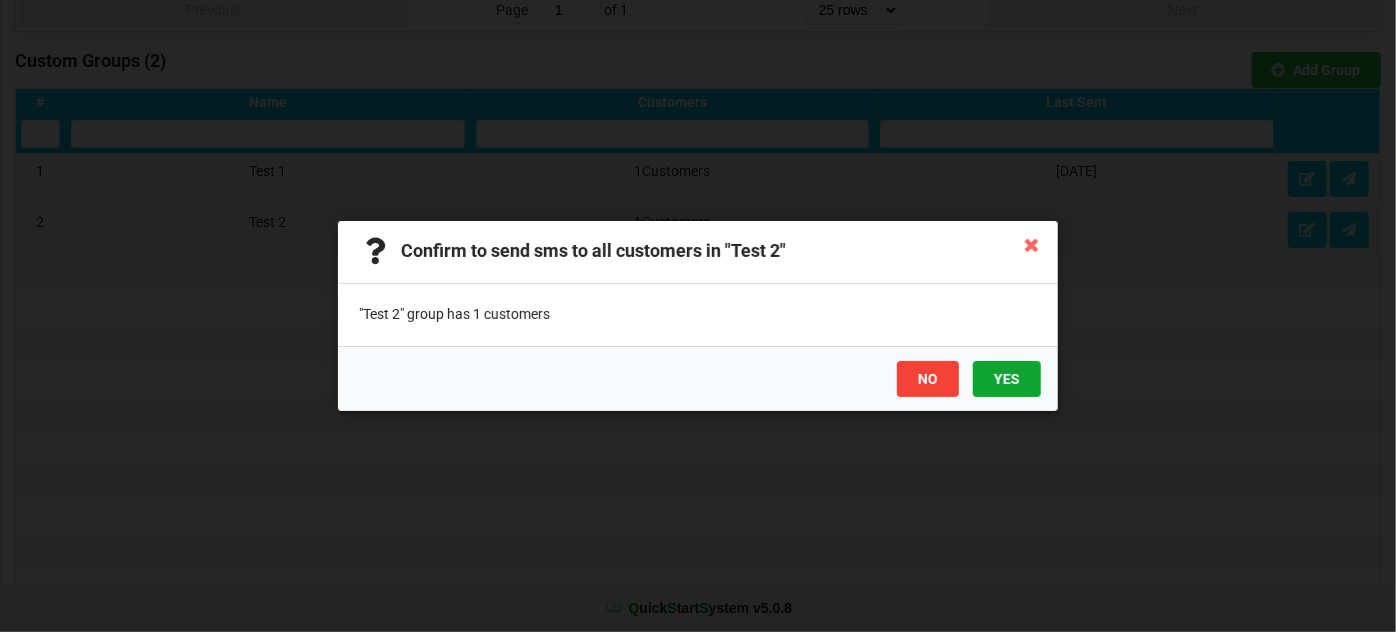 click on "YES" at bounding box center [1007, 379] 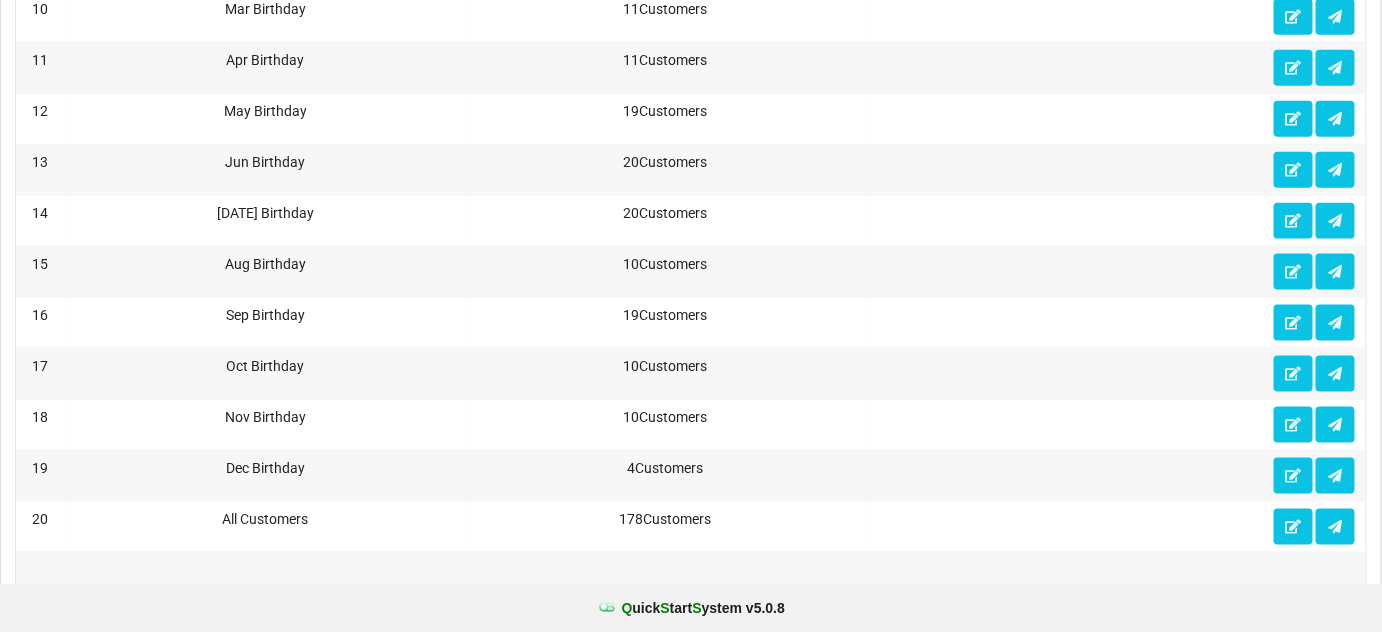 scroll, scrollTop: 0, scrollLeft: 0, axis: both 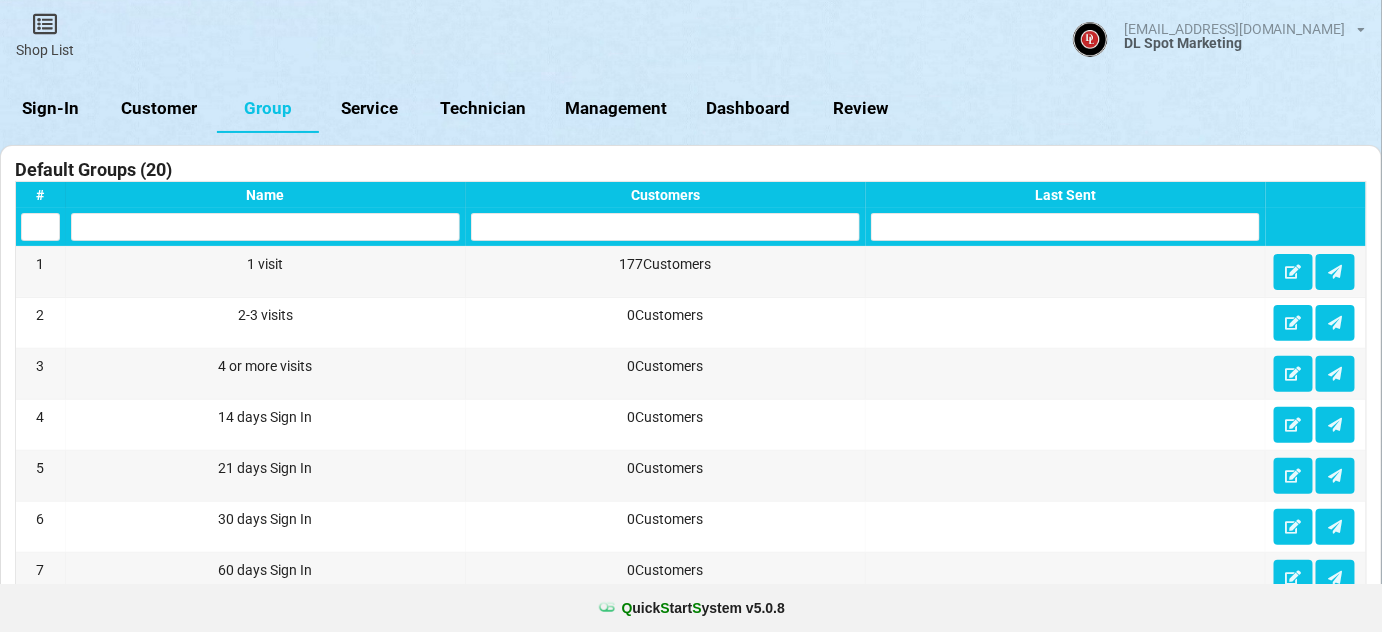 click on "Customer" at bounding box center (159, 109) 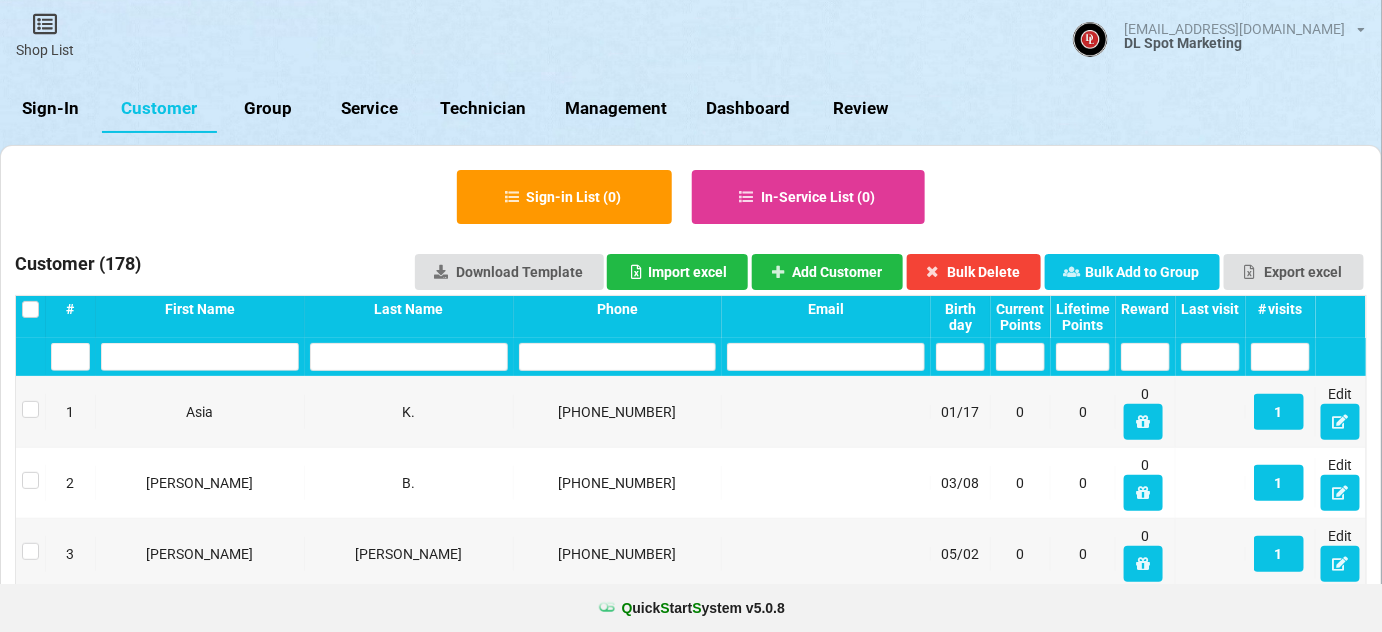 click on "Customer" at bounding box center [159, 109] 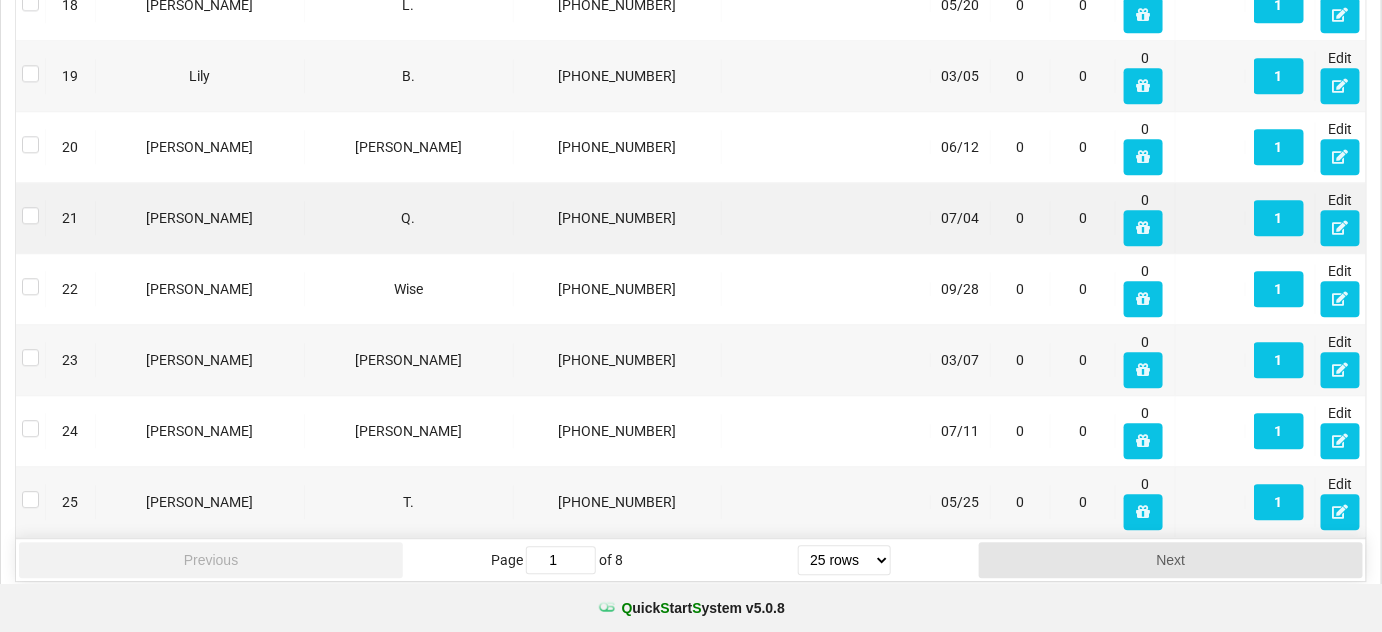 scroll, scrollTop: 1618, scrollLeft: 0, axis: vertical 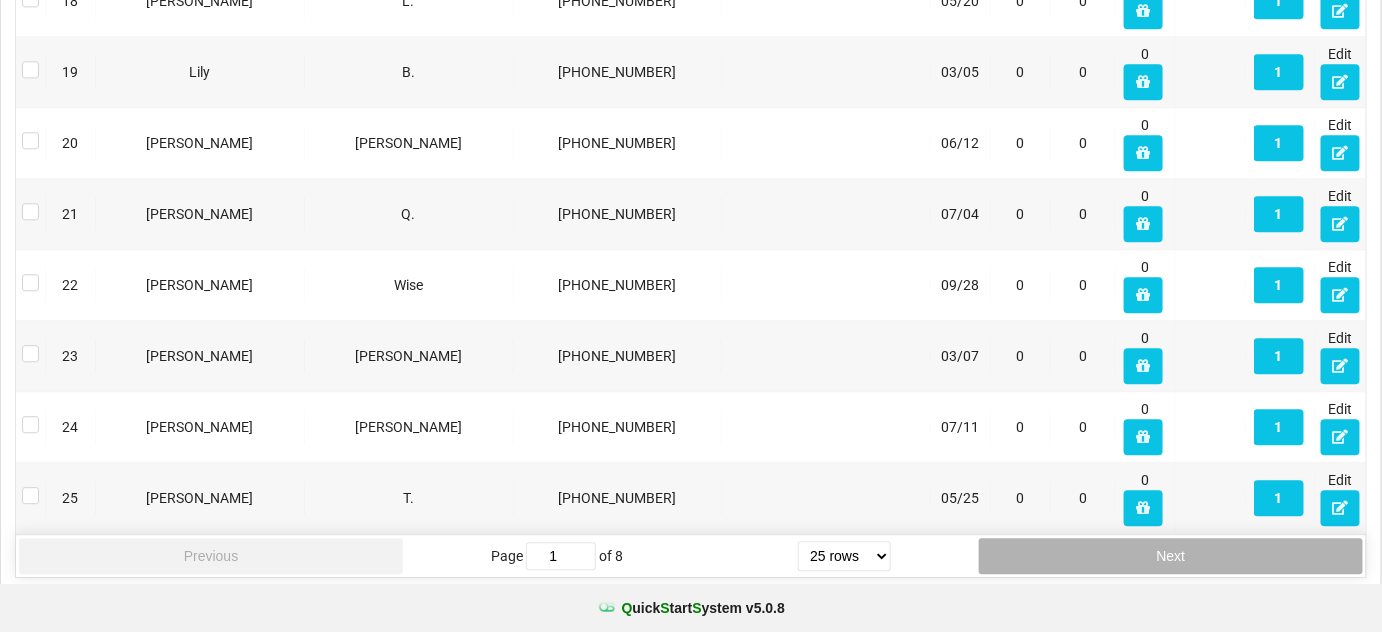 click on "Next" at bounding box center [1171, 556] 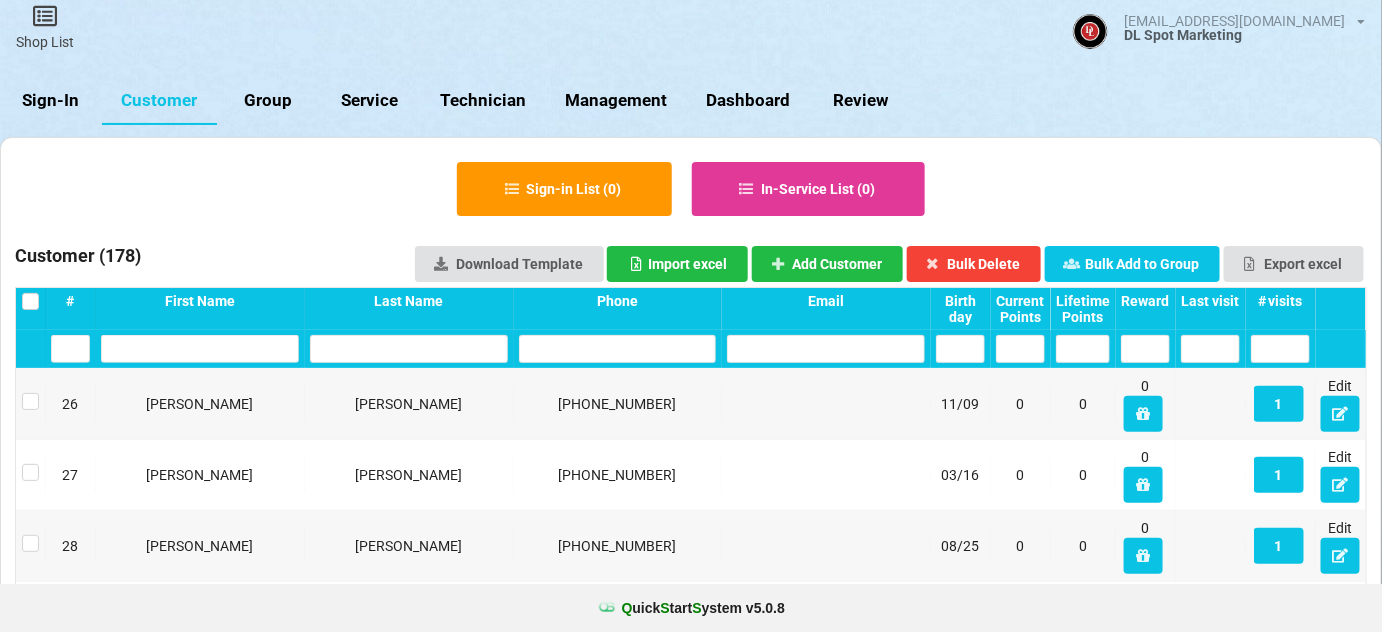 scroll, scrollTop: 0, scrollLeft: 0, axis: both 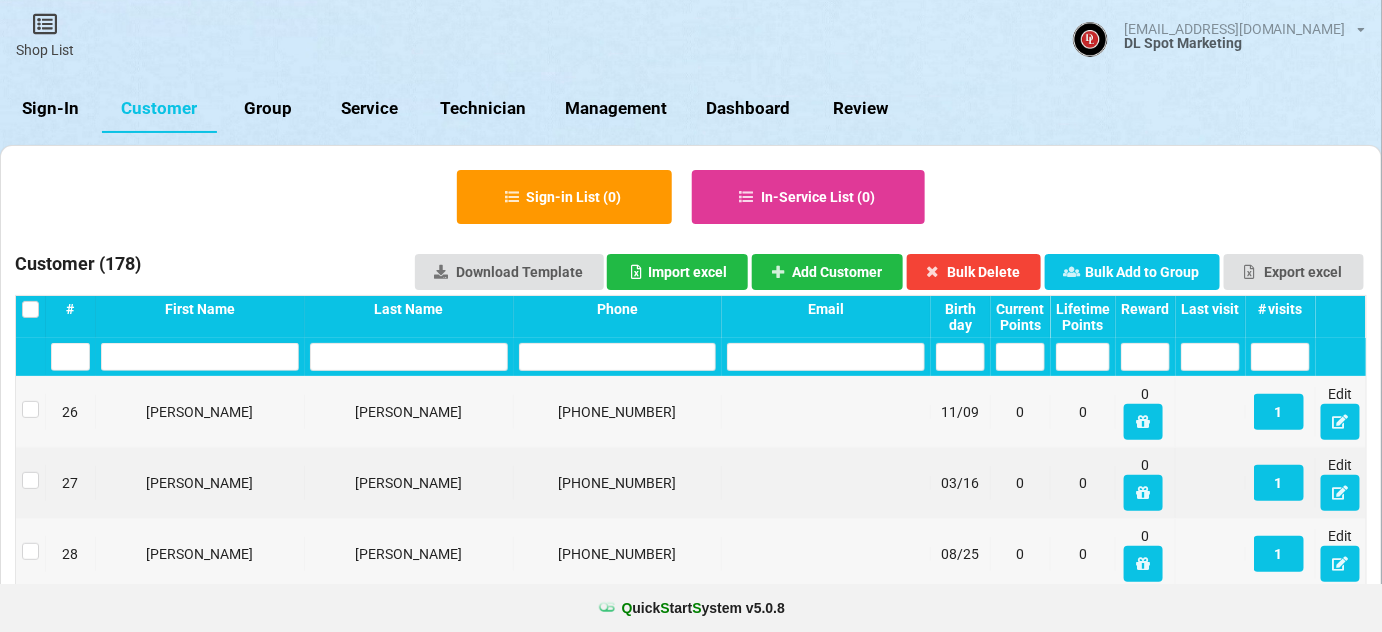 type 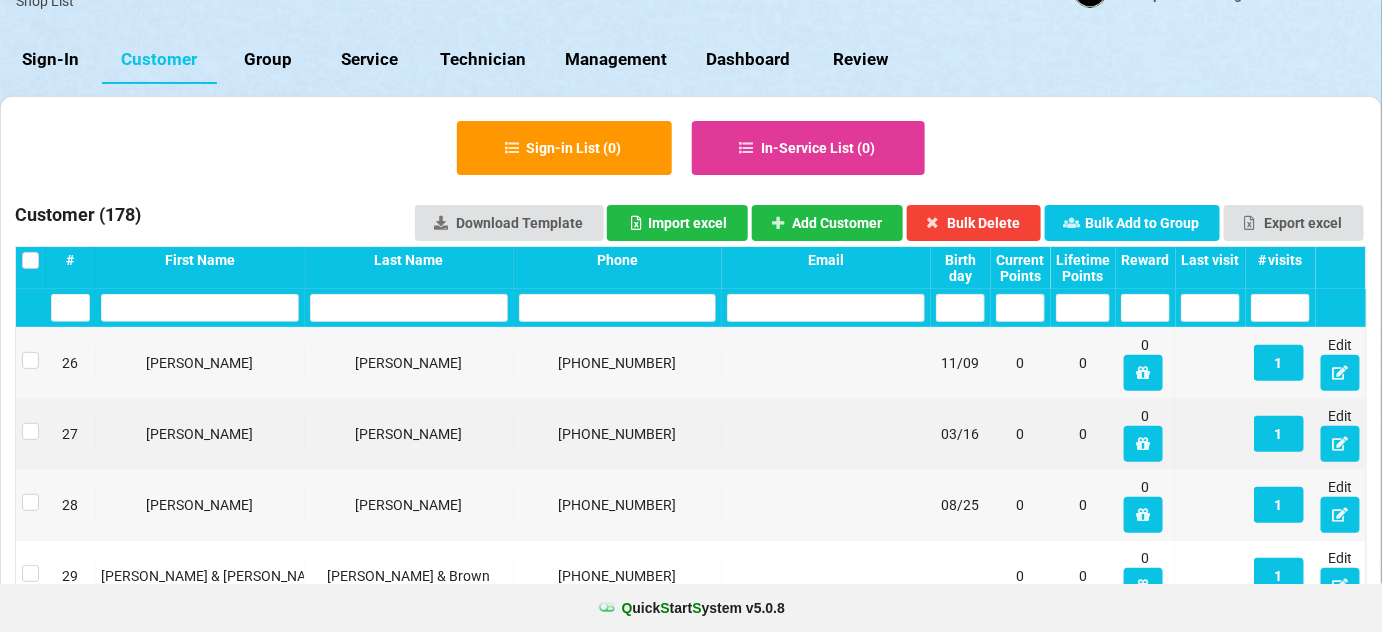 scroll, scrollTop: 121, scrollLeft: 0, axis: vertical 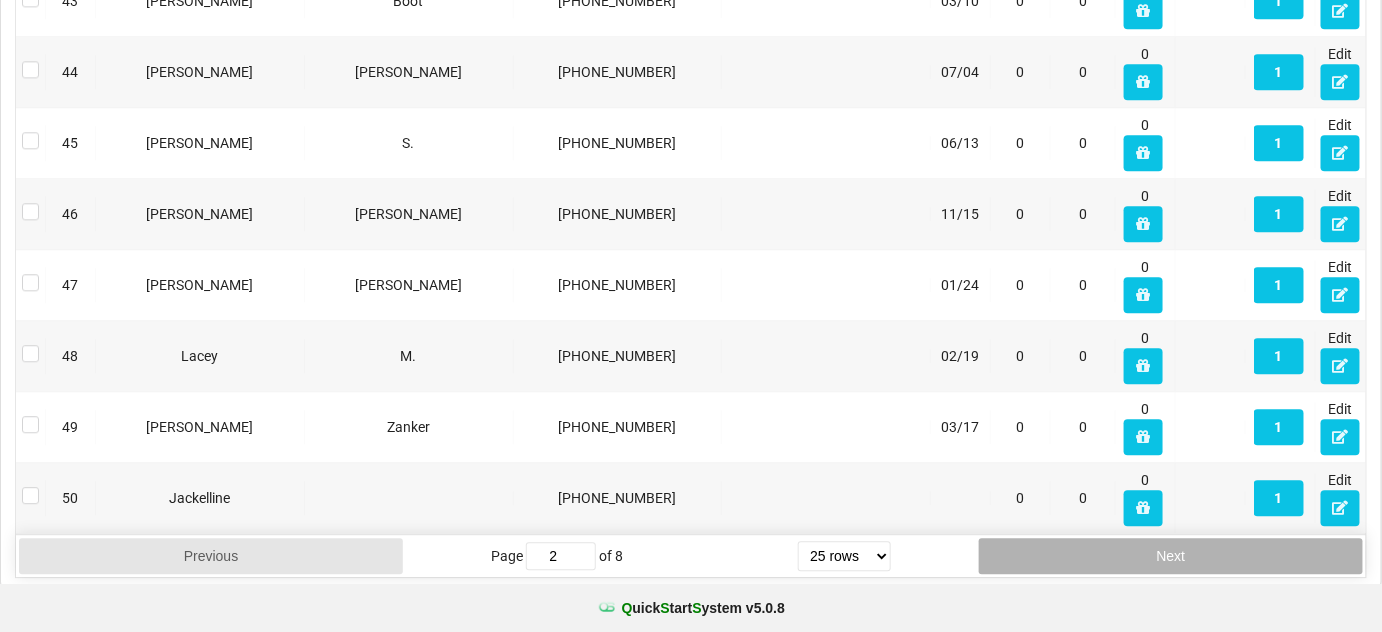 click on "Next" at bounding box center [1171, 556] 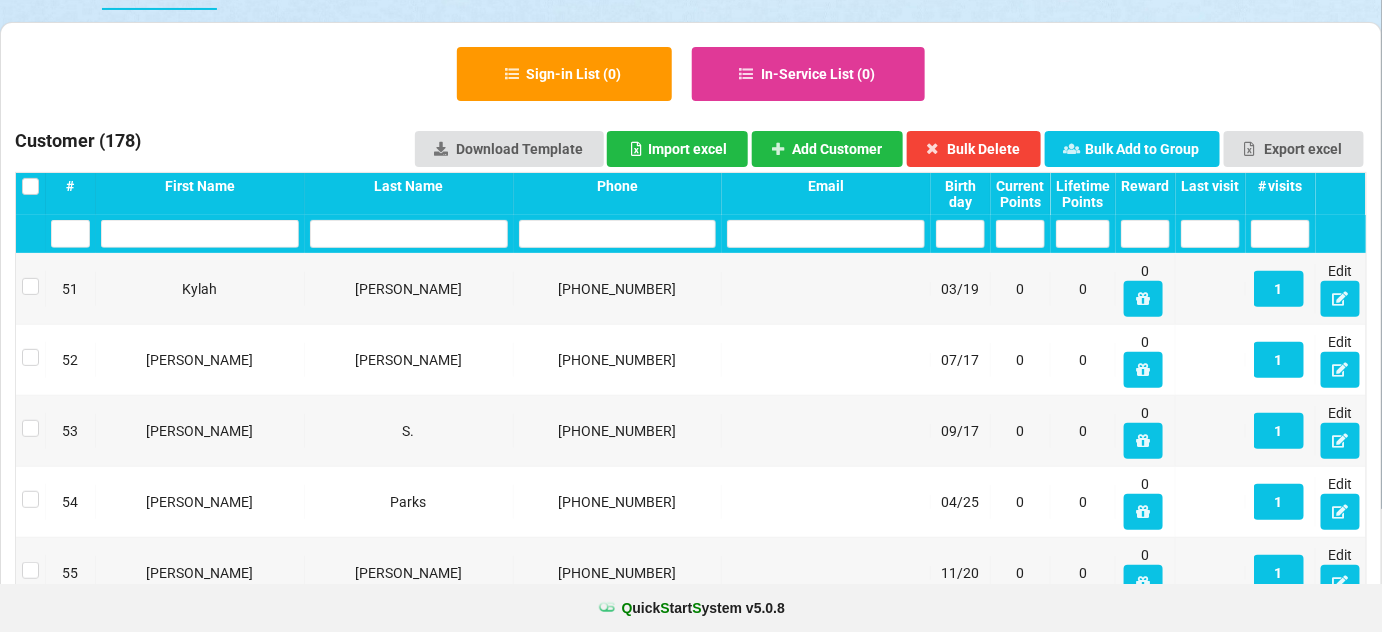 scroll, scrollTop: 0, scrollLeft: 0, axis: both 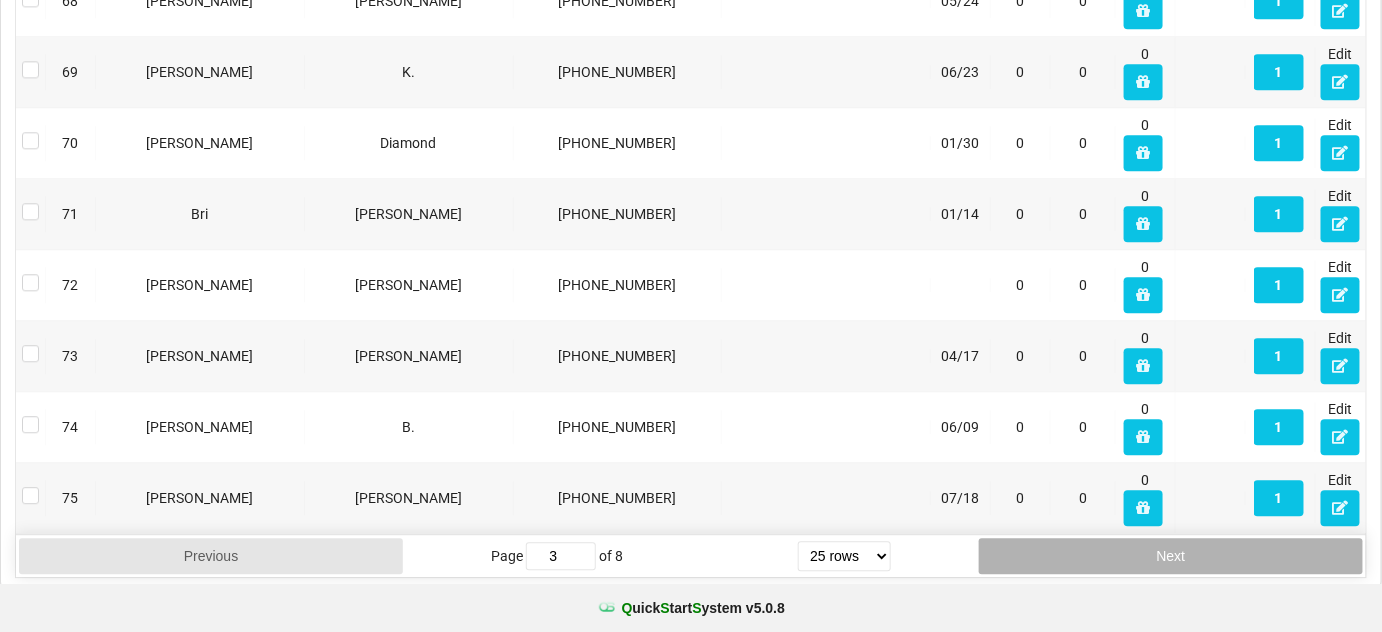 click on "Next" at bounding box center [1171, 556] 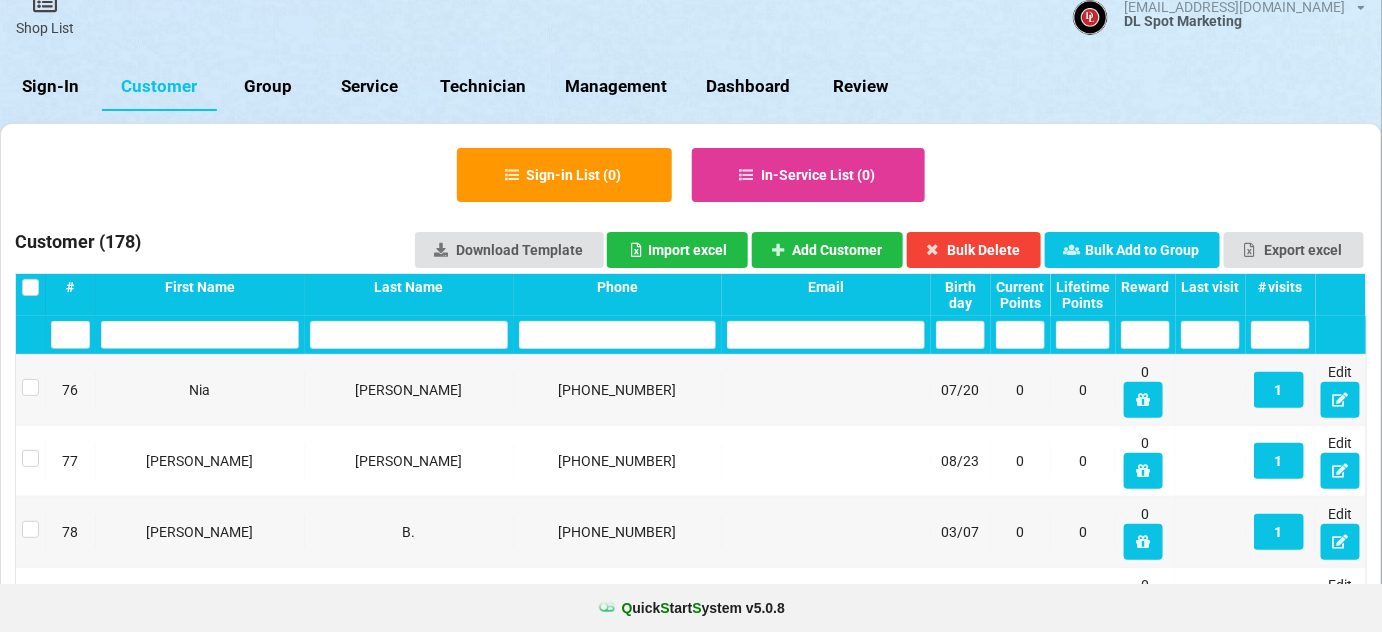 scroll, scrollTop: 0, scrollLeft: 0, axis: both 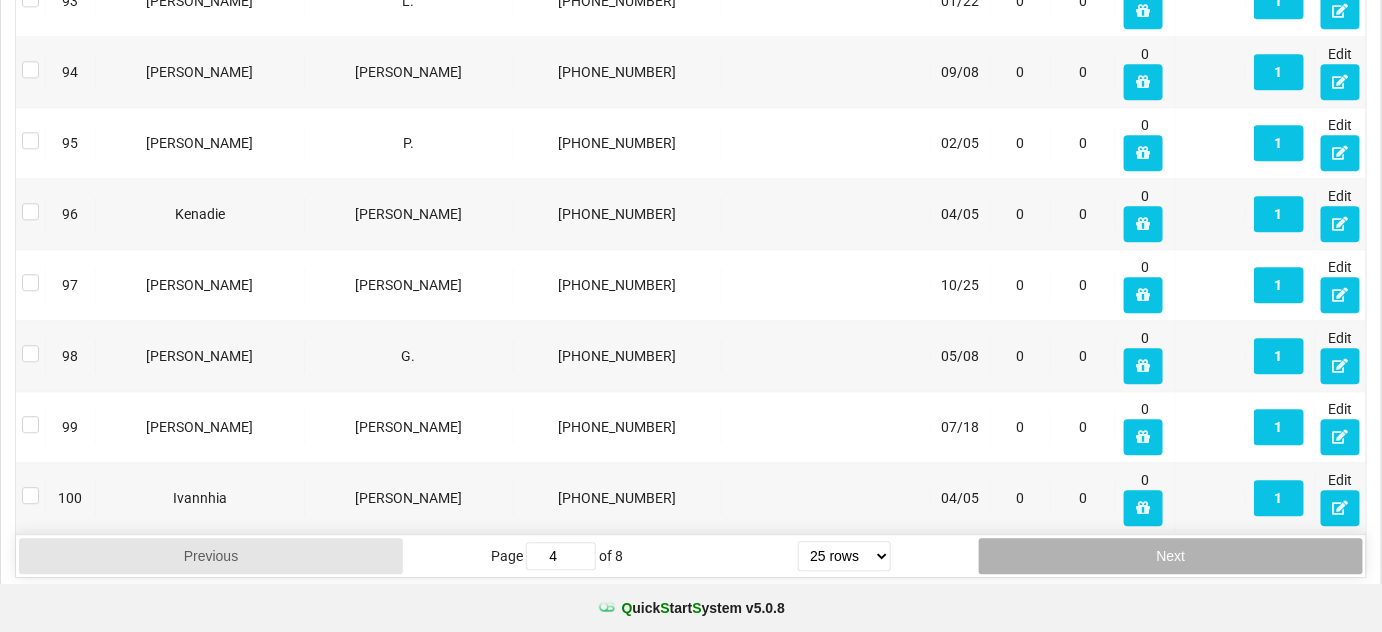 click on "Next" at bounding box center (1171, 556) 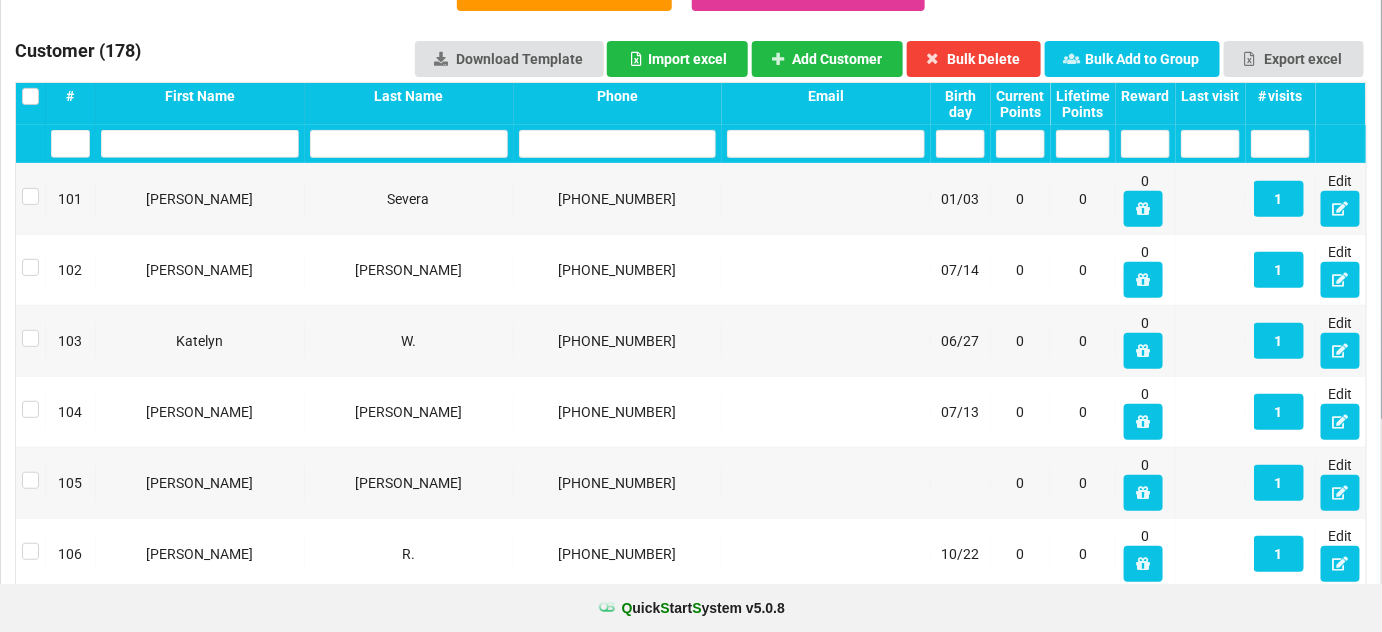 scroll, scrollTop: 0, scrollLeft: 0, axis: both 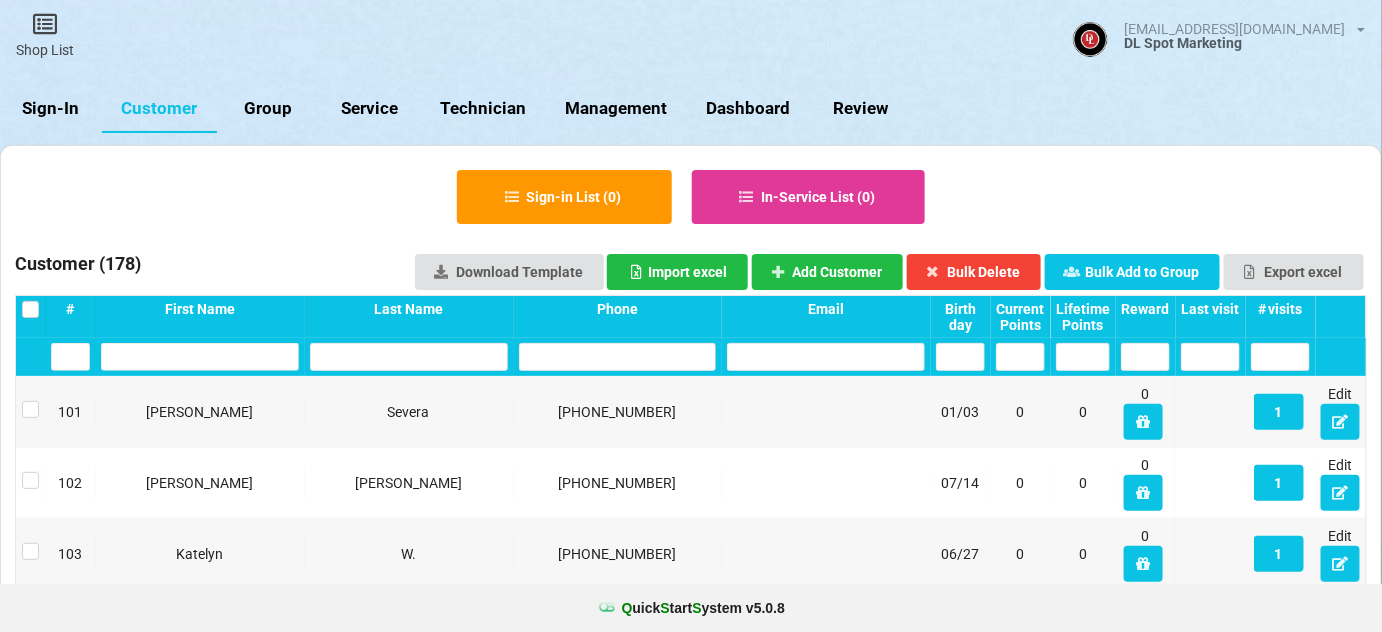 click on "Group" at bounding box center (268, 109) 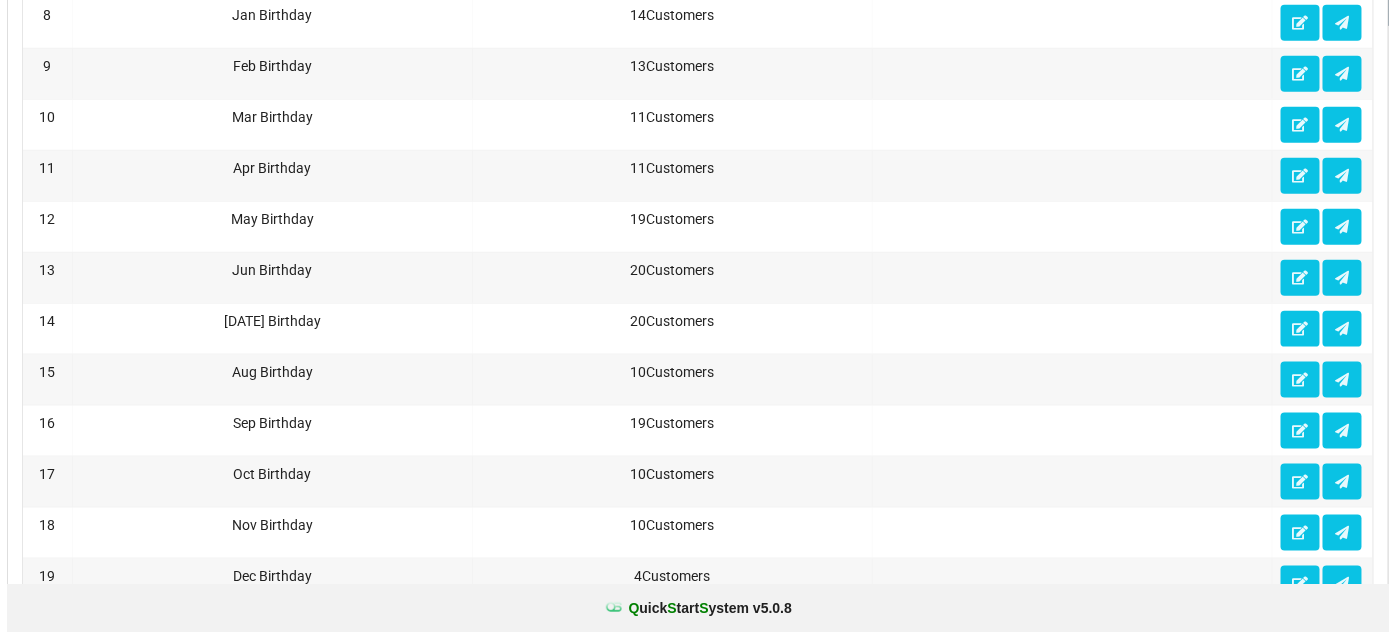 scroll, scrollTop: 969, scrollLeft: 0, axis: vertical 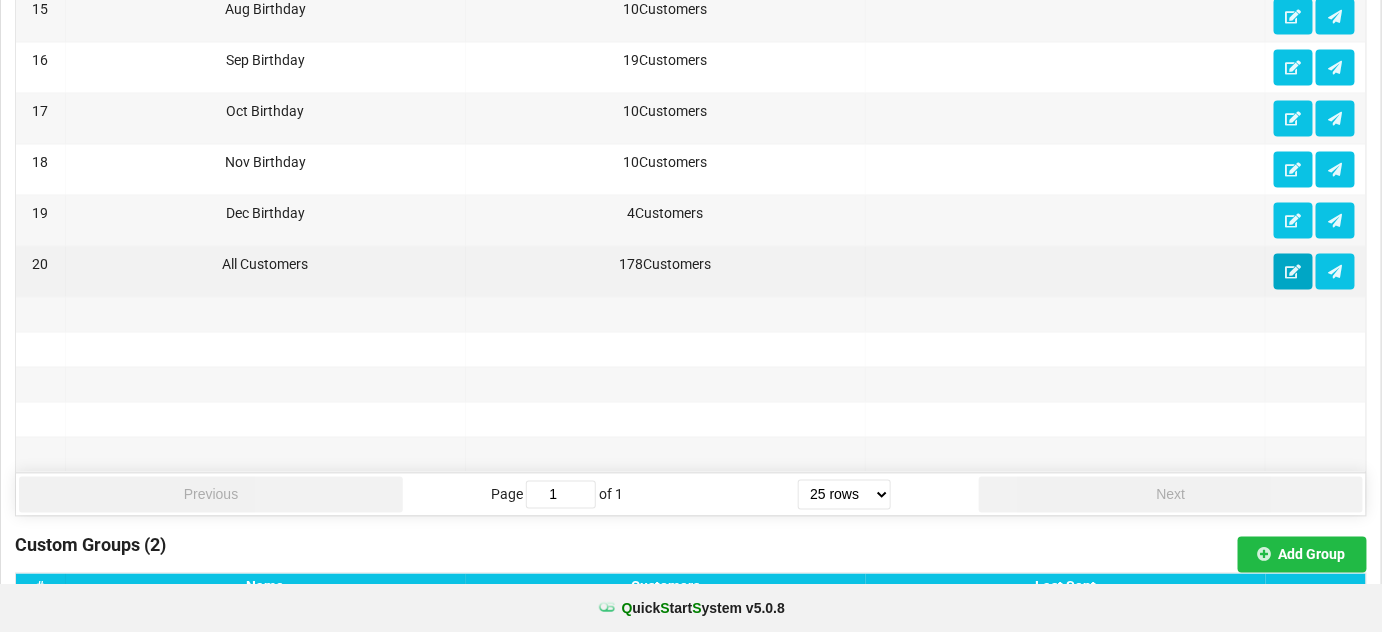 click at bounding box center [1293, 272] 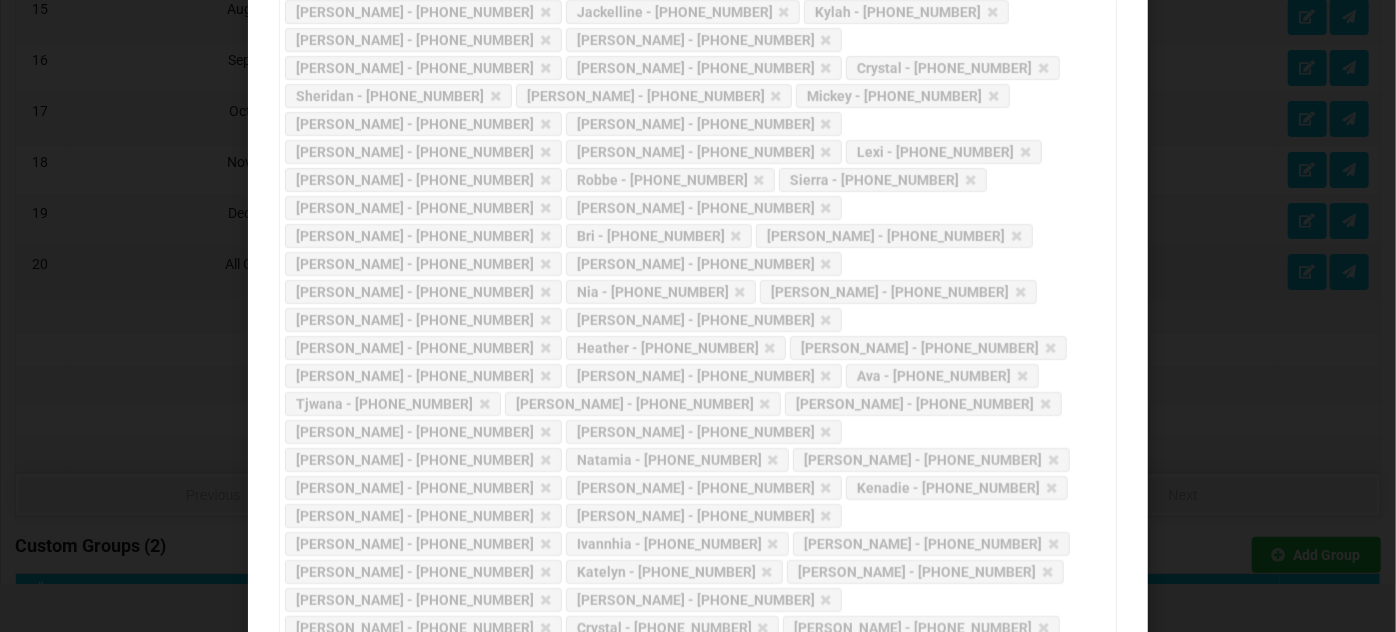scroll, scrollTop: 1250, scrollLeft: 0, axis: vertical 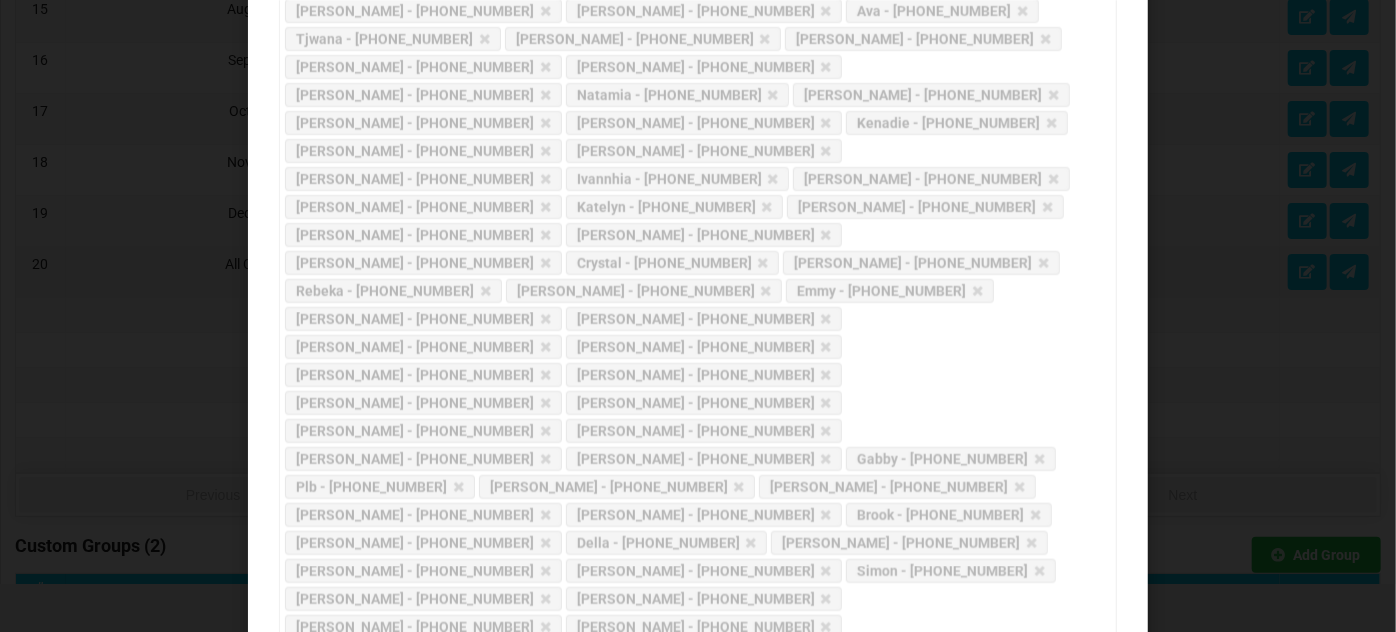 click on "Hi [firstName]. Thank you for your business. Your Reward Points: [totalPoints]. Available Reward to Use $[redeemUsd]. Please provide a feedback of your visit [feedbackLink]" at bounding box center (698, 1142) 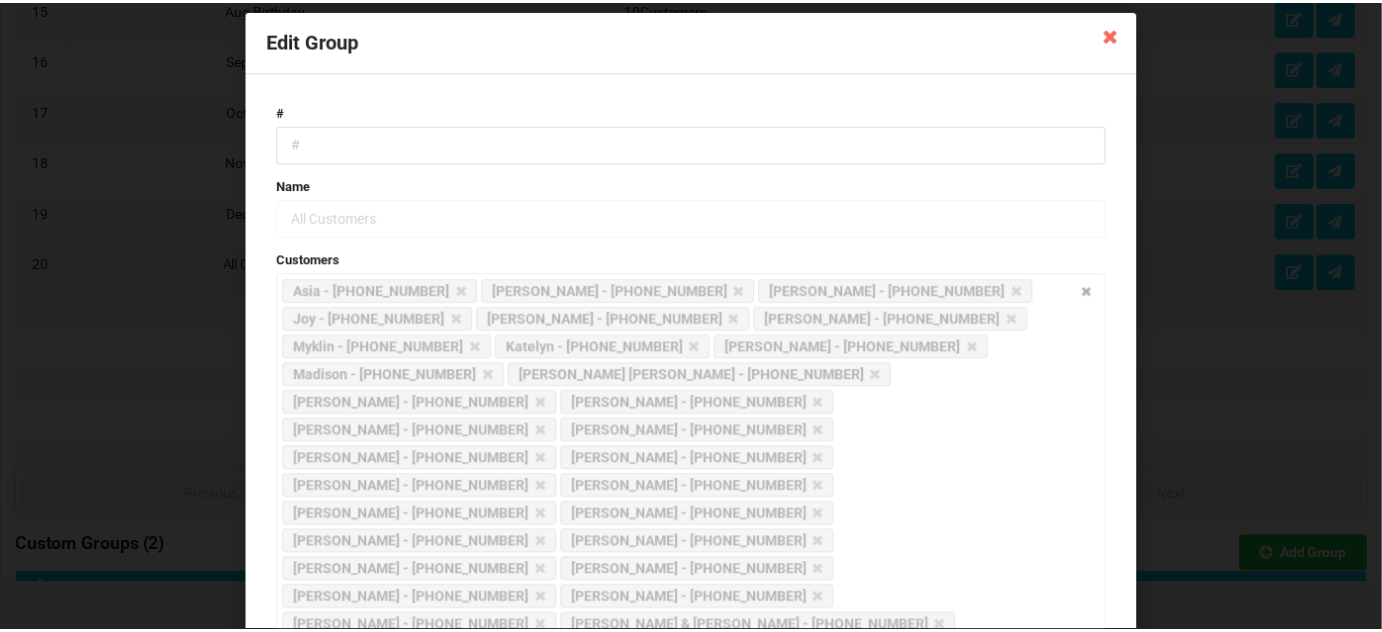 scroll, scrollTop: 0, scrollLeft: 0, axis: both 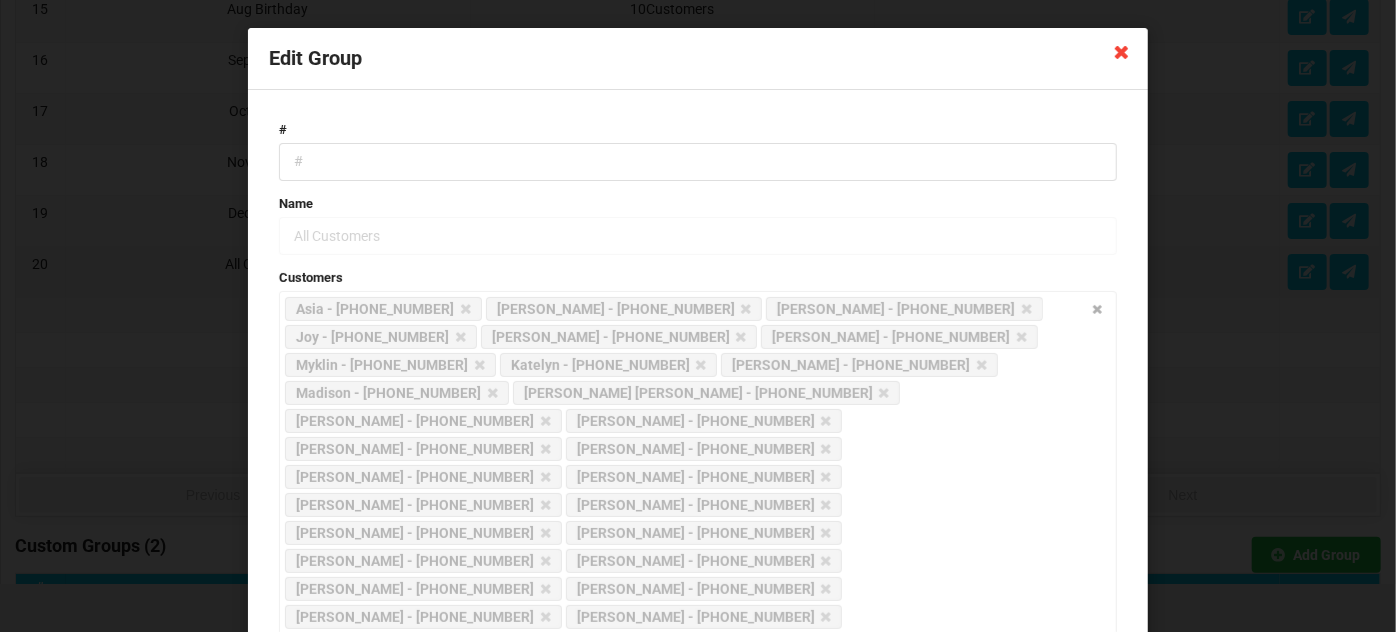 click at bounding box center (1122, 51) 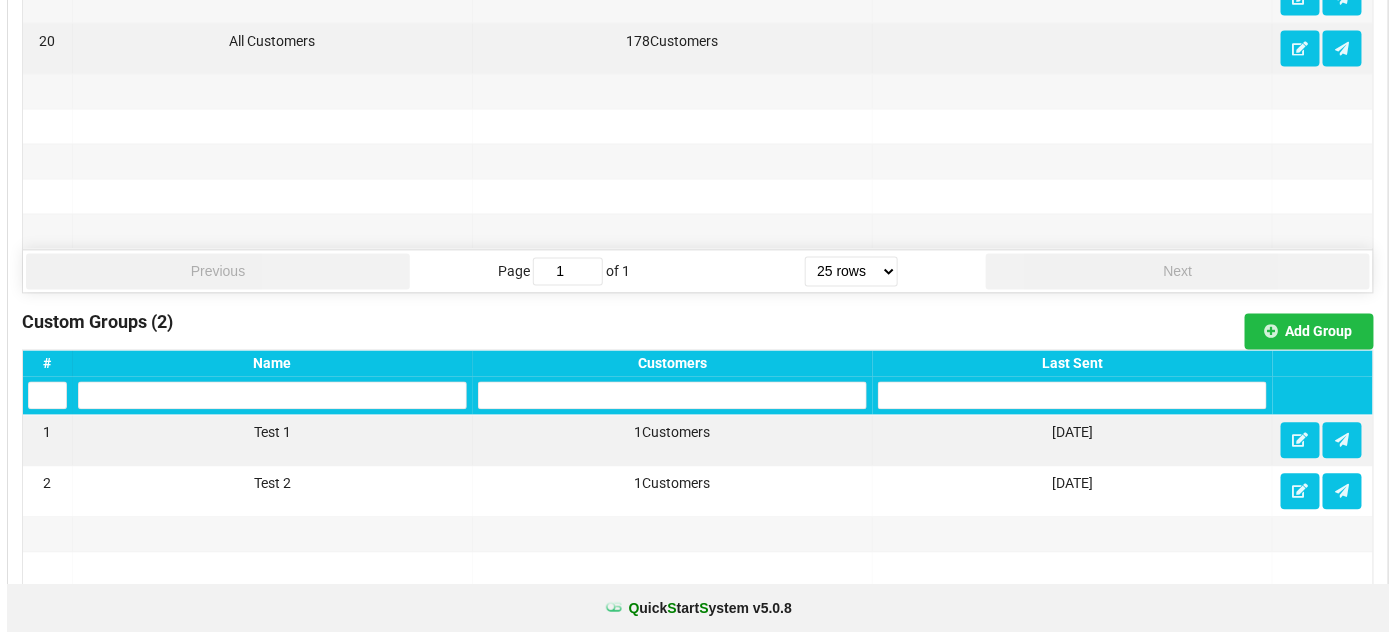 scroll, scrollTop: 1212, scrollLeft: 0, axis: vertical 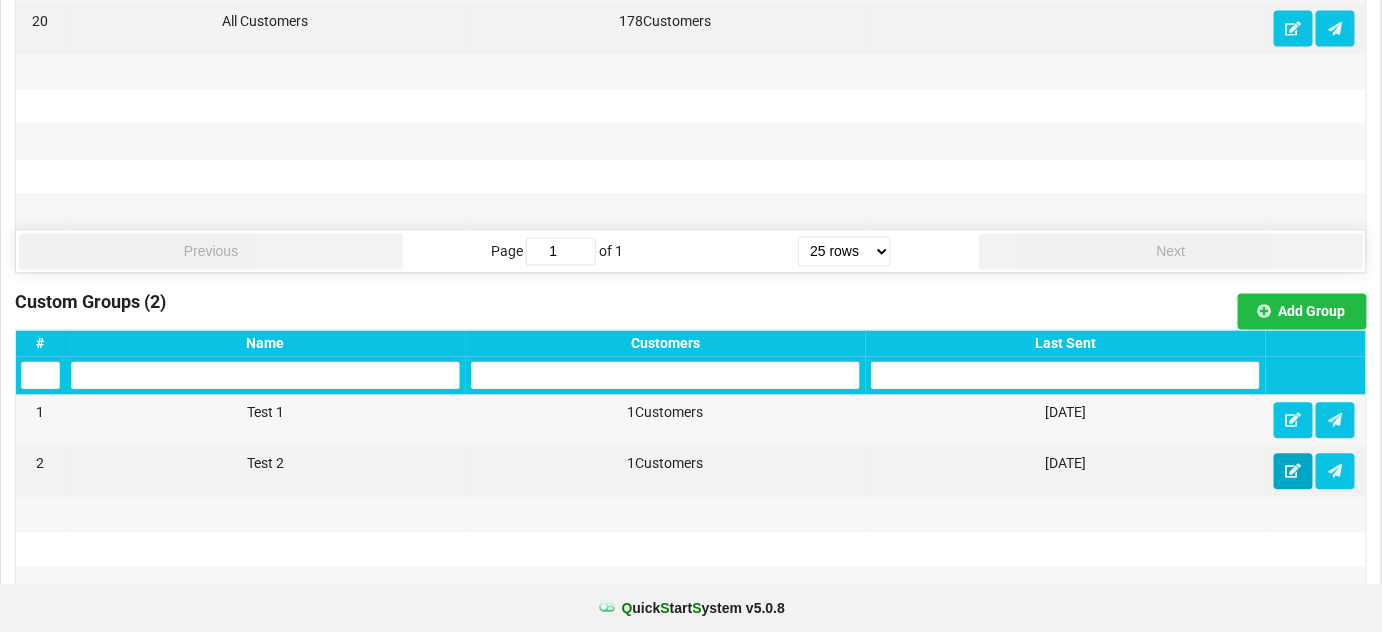 click at bounding box center (1293, 471) 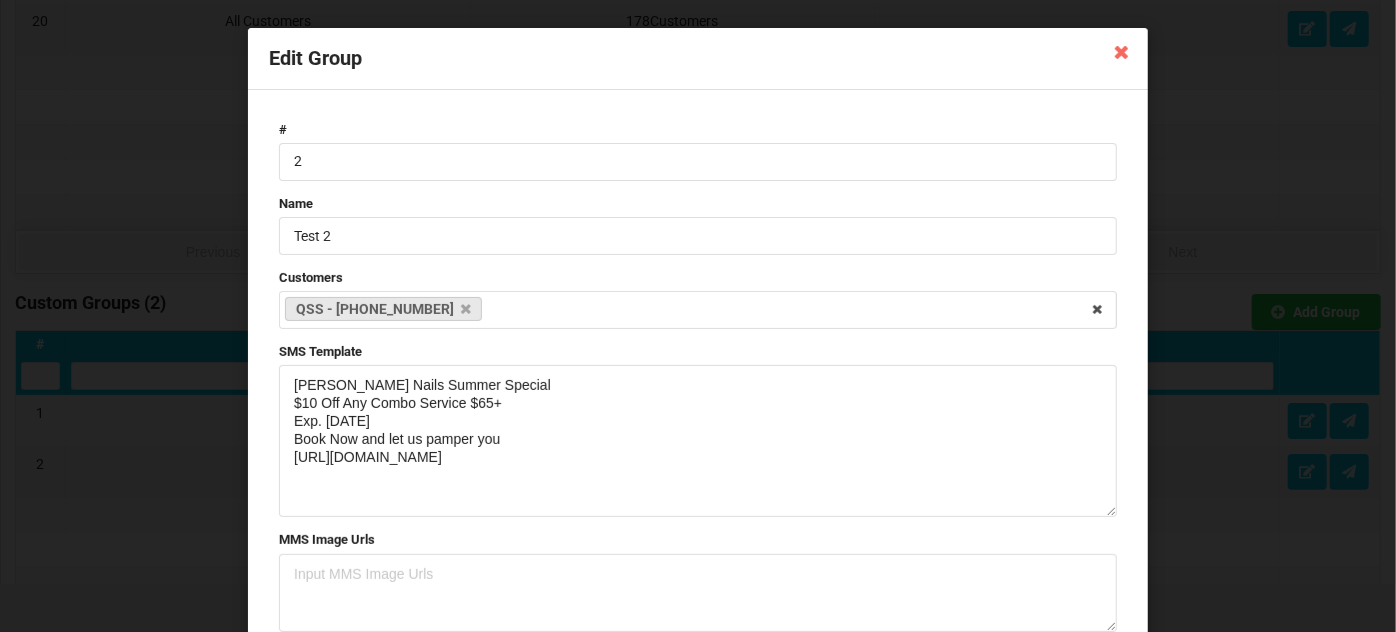 drag, startPoint x: 1101, startPoint y: 437, endPoint x: 1096, endPoint y: 511, distance: 74.168724 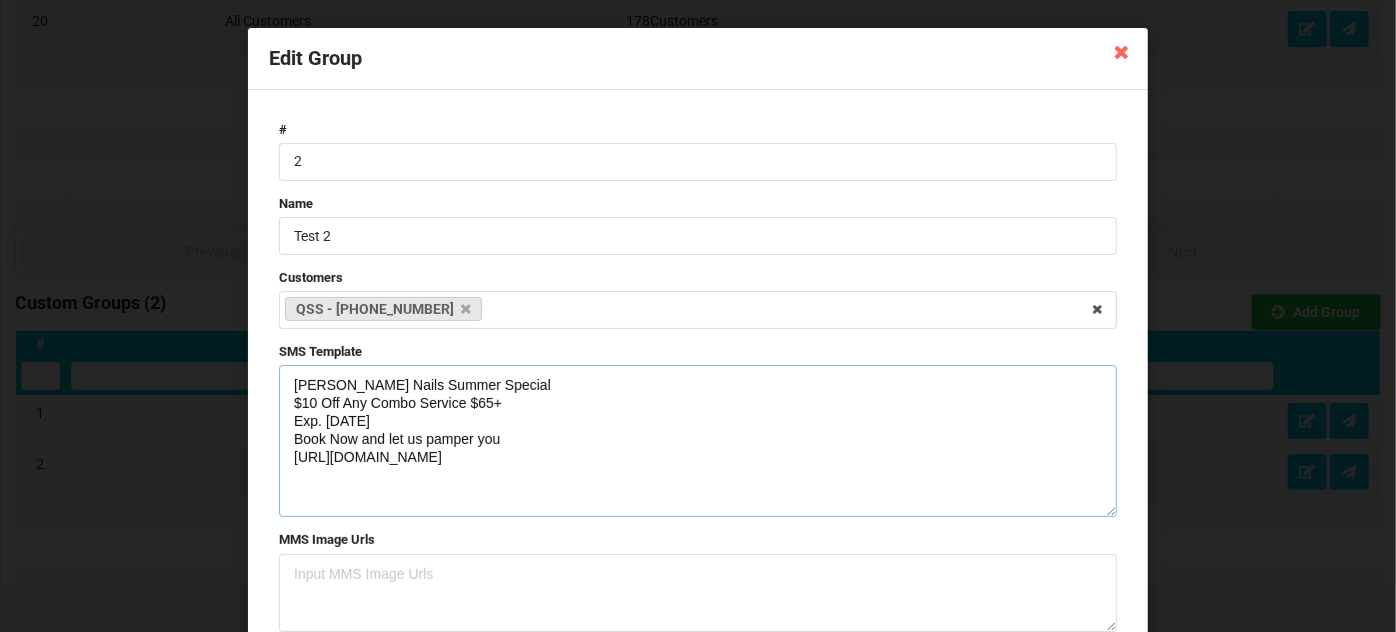 drag, startPoint x: 453, startPoint y: 461, endPoint x: 269, endPoint y: 383, distance: 199.84995 